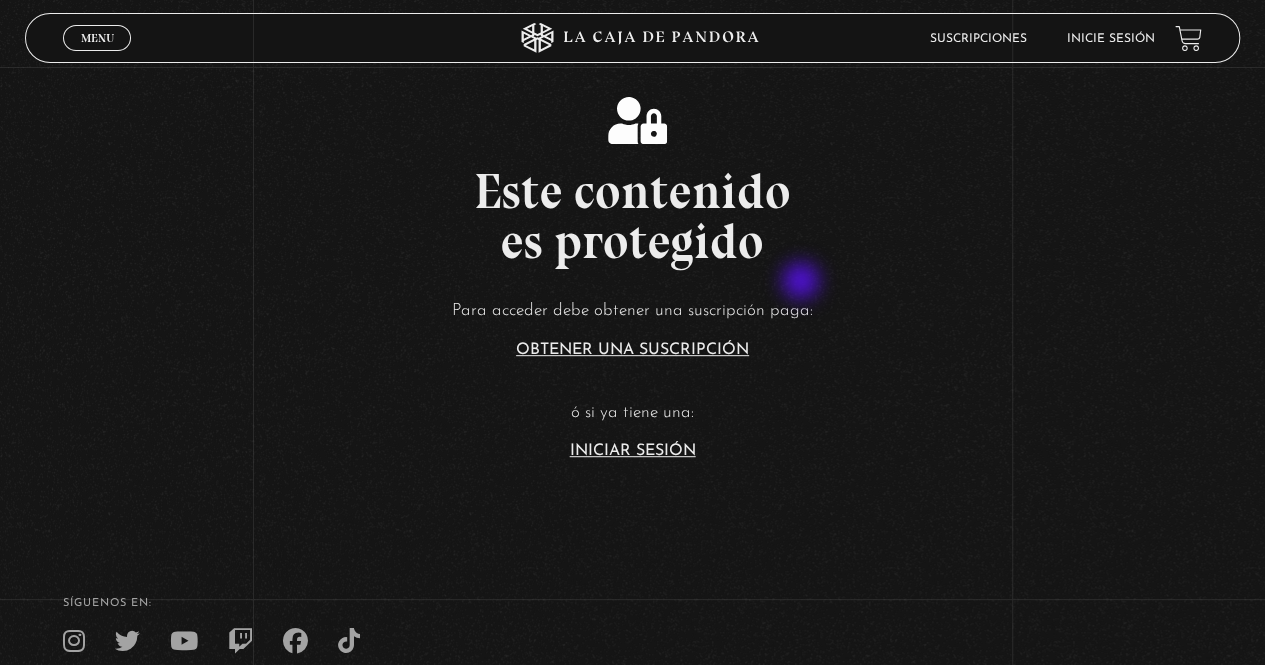 scroll, scrollTop: 0, scrollLeft: 0, axis: both 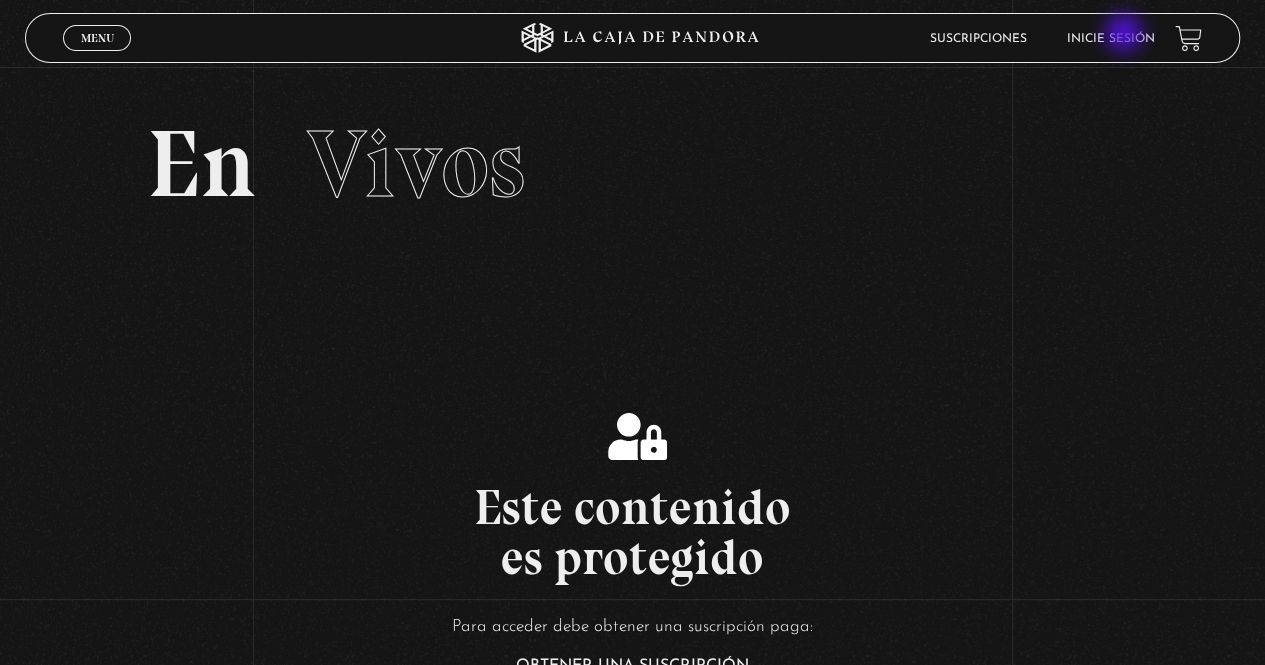 click on "Inicie sesión" at bounding box center [1111, 39] 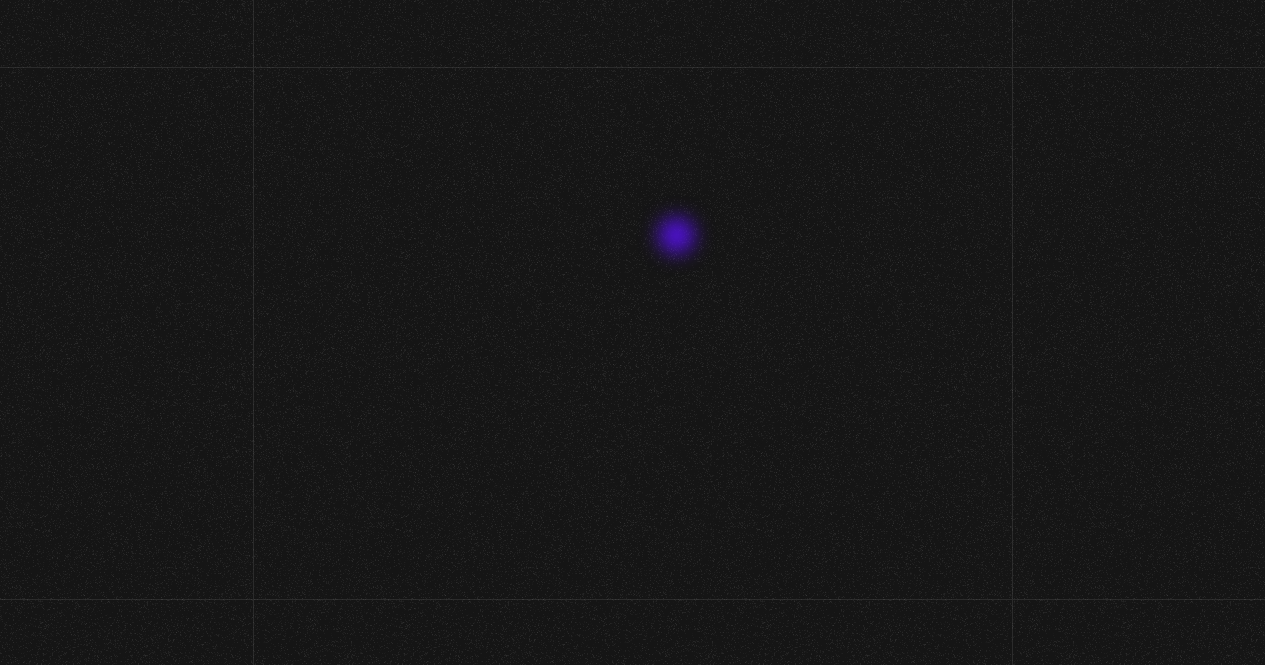 scroll, scrollTop: 0, scrollLeft: 0, axis: both 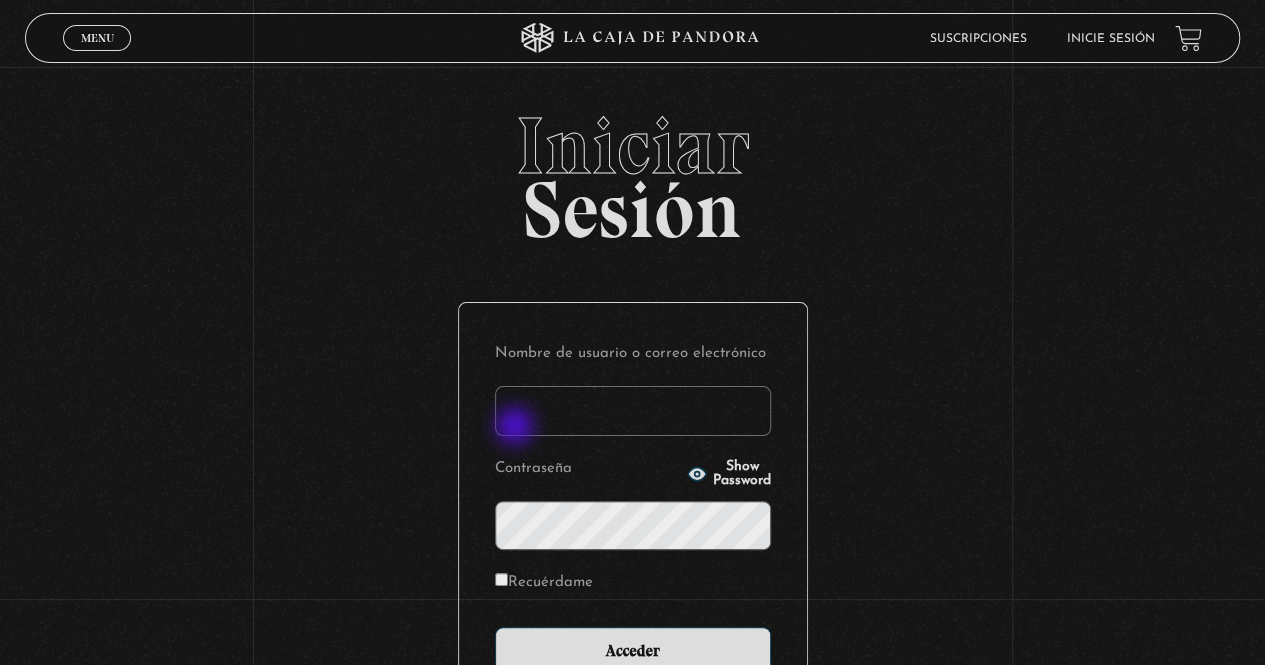 click on "Nombre de usuario o correo electrónico" at bounding box center [633, 411] 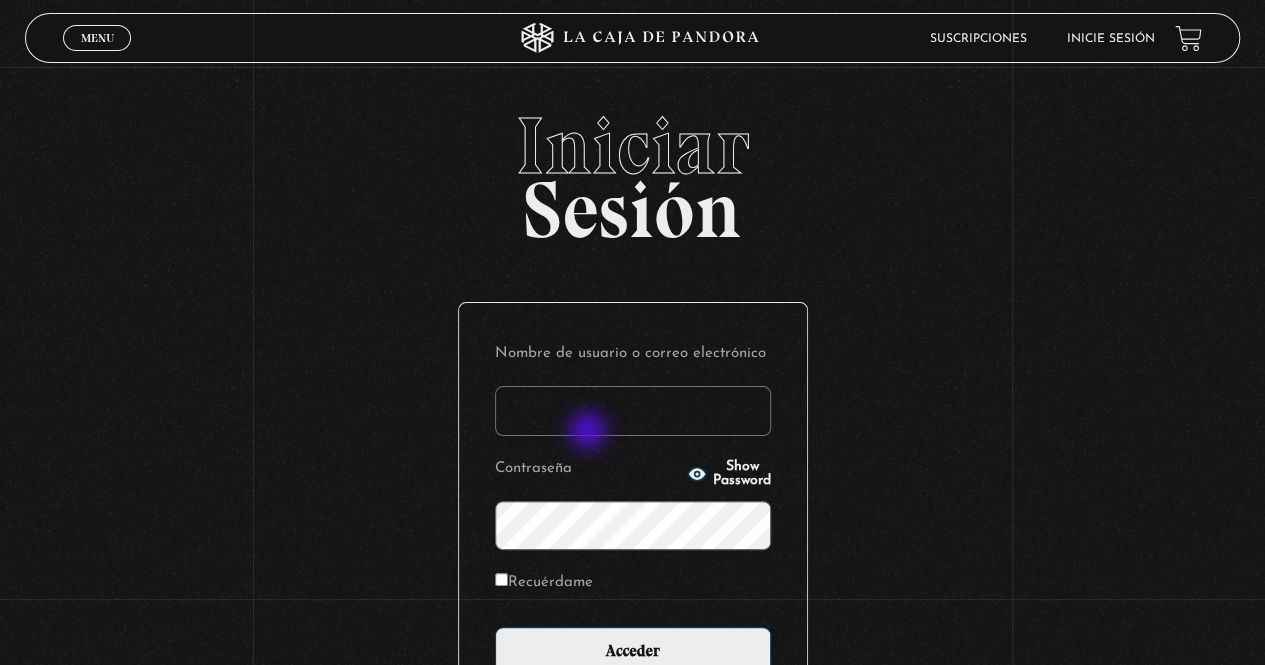 type on "marimar.camacho@hotmail.com" 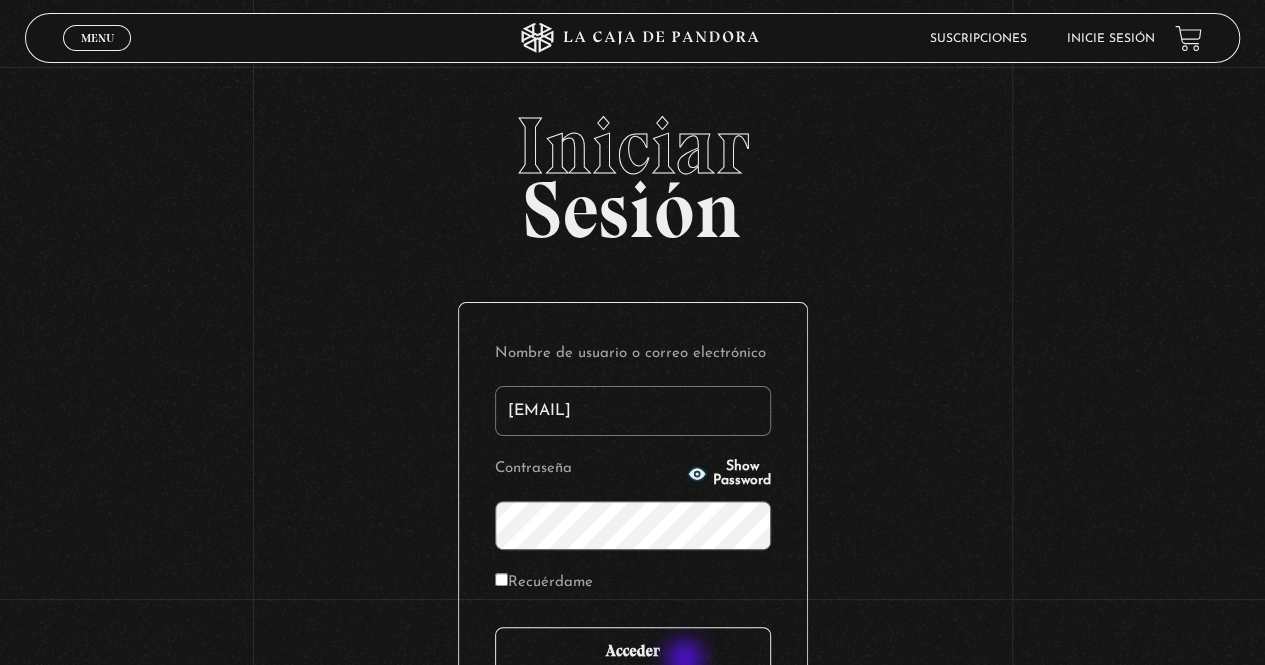 click on "Acceder" at bounding box center (633, 652) 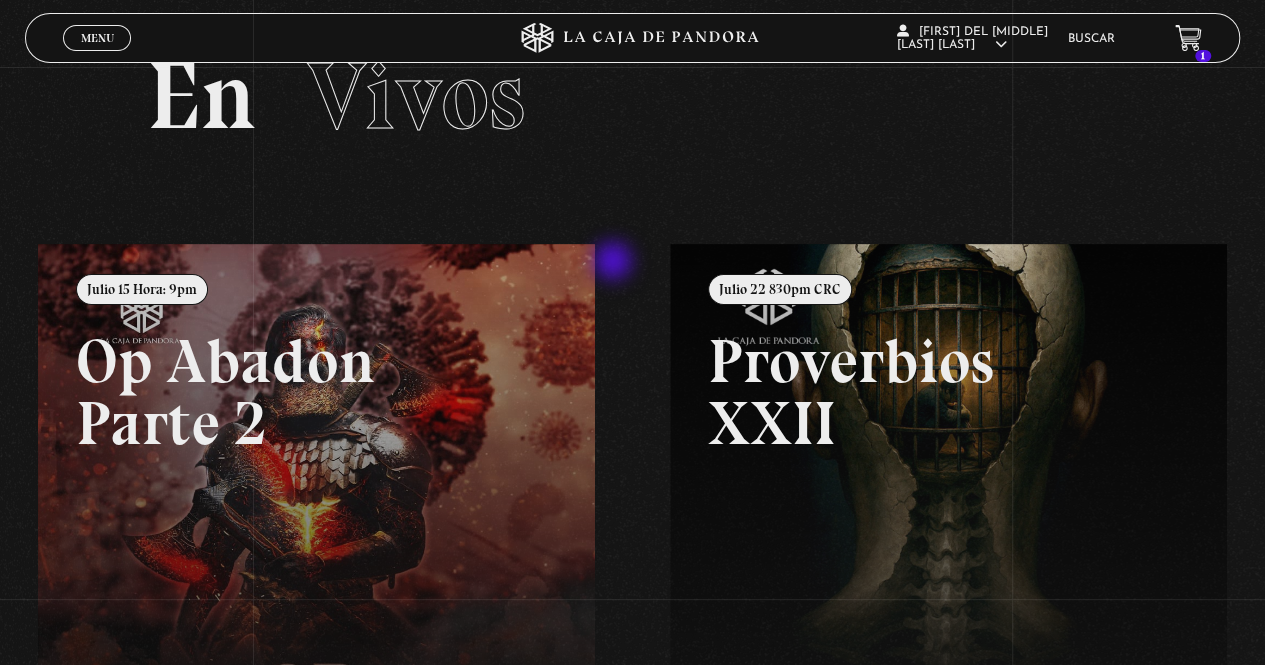 scroll, scrollTop: 0, scrollLeft: 0, axis: both 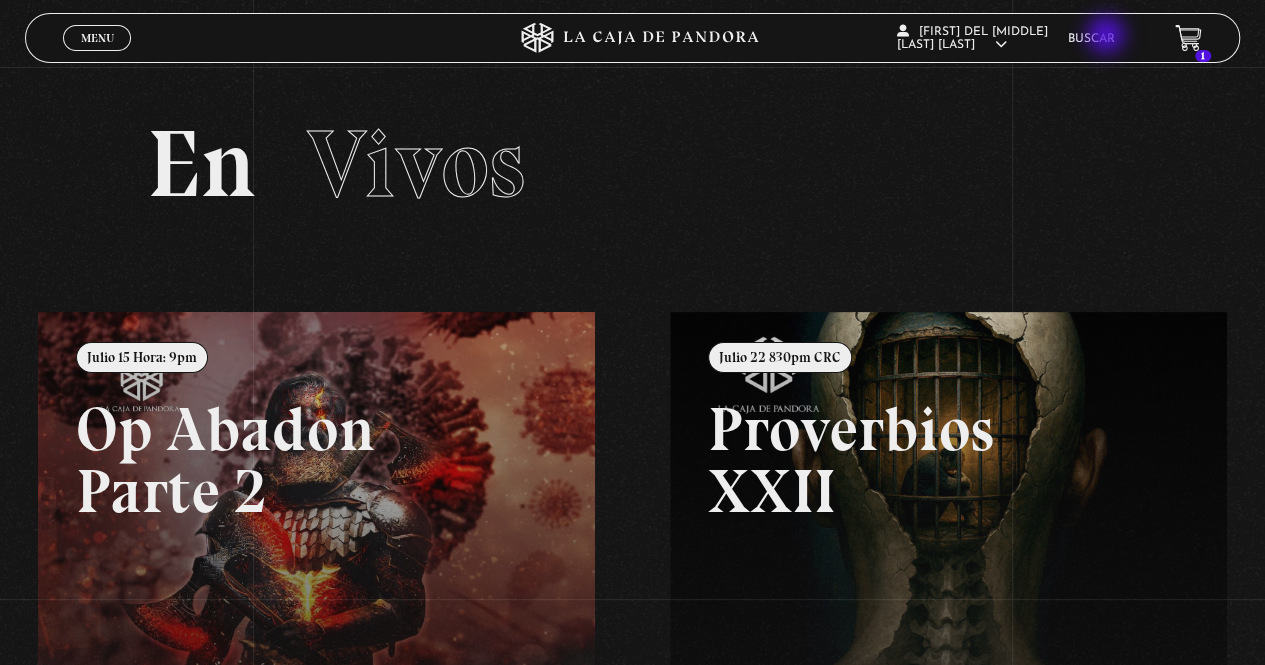 click on "Buscar" at bounding box center [1091, 39] 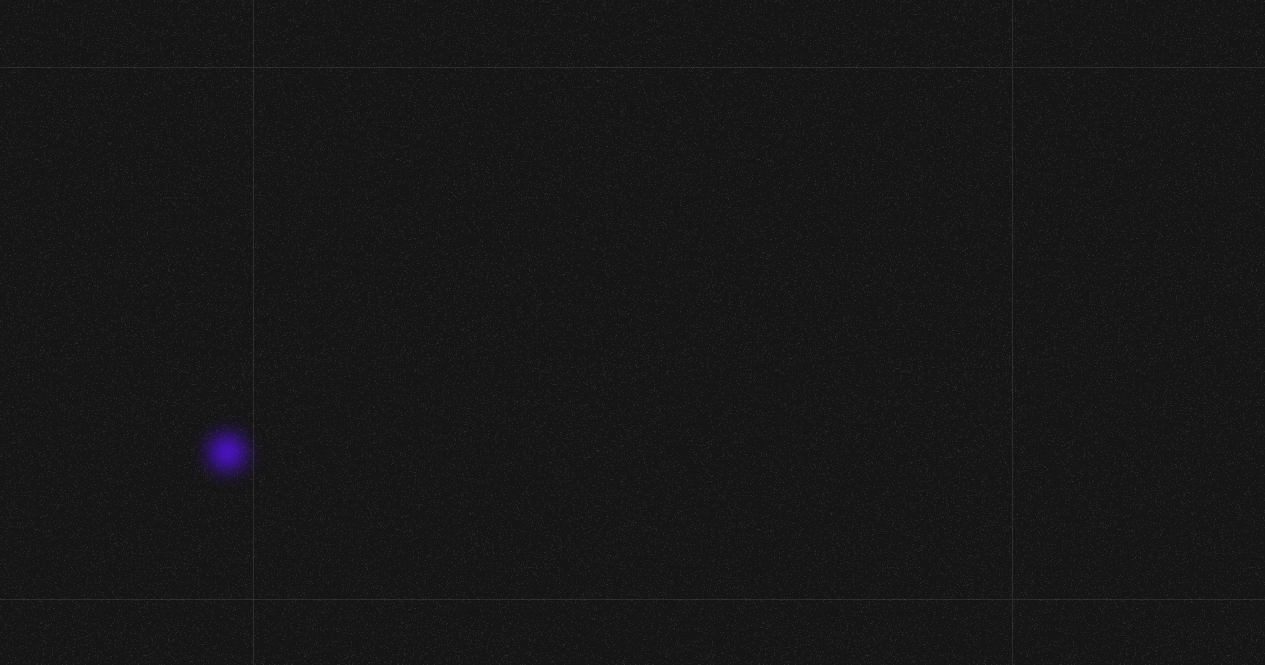 scroll, scrollTop: 0, scrollLeft: 0, axis: both 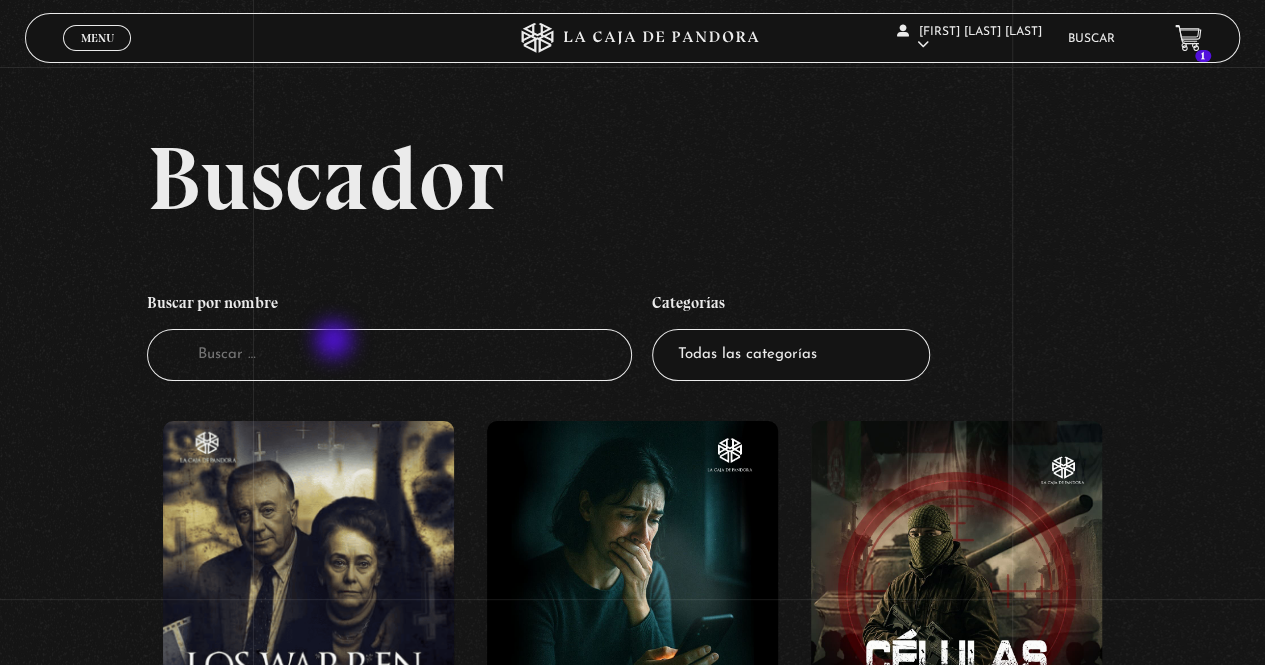 click on "Buscador" at bounding box center [390, 355] 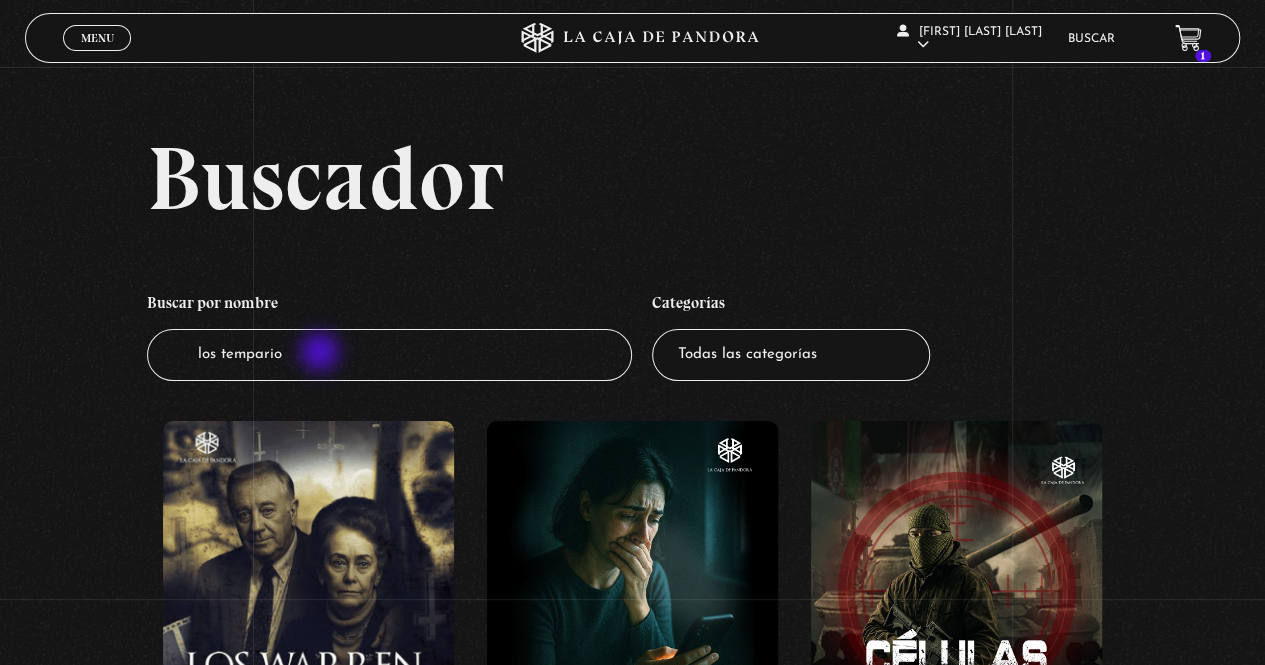 type on "los temparios" 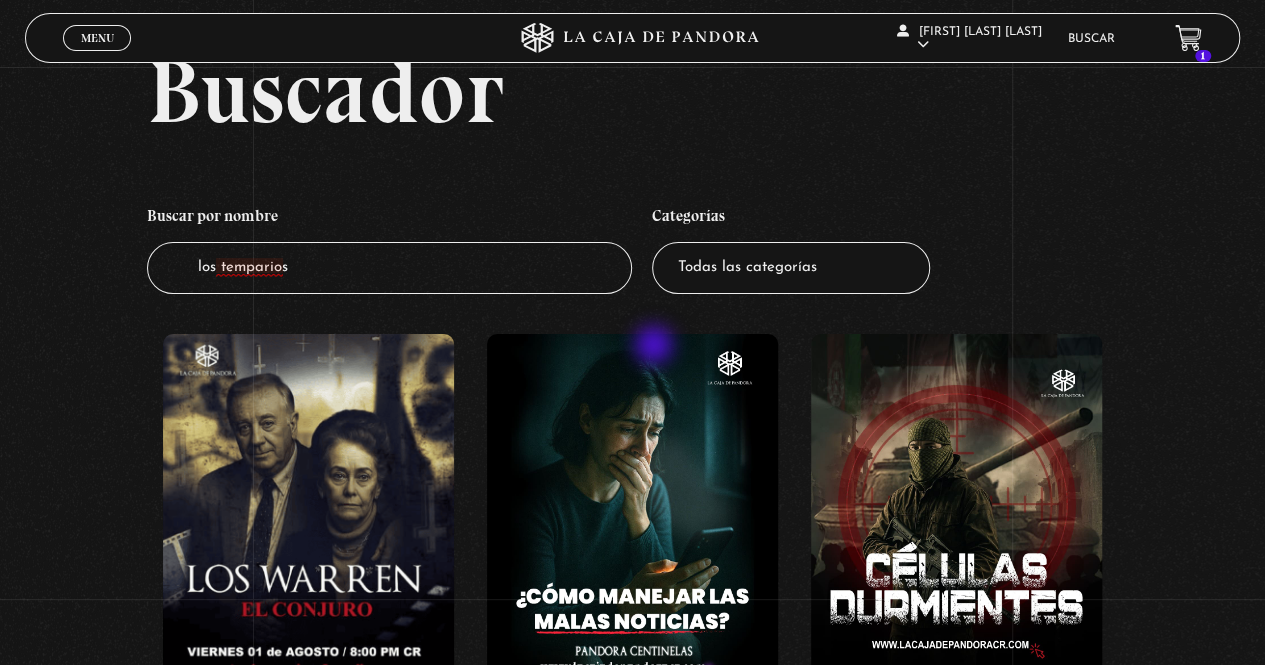 scroll, scrollTop: 0, scrollLeft: 0, axis: both 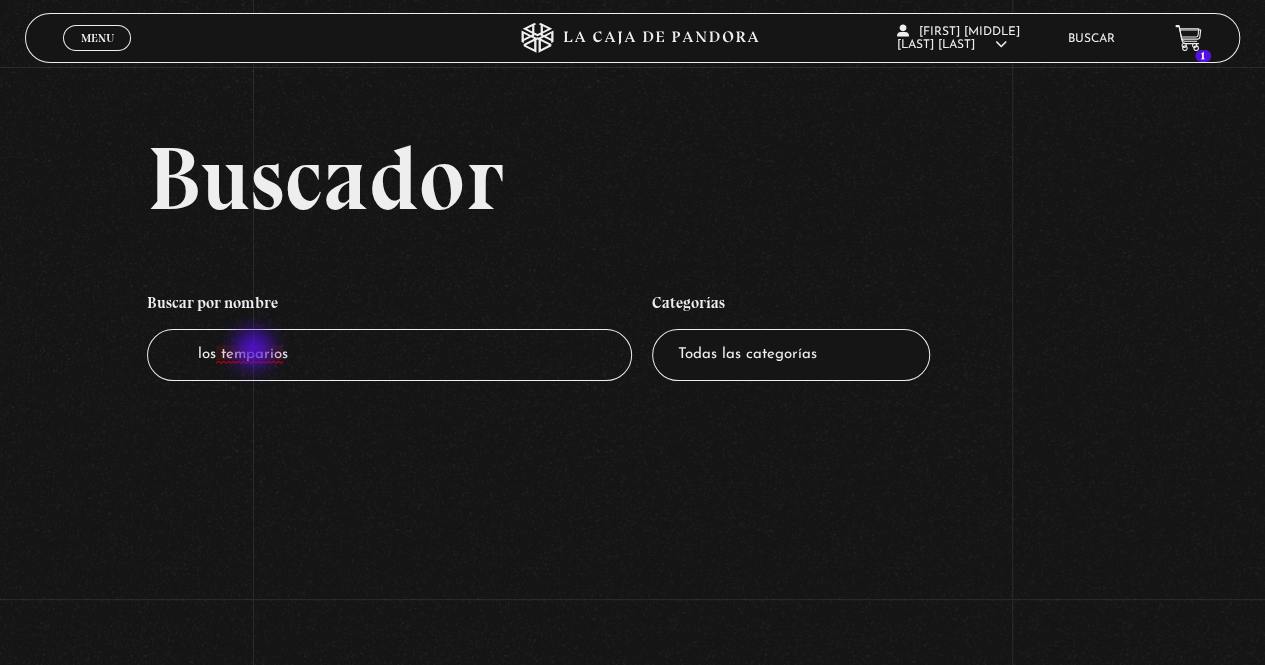click on "los temparios" at bounding box center (390, 355) 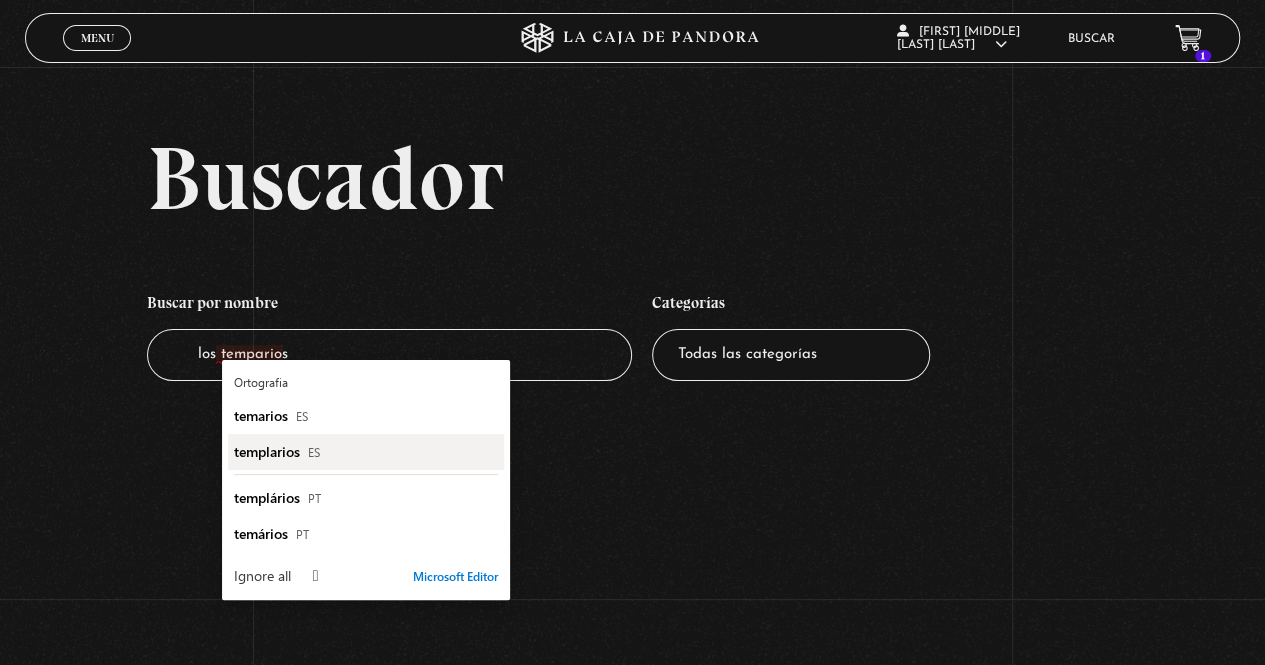 click on "templarios" at bounding box center [267, 451] 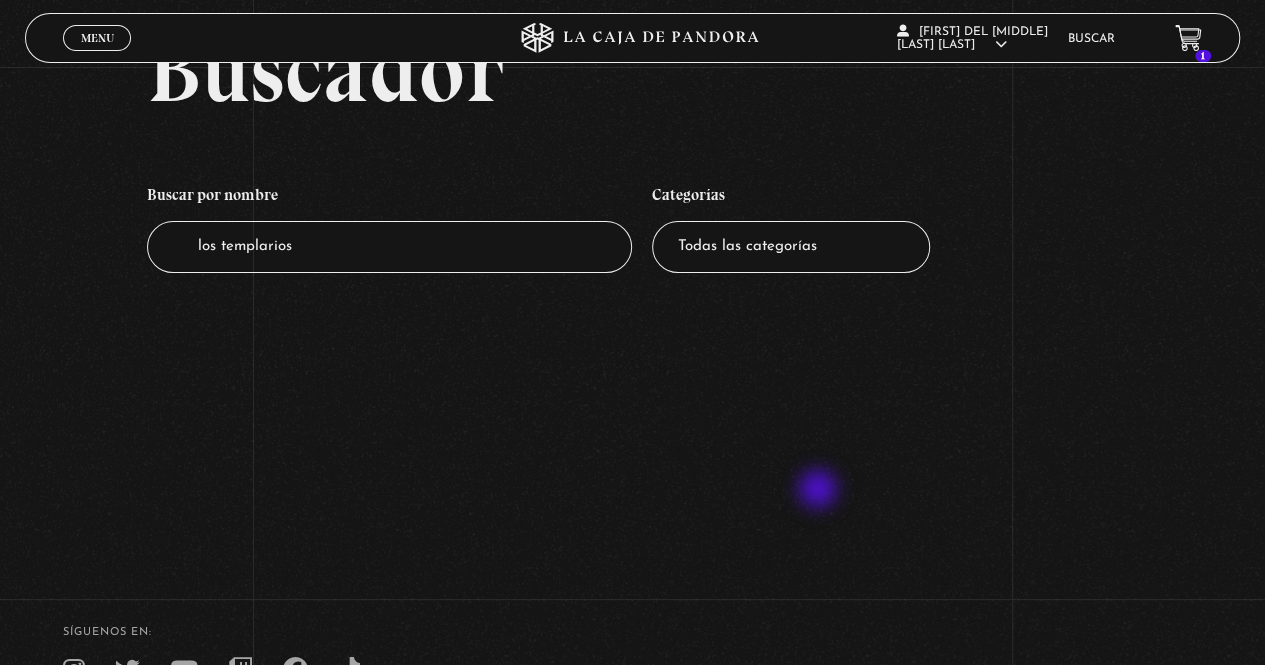 scroll, scrollTop: 0, scrollLeft: 0, axis: both 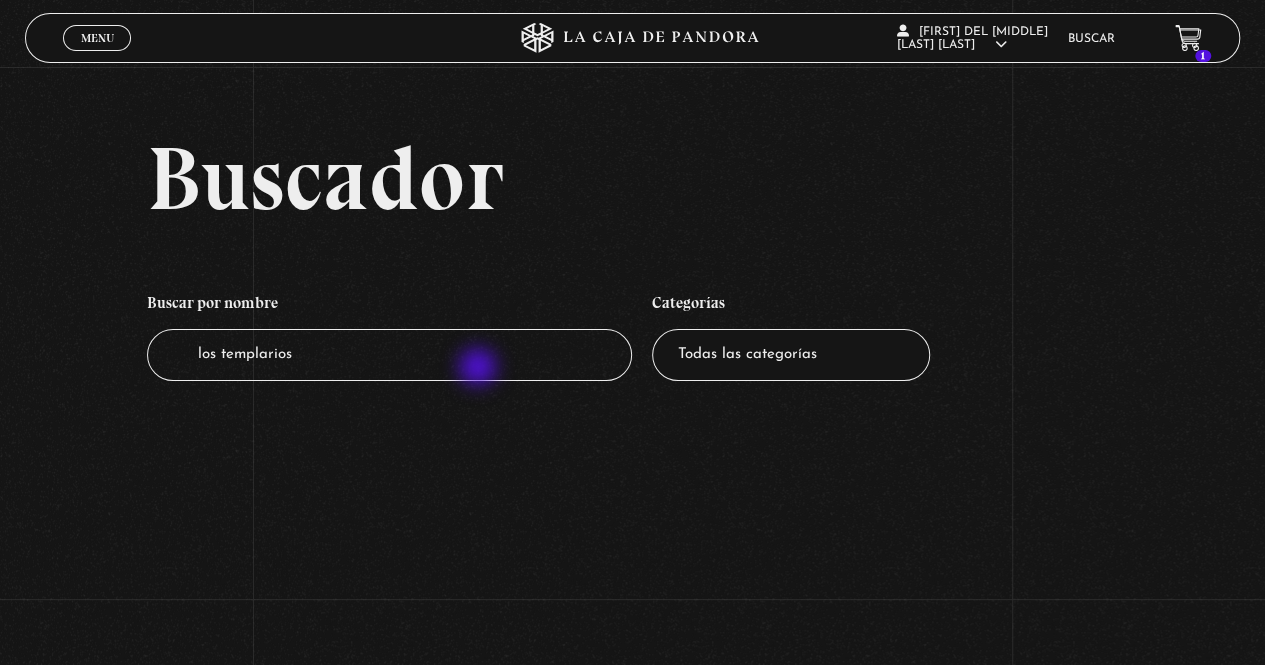 click on "los templarios" at bounding box center (390, 355) 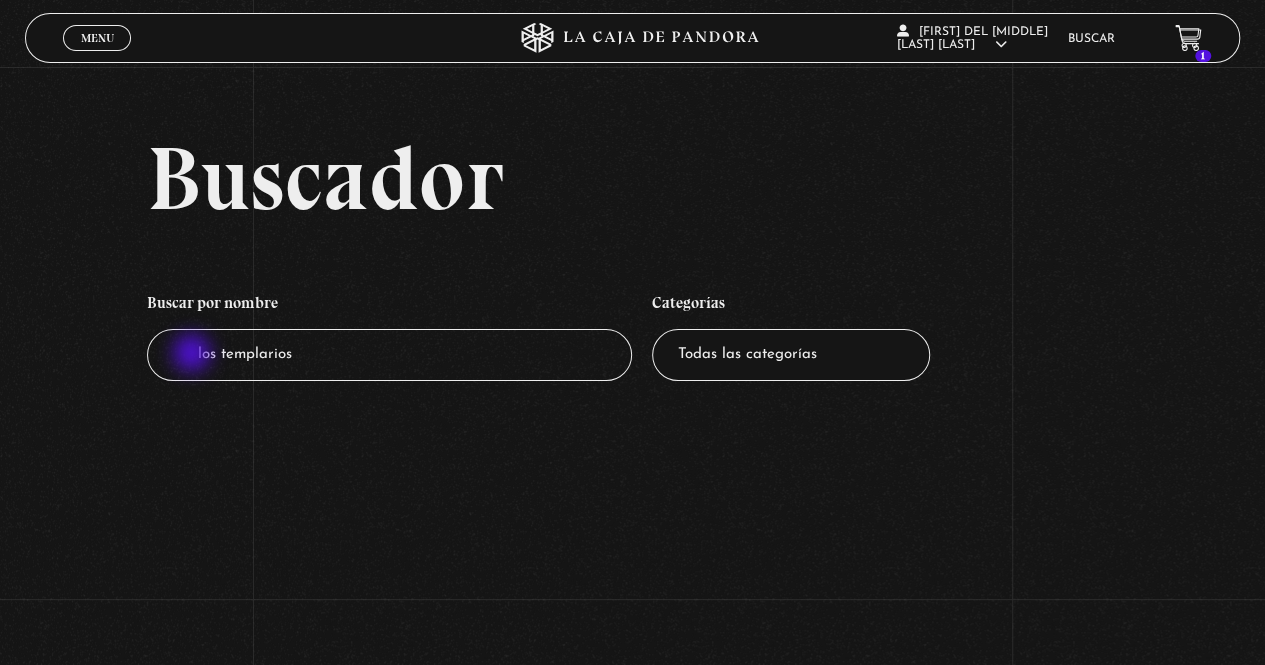 click on "los templarios" at bounding box center (390, 355) 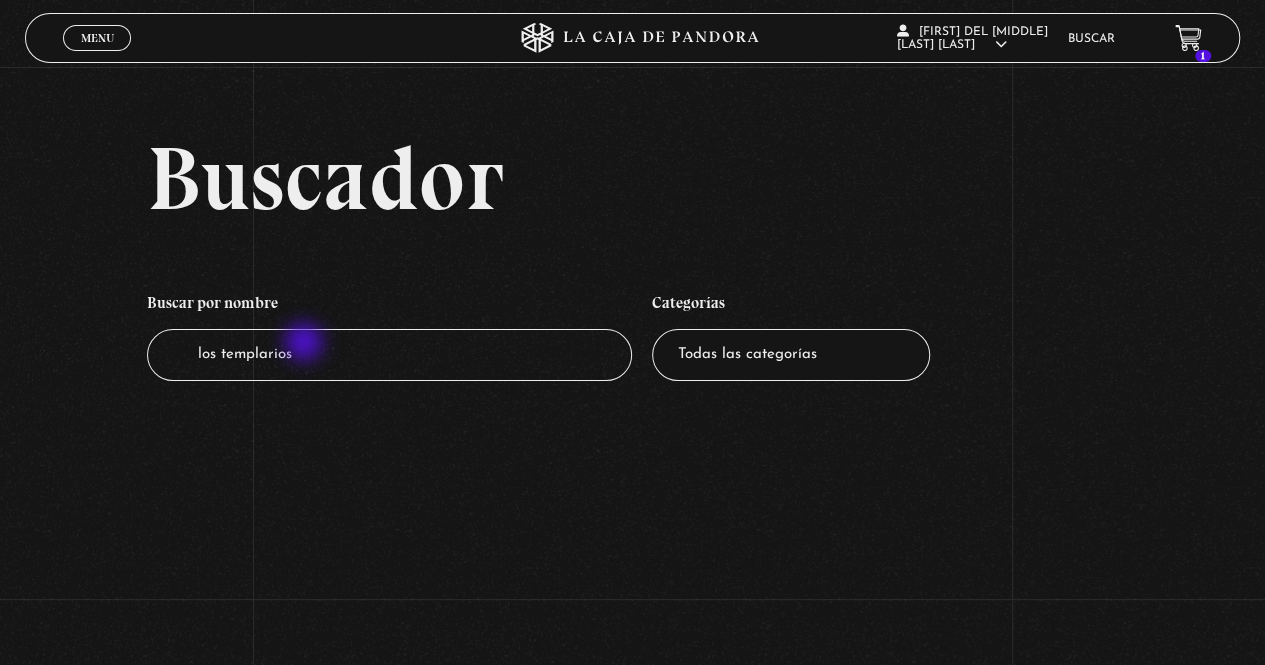 click on "los templarios" at bounding box center [390, 355] 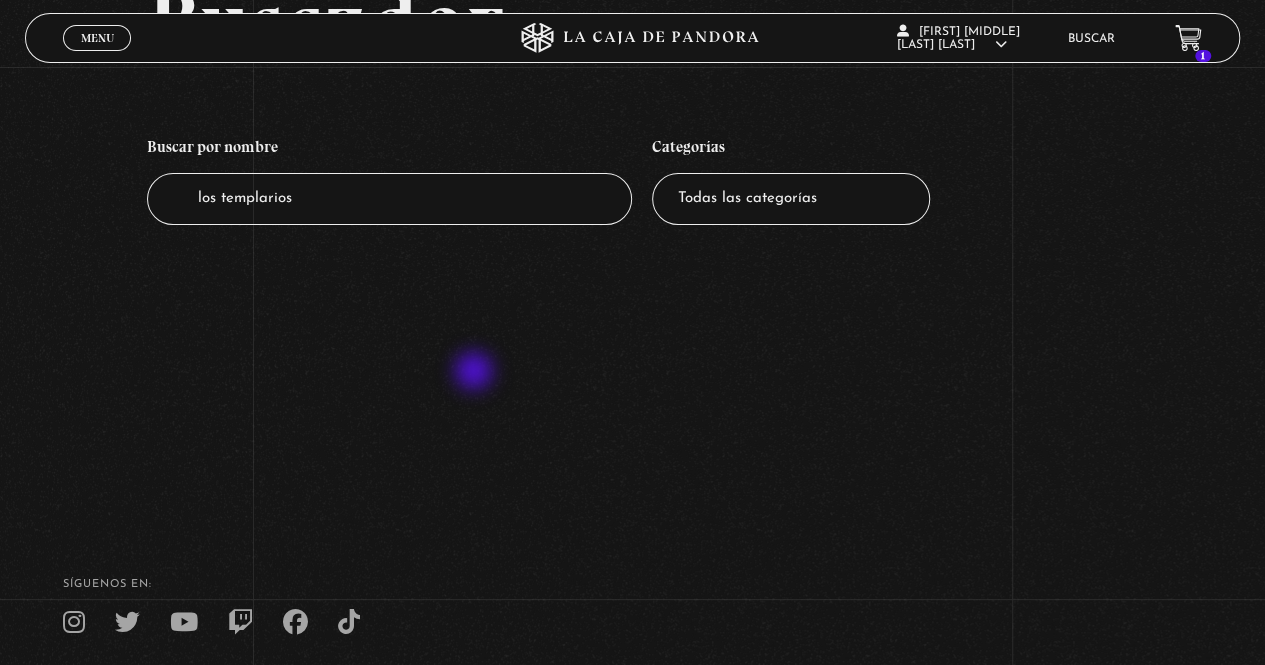 scroll, scrollTop: 0, scrollLeft: 0, axis: both 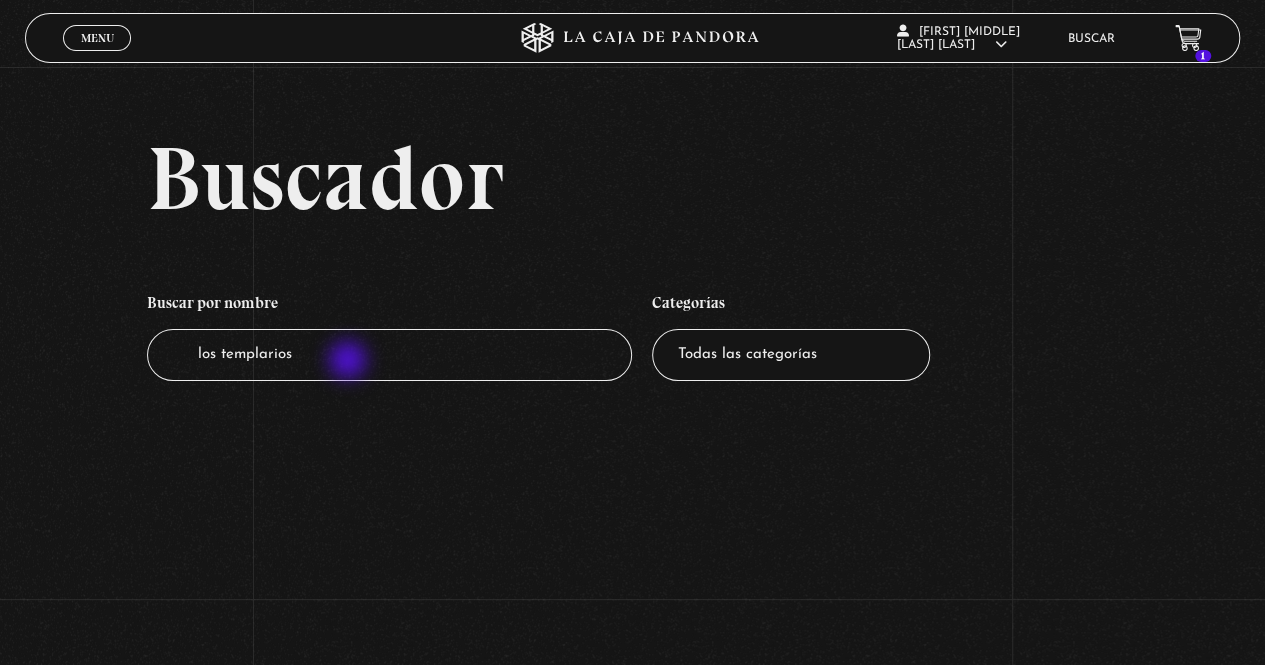 click on "los templarios" at bounding box center [390, 355] 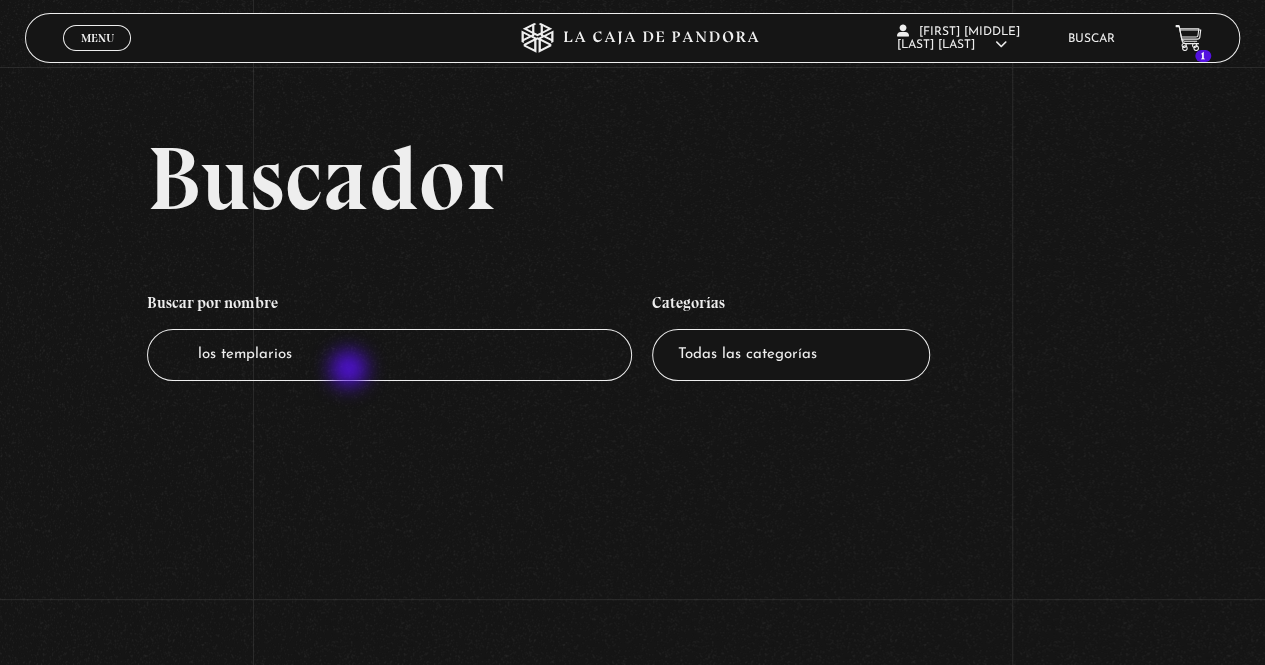 drag, startPoint x: 201, startPoint y: 355, endPoint x: 351, endPoint y: 371, distance: 150.85092 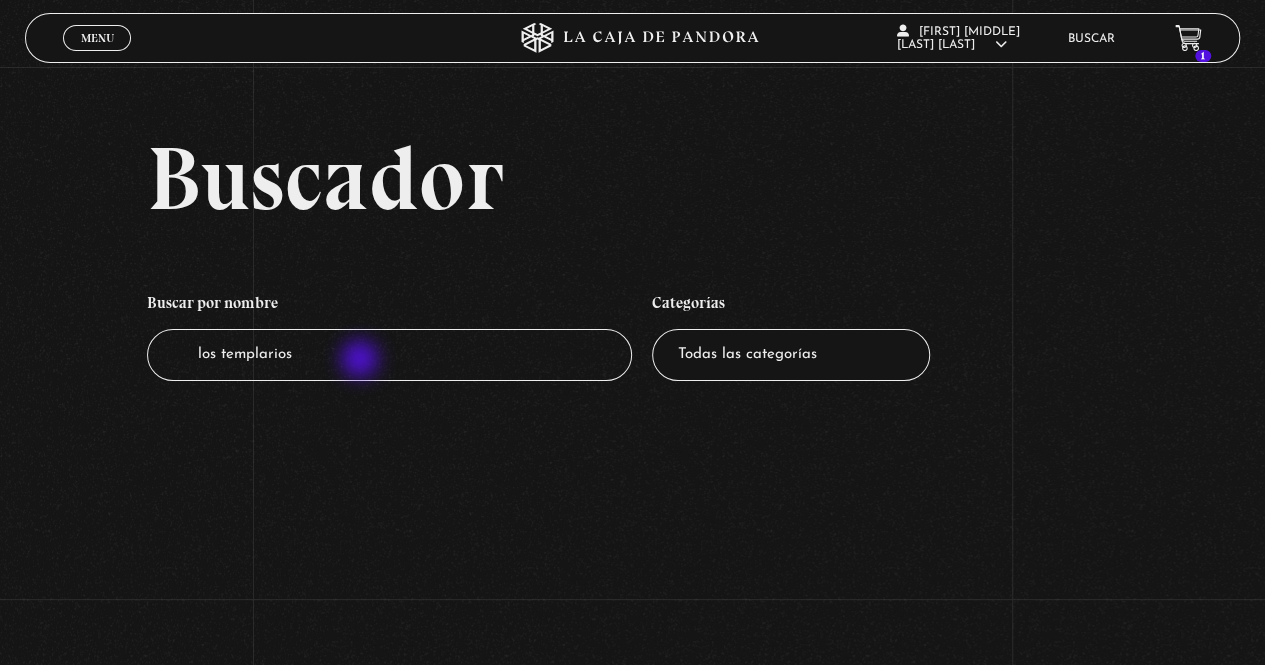 click on "los templarios" at bounding box center [390, 355] 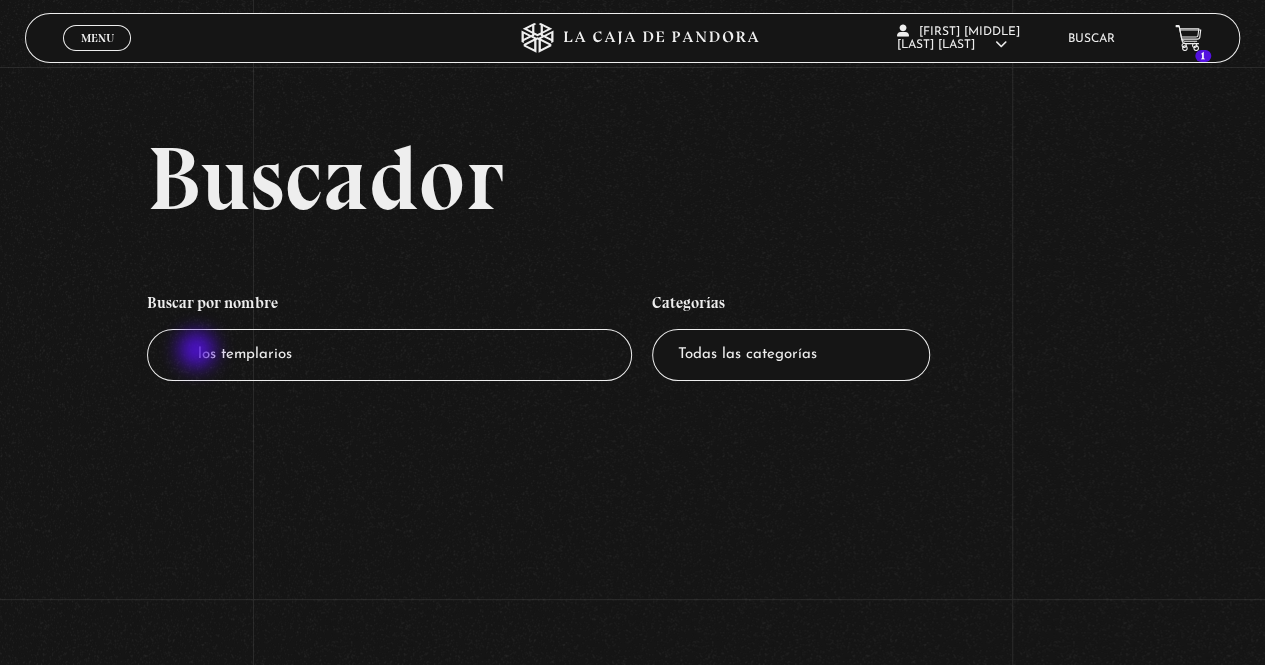 click on "los templarios" at bounding box center [390, 355] 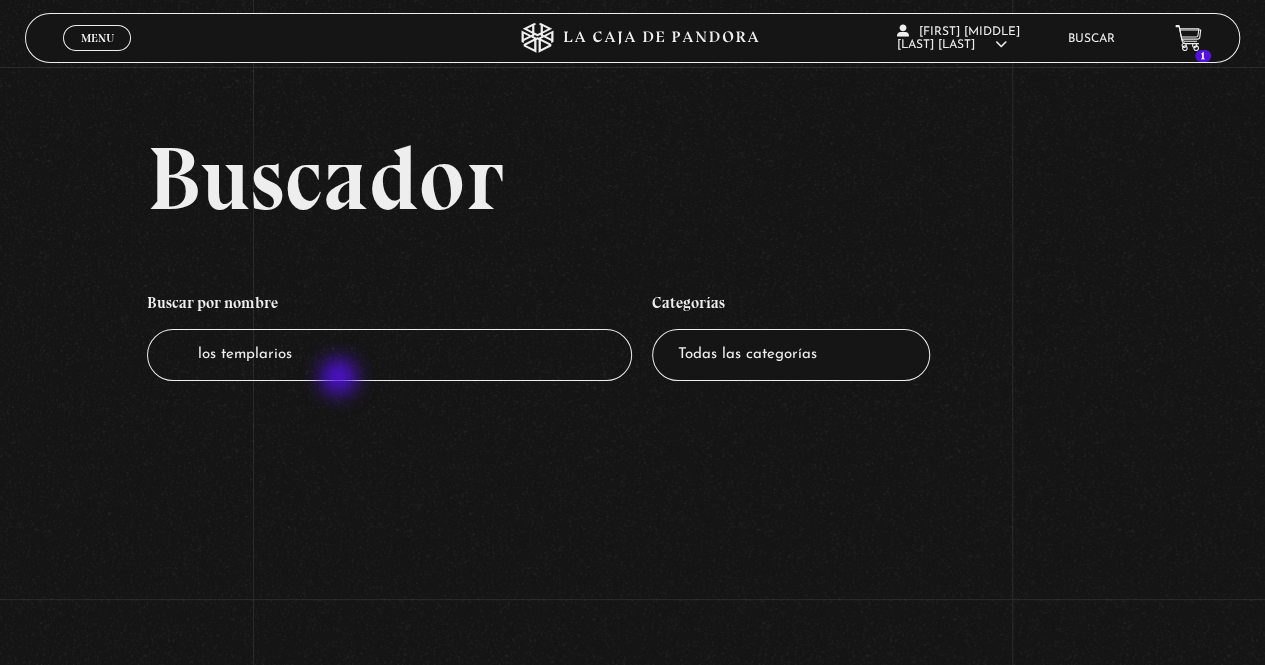 click on "los templarios" at bounding box center (390, 355) 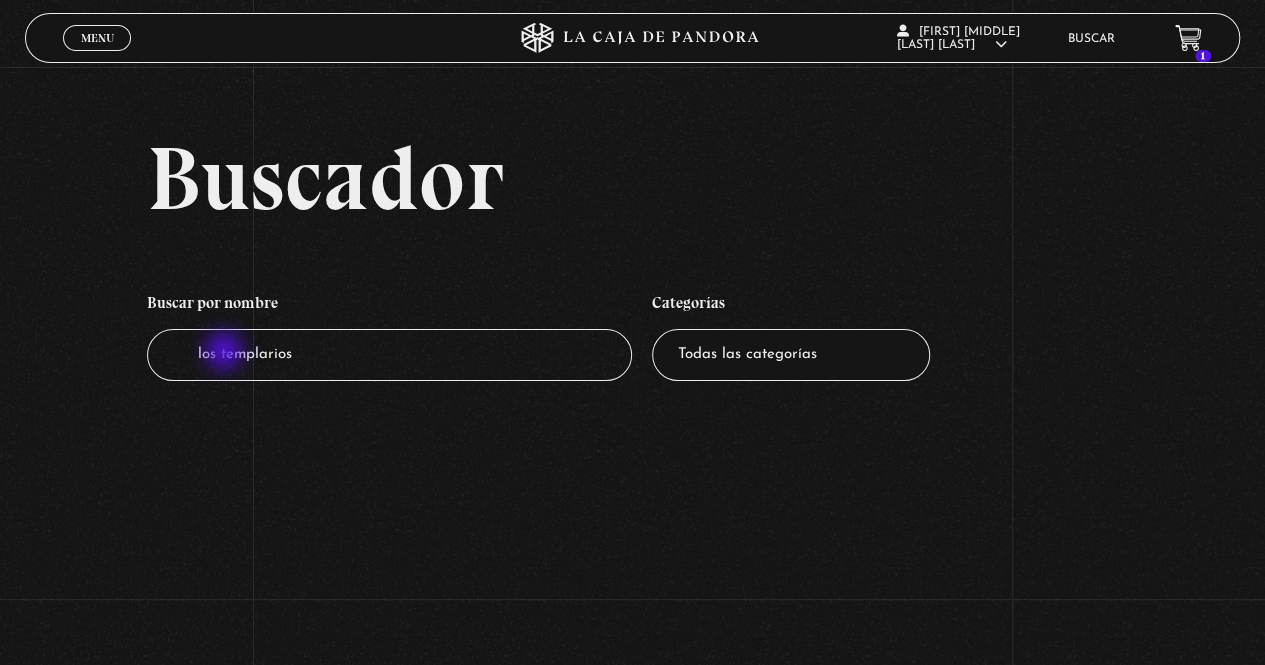 click on "los templarios" at bounding box center (390, 355) 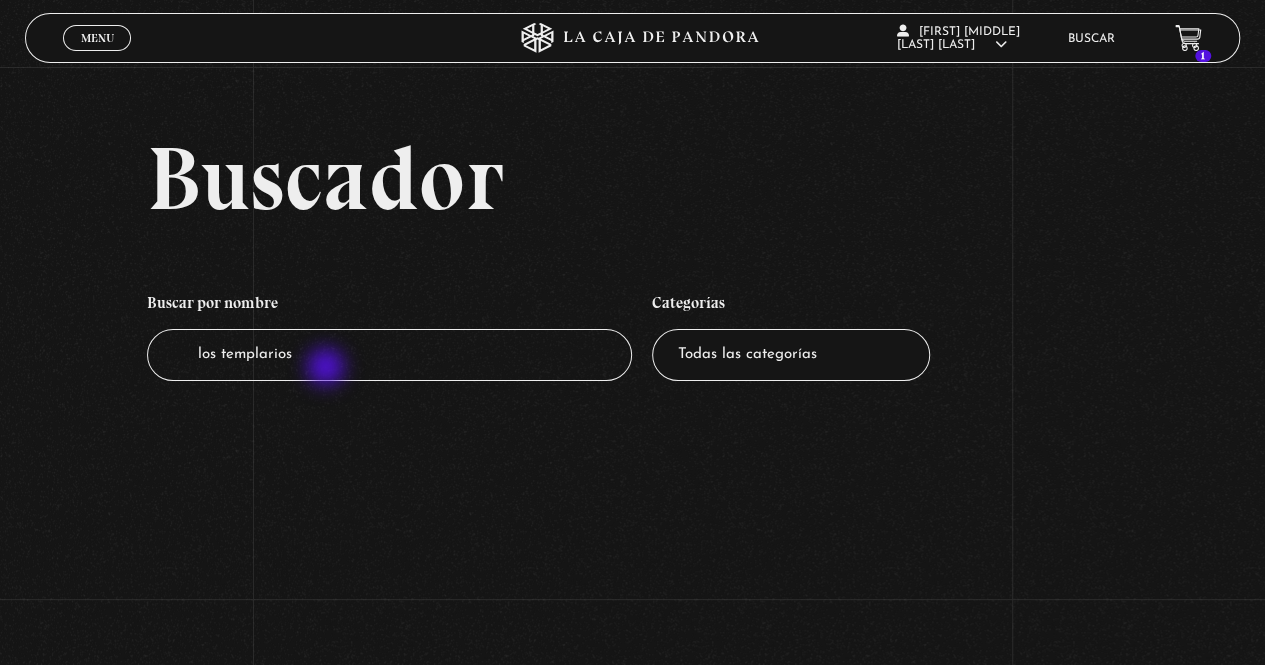 drag, startPoint x: 183, startPoint y: 345, endPoint x: 400, endPoint y: 377, distance: 219.34676 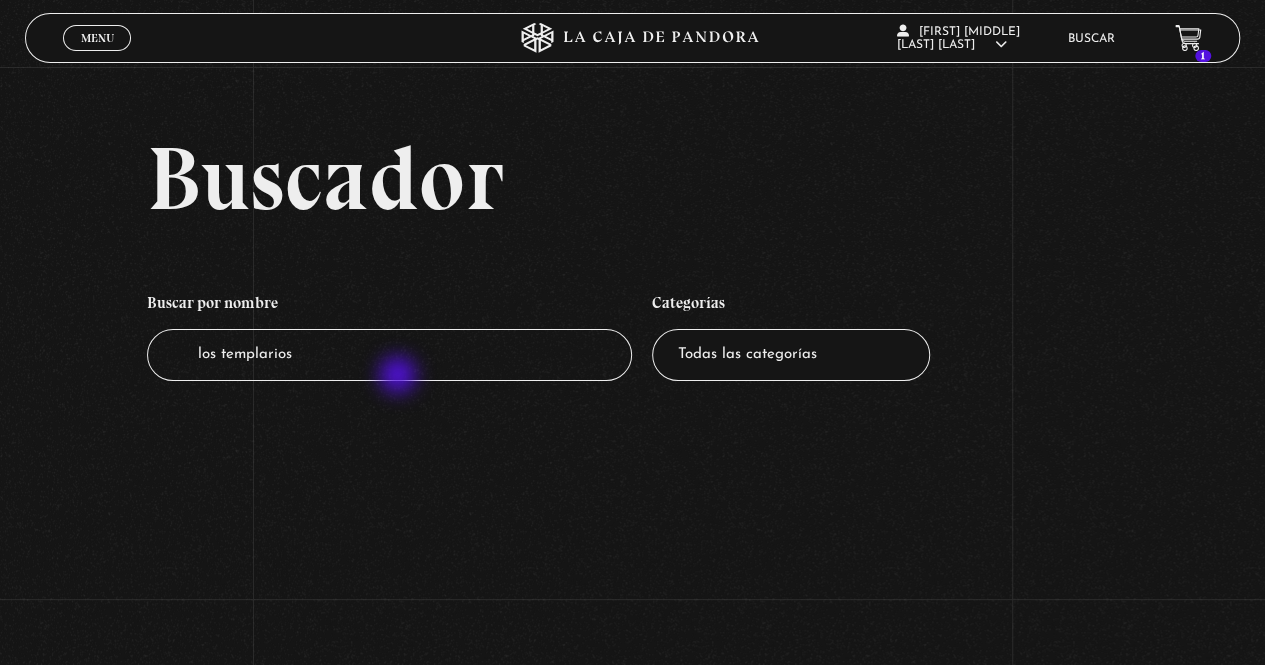 click on "los templarios" at bounding box center (390, 355) 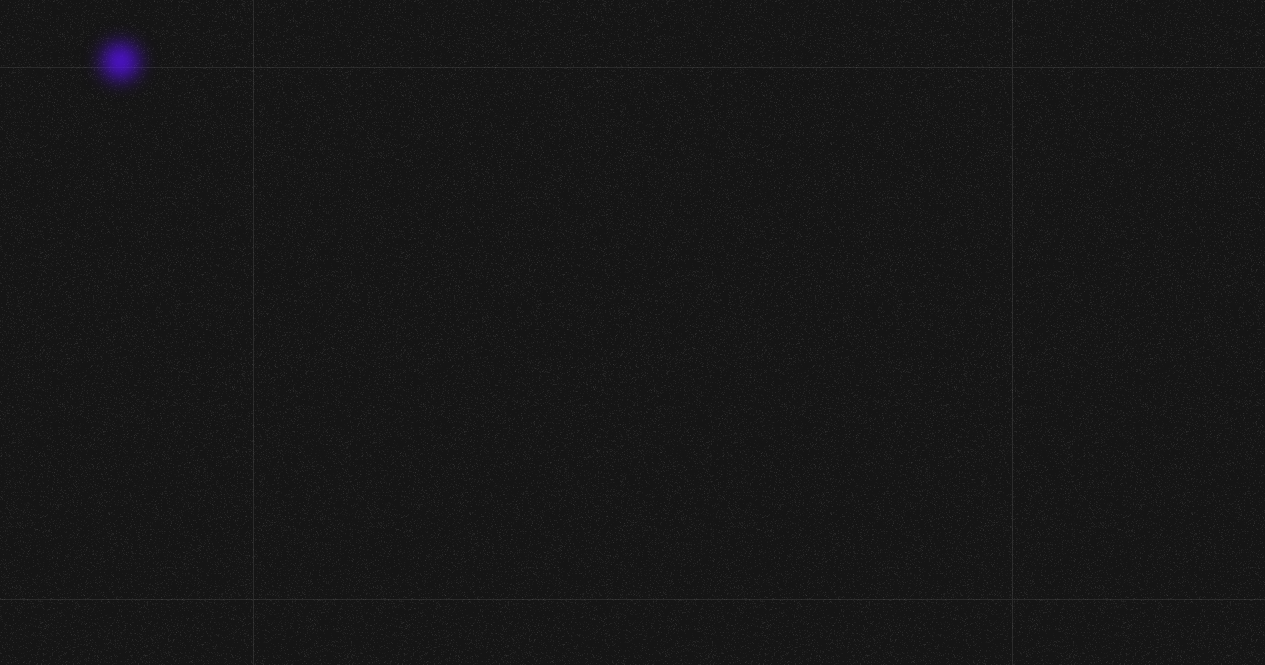 scroll, scrollTop: 0, scrollLeft: 0, axis: both 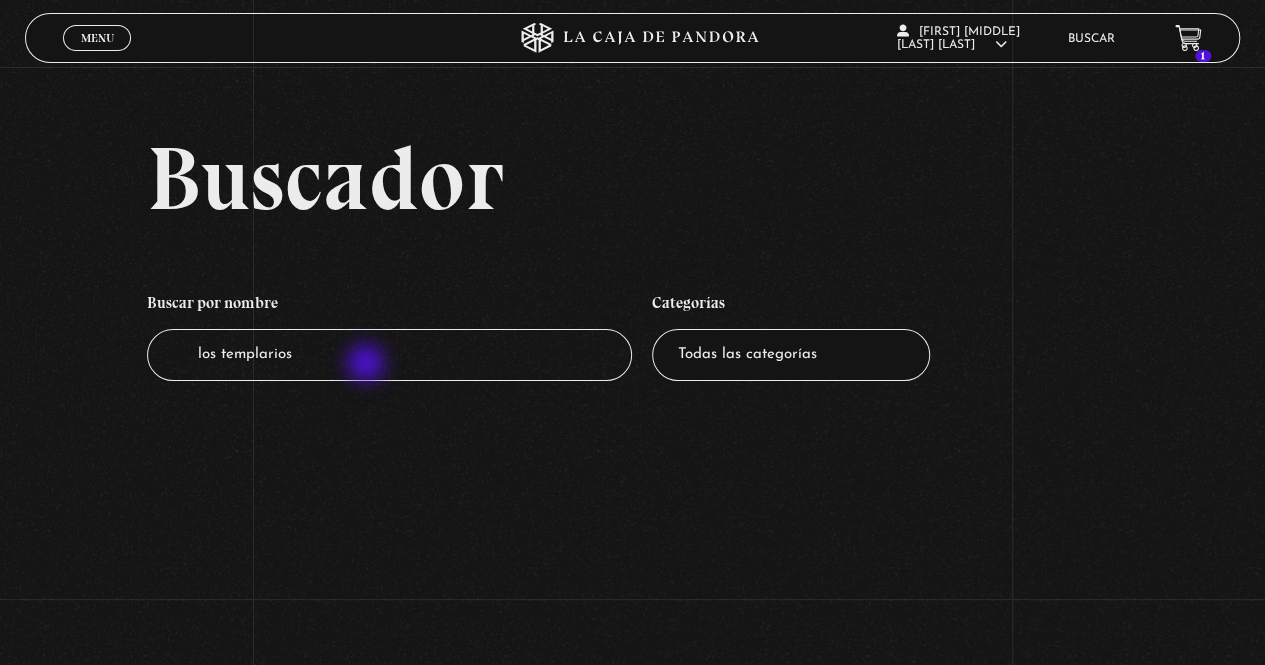 click on "los templarios" at bounding box center [390, 355] 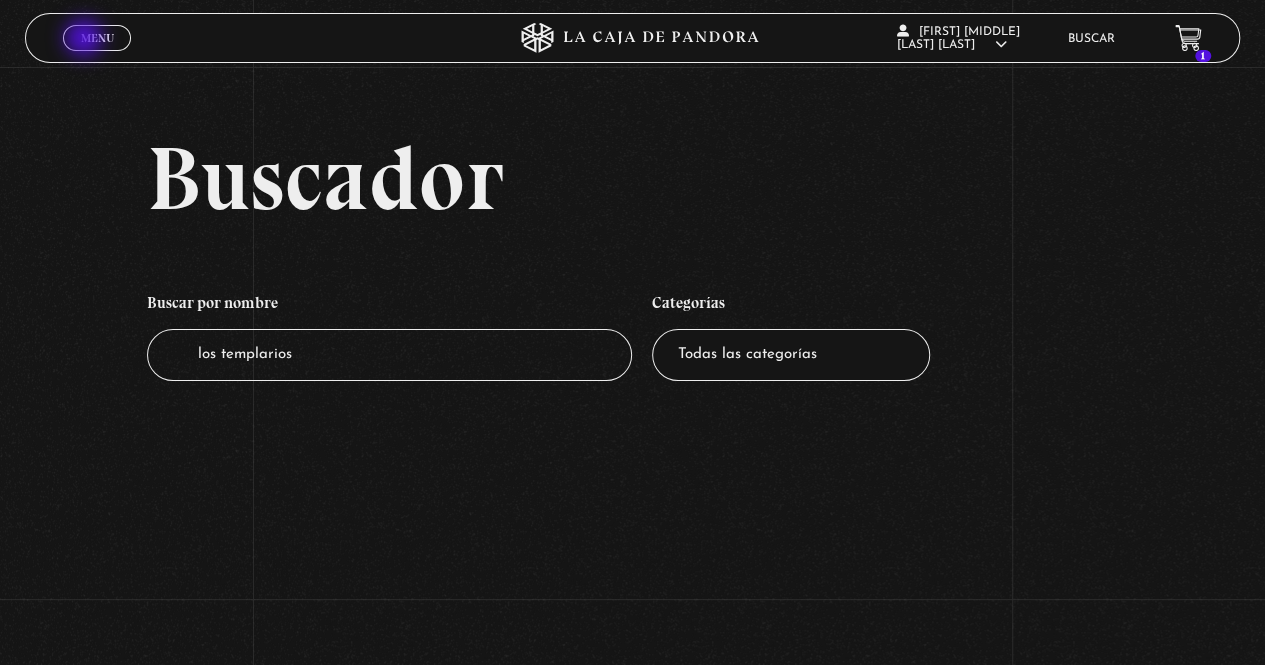 click on "Menu" at bounding box center (97, 38) 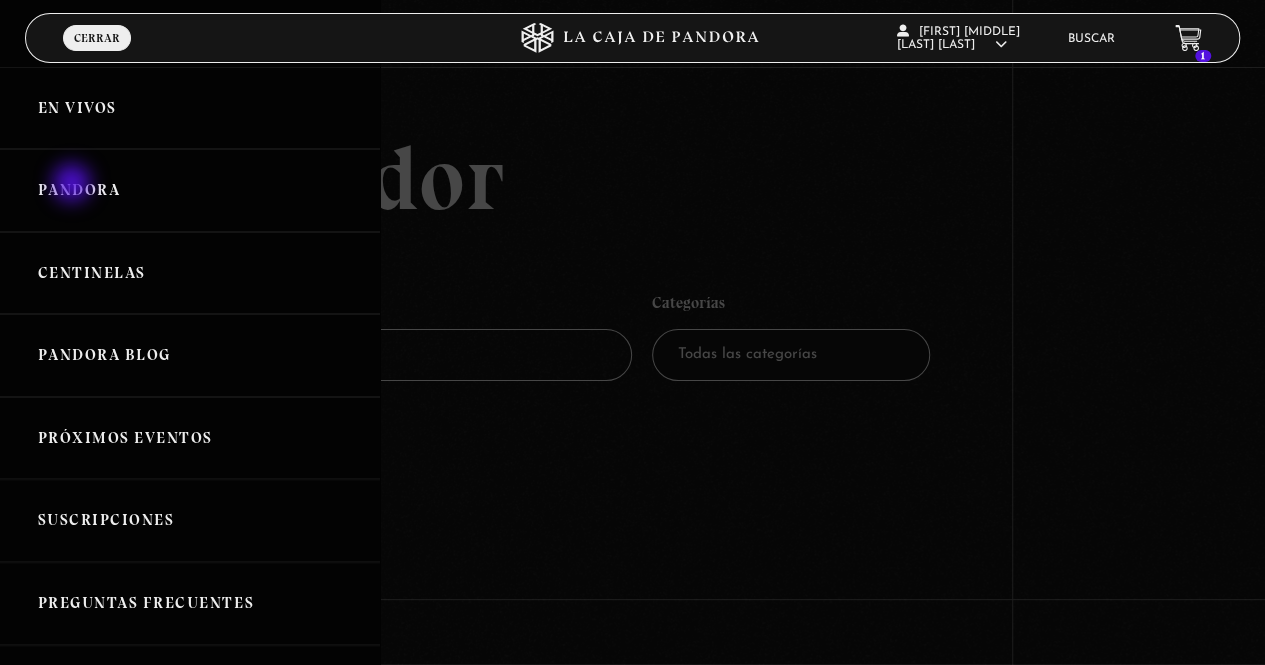click on "Pandora" at bounding box center (190, 190) 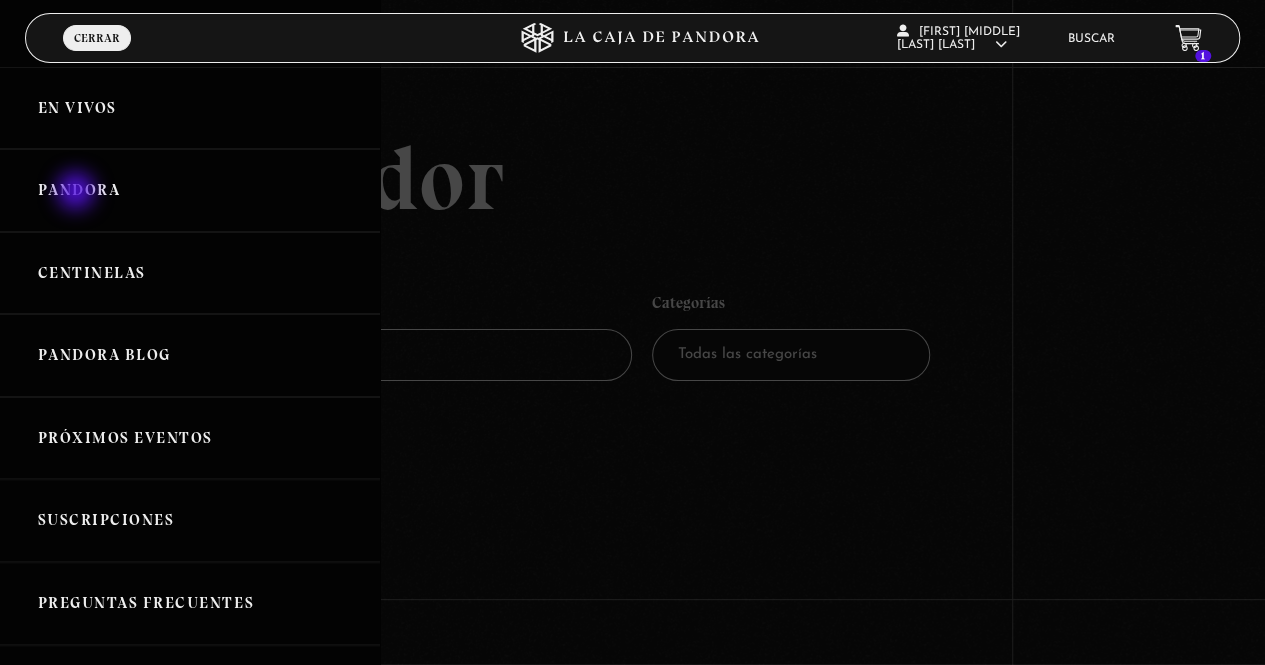 click on "Pandora" at bounding box center [190, 190] 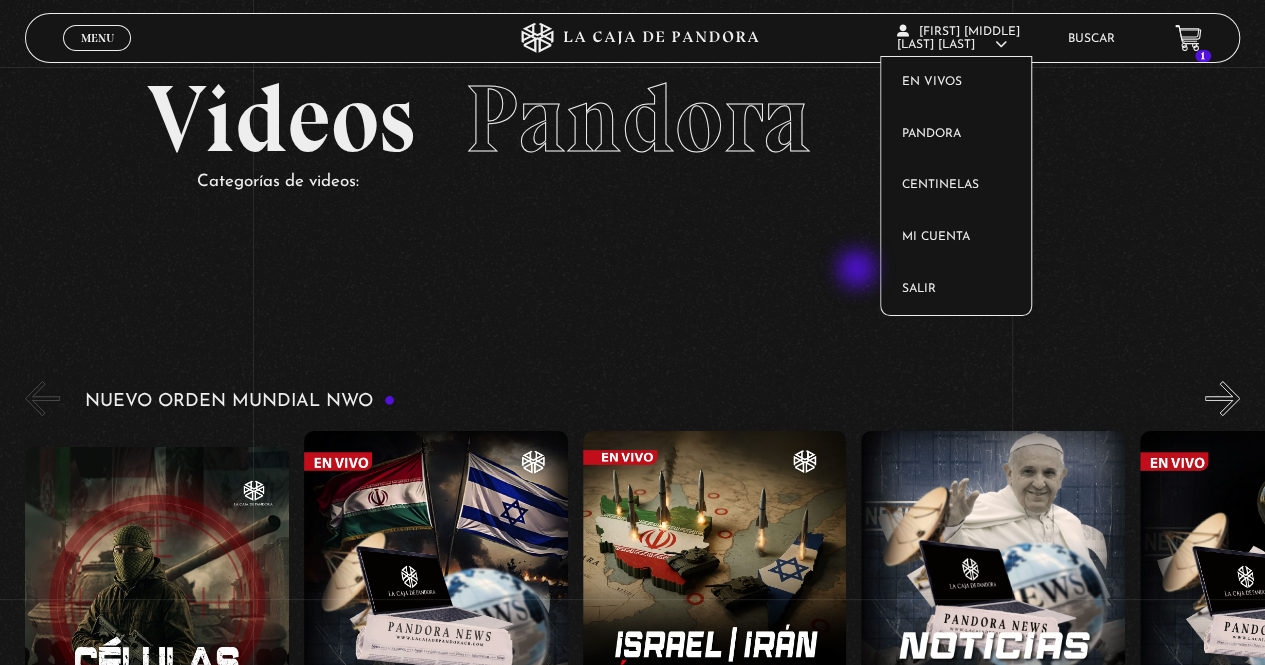 scroll, scrollTop: 0, scrollLeft: 0, axis: both 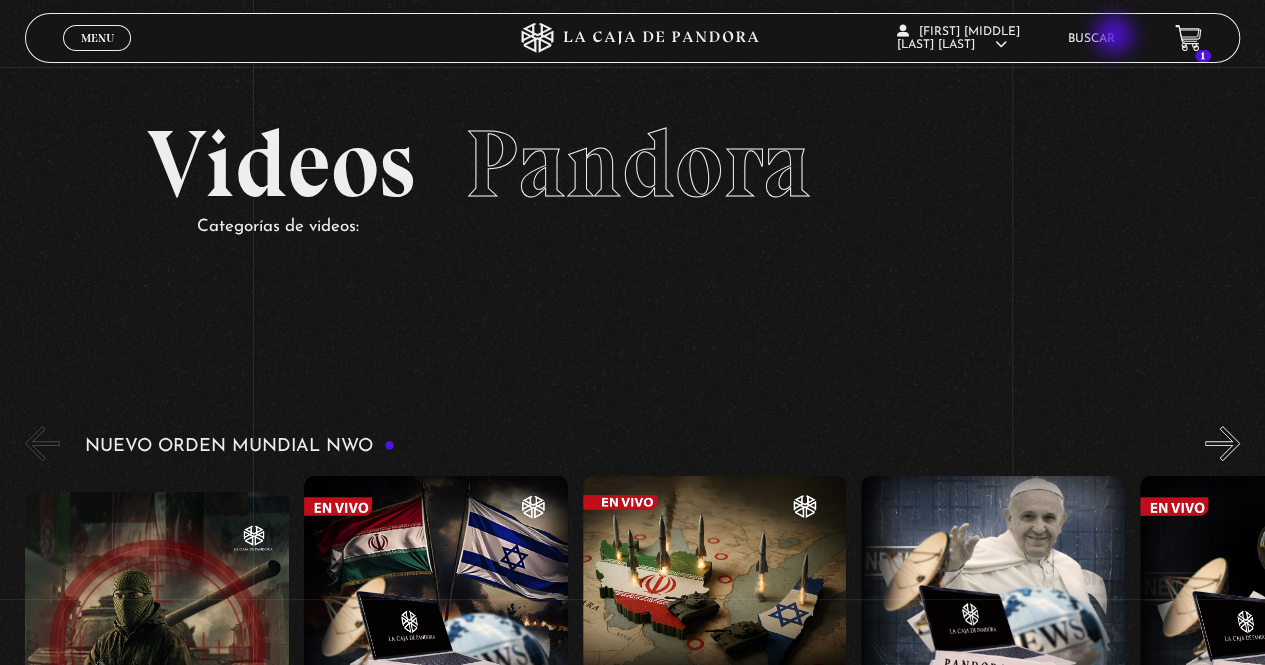 click on "Buscar" at bounding box center [1091, 39] 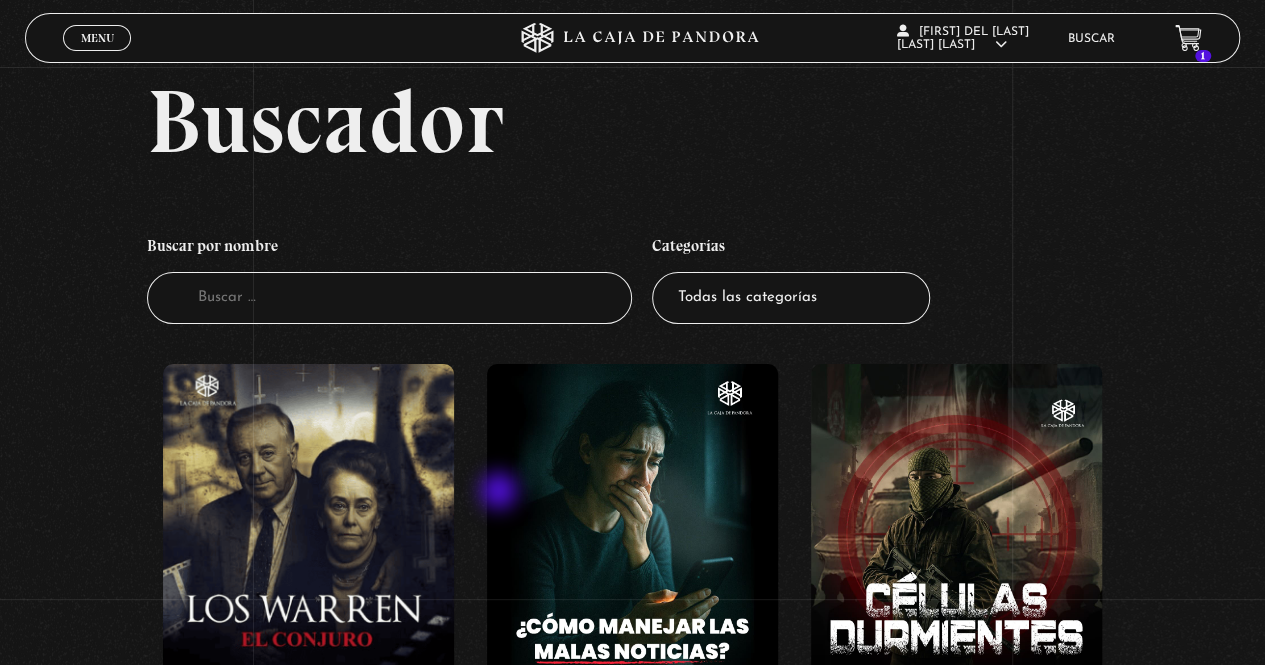 scroll, scrollTop: 0, scrollLeft: 0, axis: both 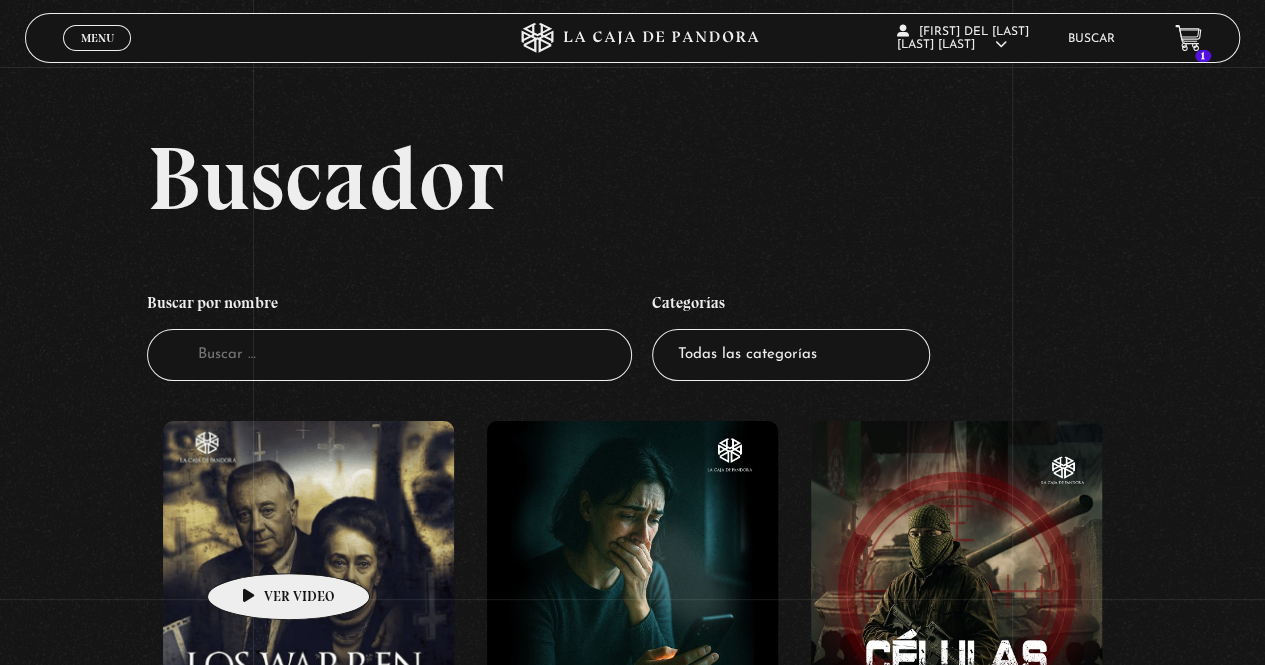 click at bounding box center (308, 601) 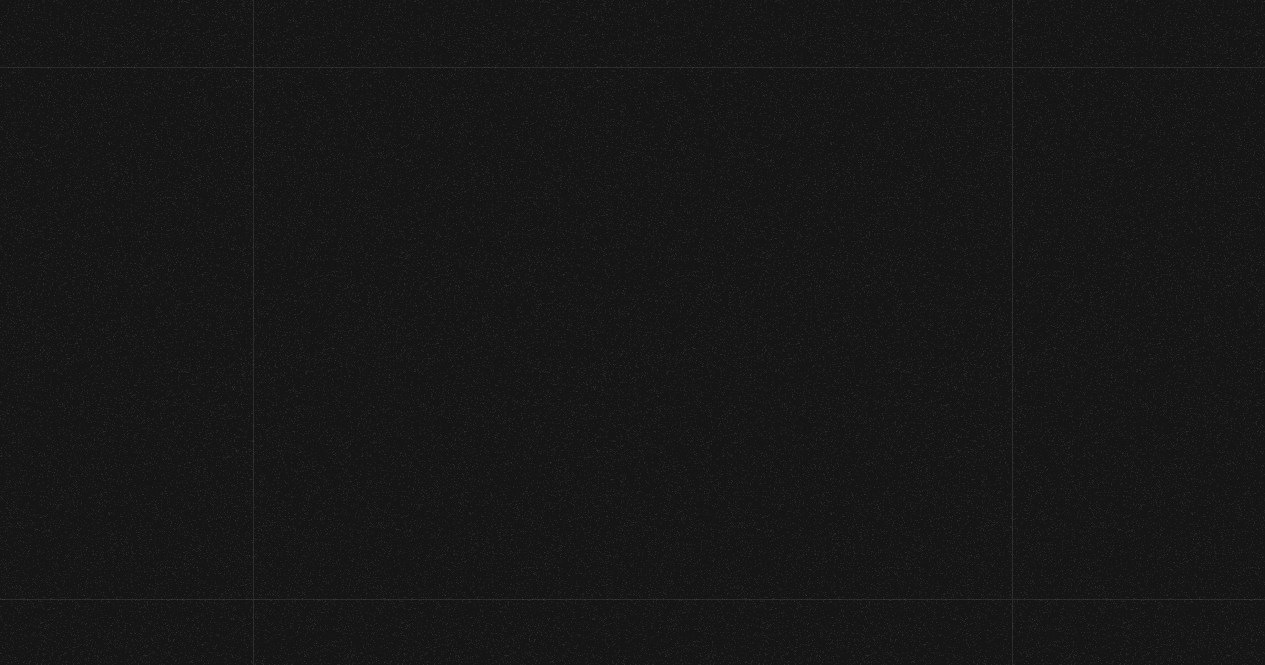 scroll, scrollTop: 0, scrollLeft: 0, axis: both 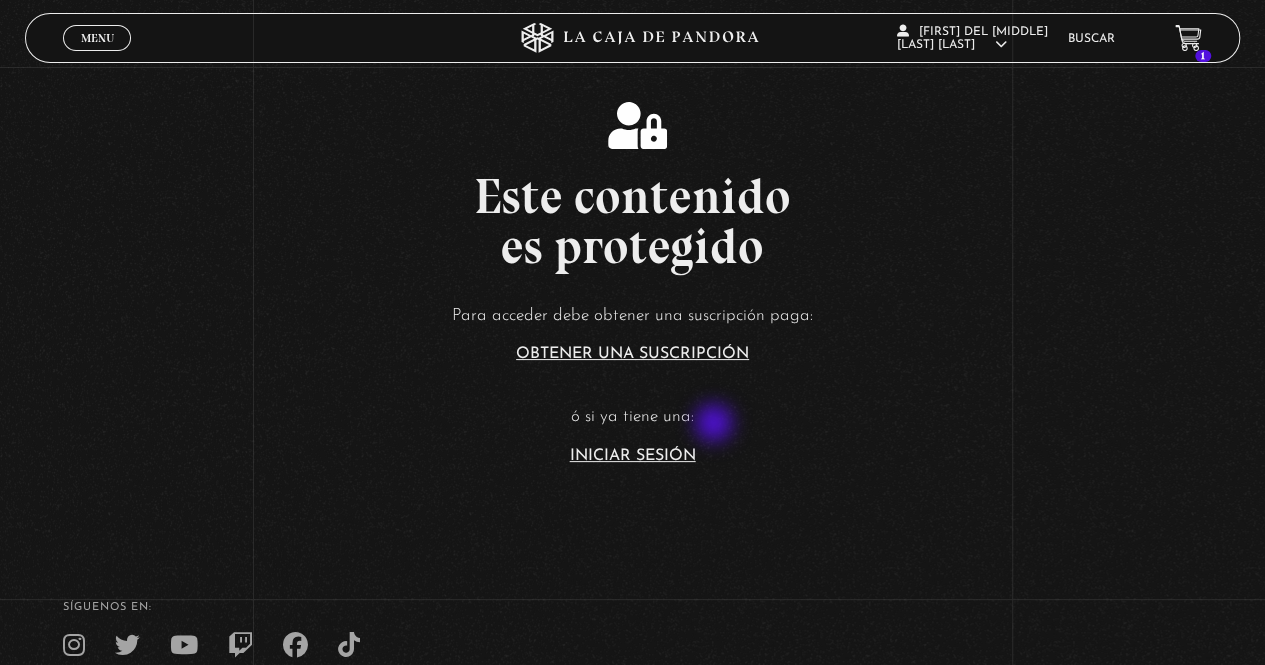 drag, startPoint x: 716, startPoint y: 425, endPoint x: 706, endPoint y: 443, distance: 20.59126 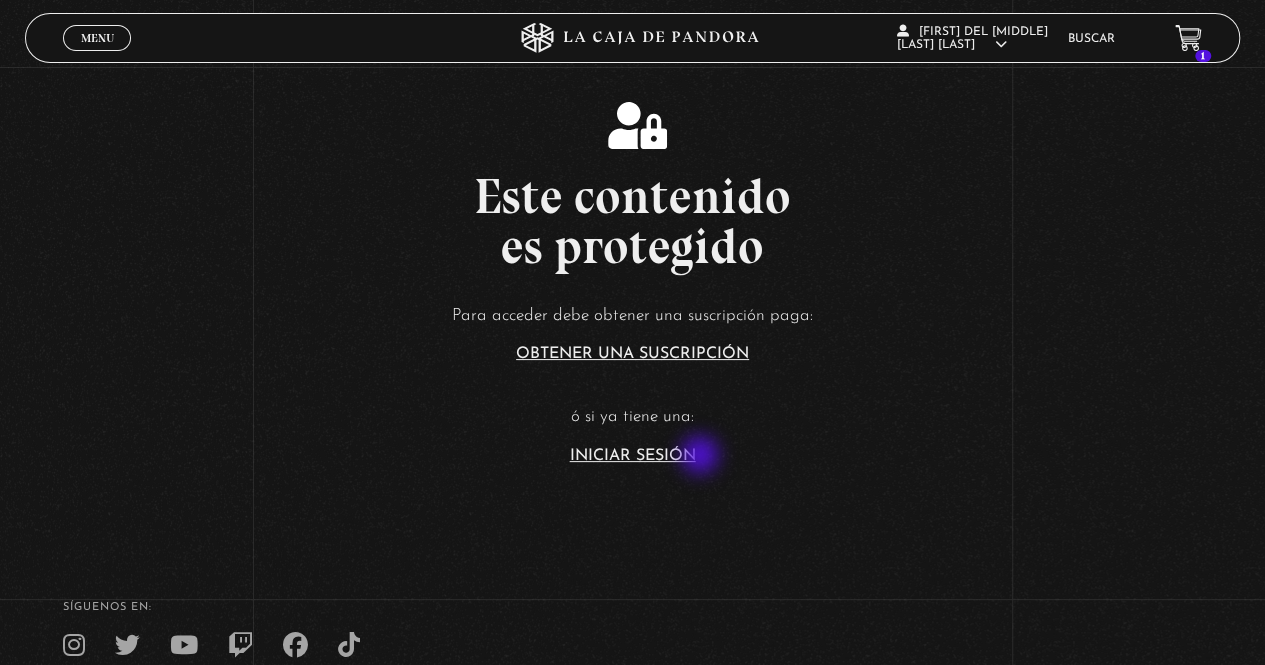click on "Iniciar Sesión" at bounding box center (633, 456) 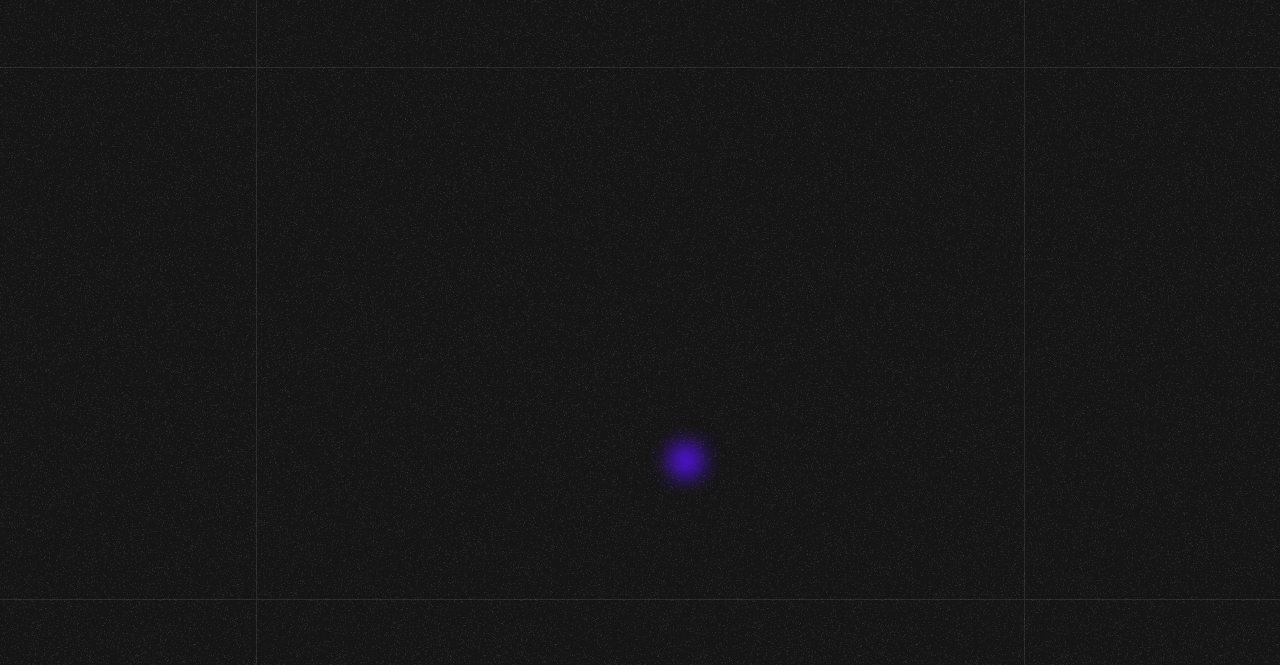 scroll, scrollTop: 0, scrollLeft: 0, axis: both 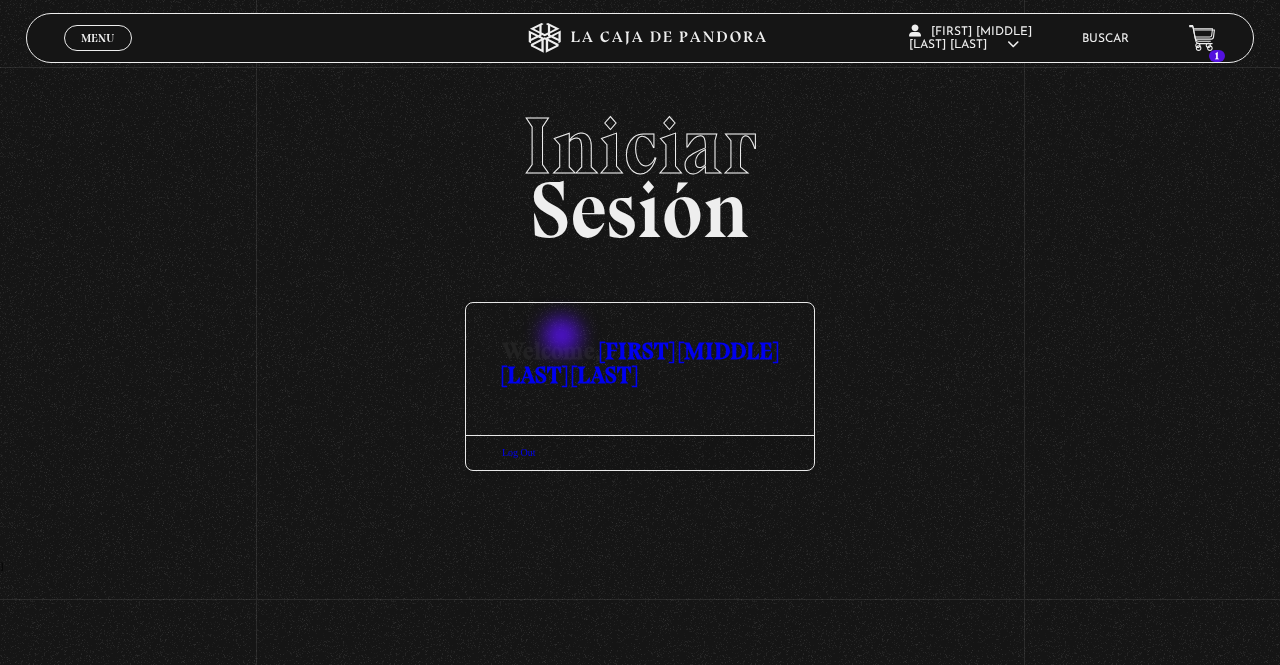 click on "Welcome,  María del Mar Camacho Escalante" at bounding box center [640, 345] 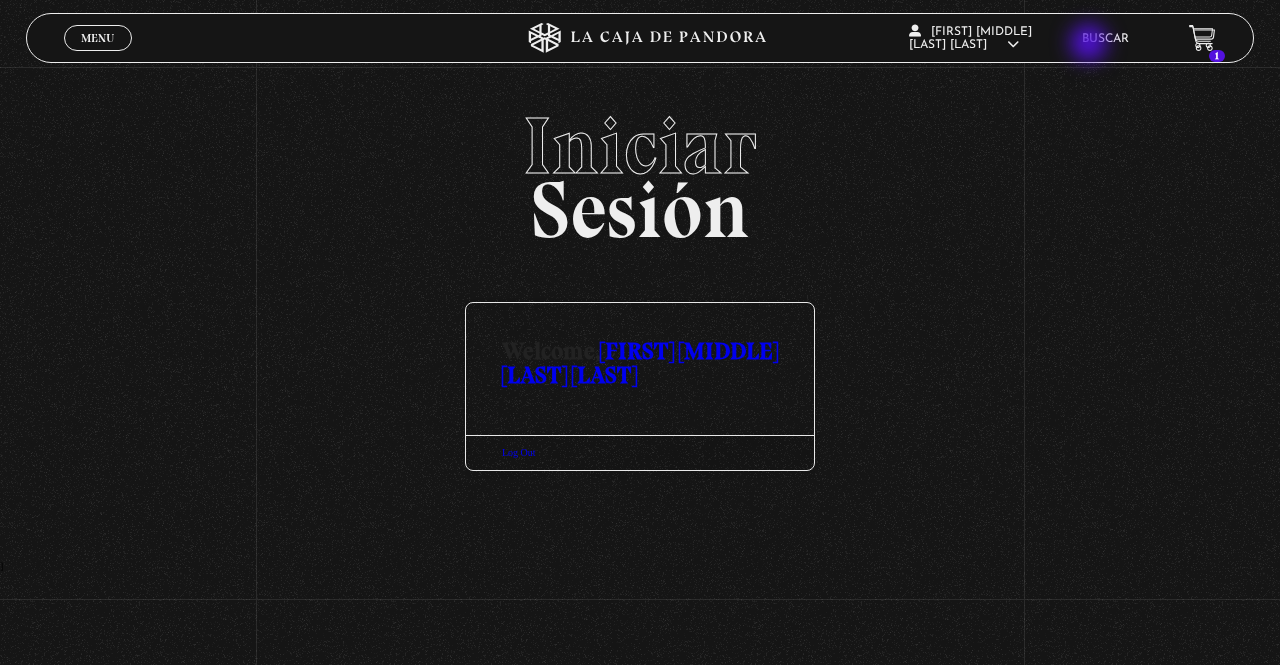 click on "Buscar" at bounding box center (1105, 39) 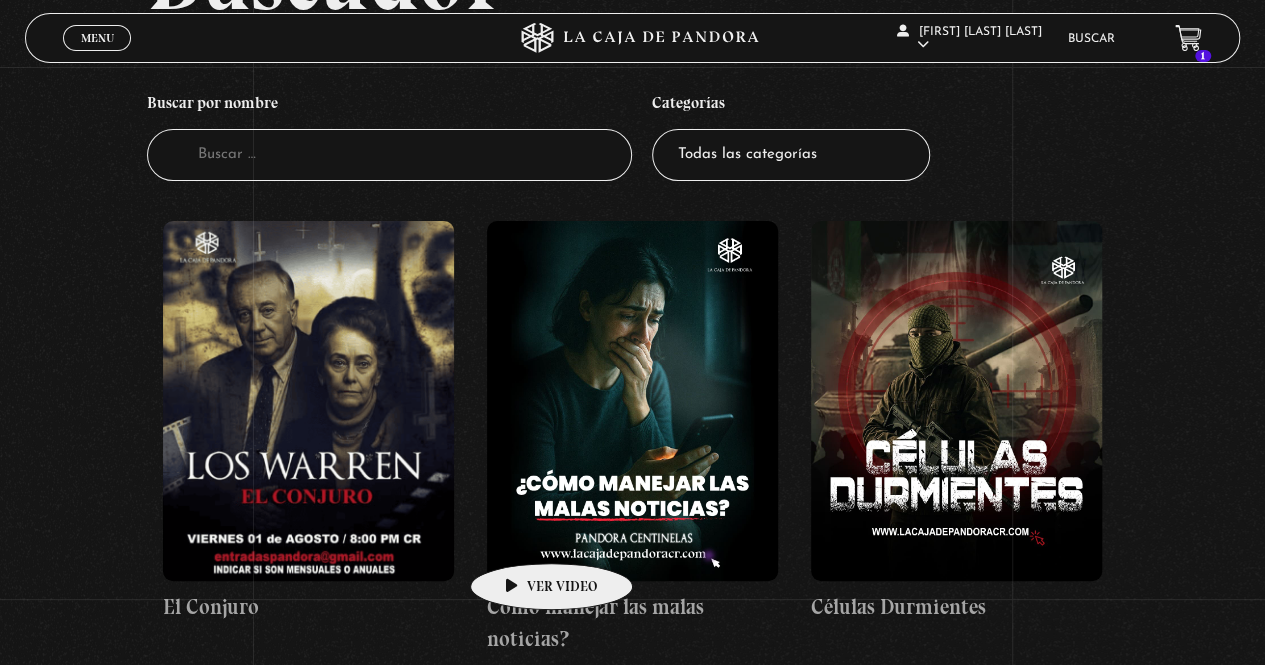 scroll, scrollTop: 400, scrollLeft: 0, axis: vertical 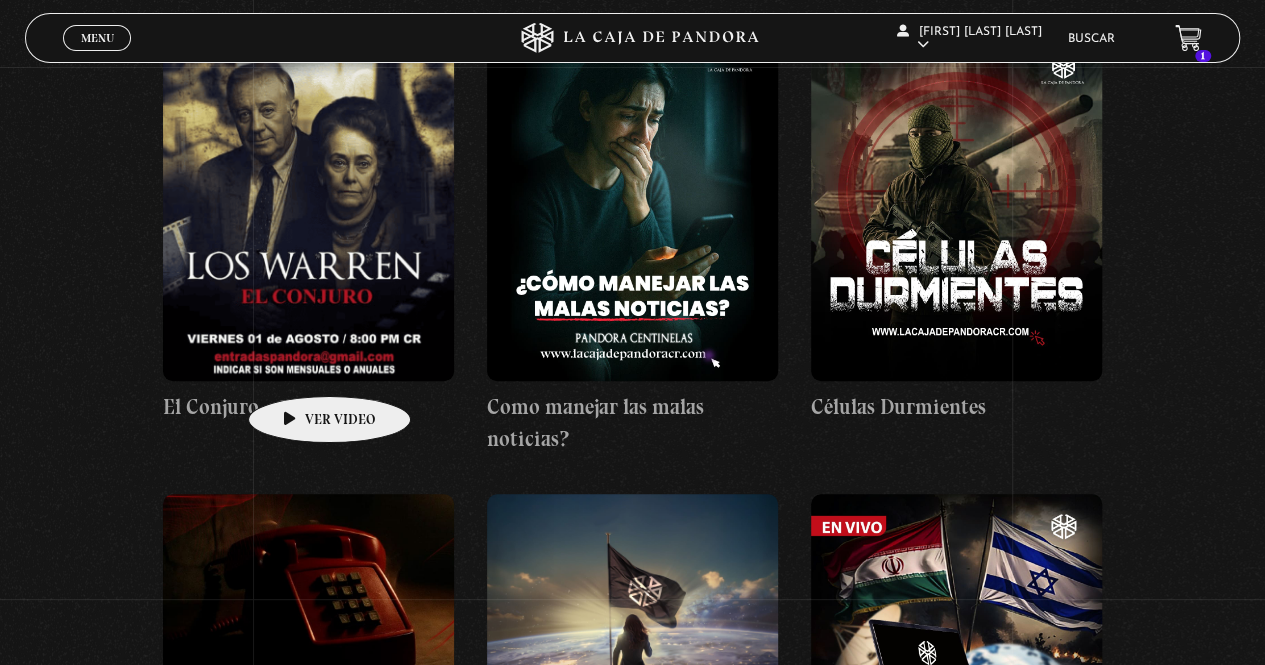 click at bounding box center [308, 201] 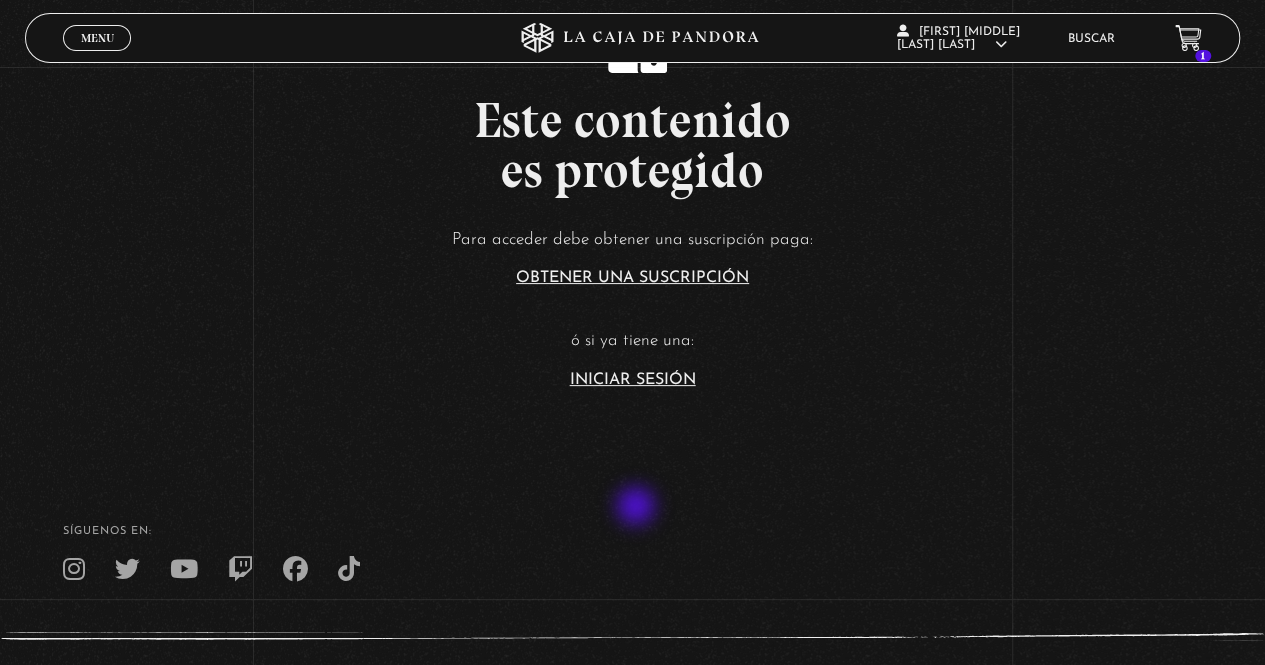 scroll, scrollTop: 174, scrollLeft: 0, axis: vertical 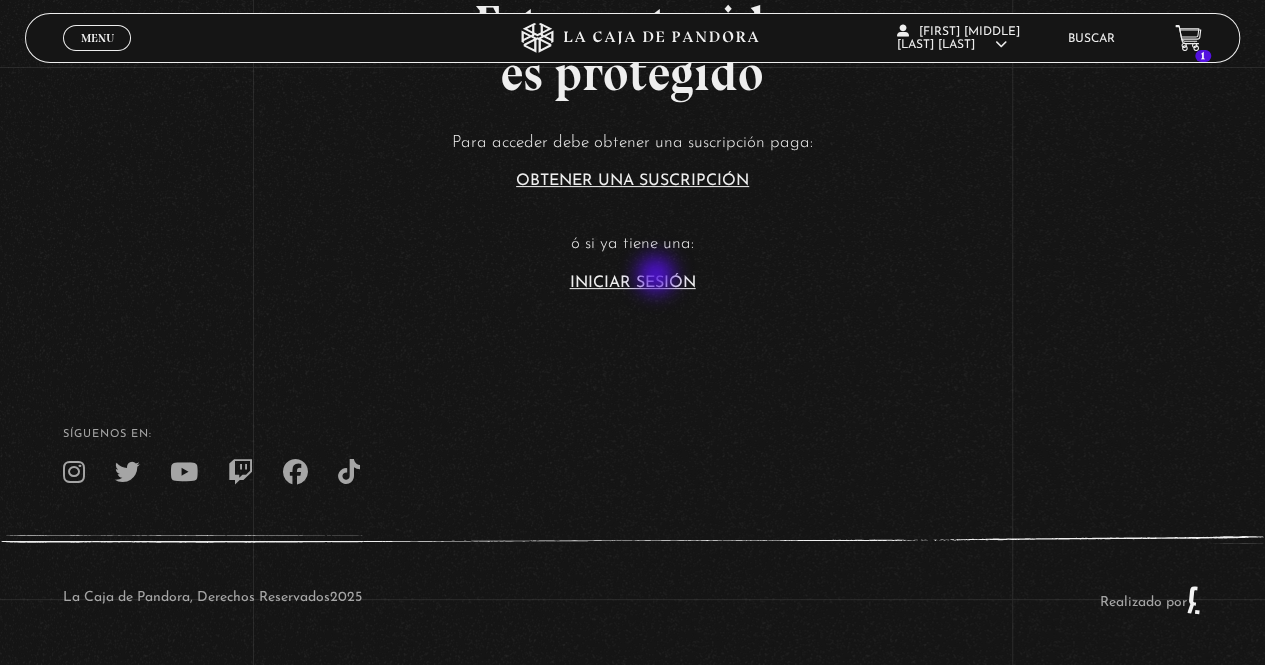 click on "Iniciar Sesión" at bounding box center [633, 283] 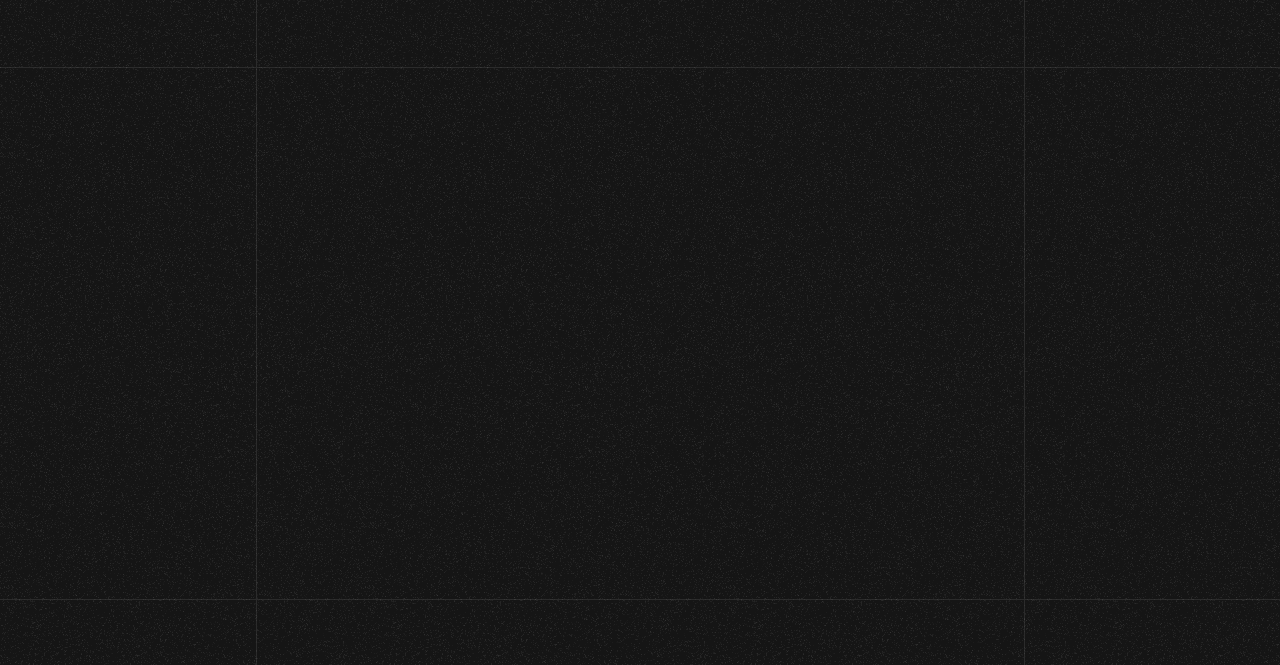 scroll, scrollTop: 0, scrollLeft: 0, axis: both 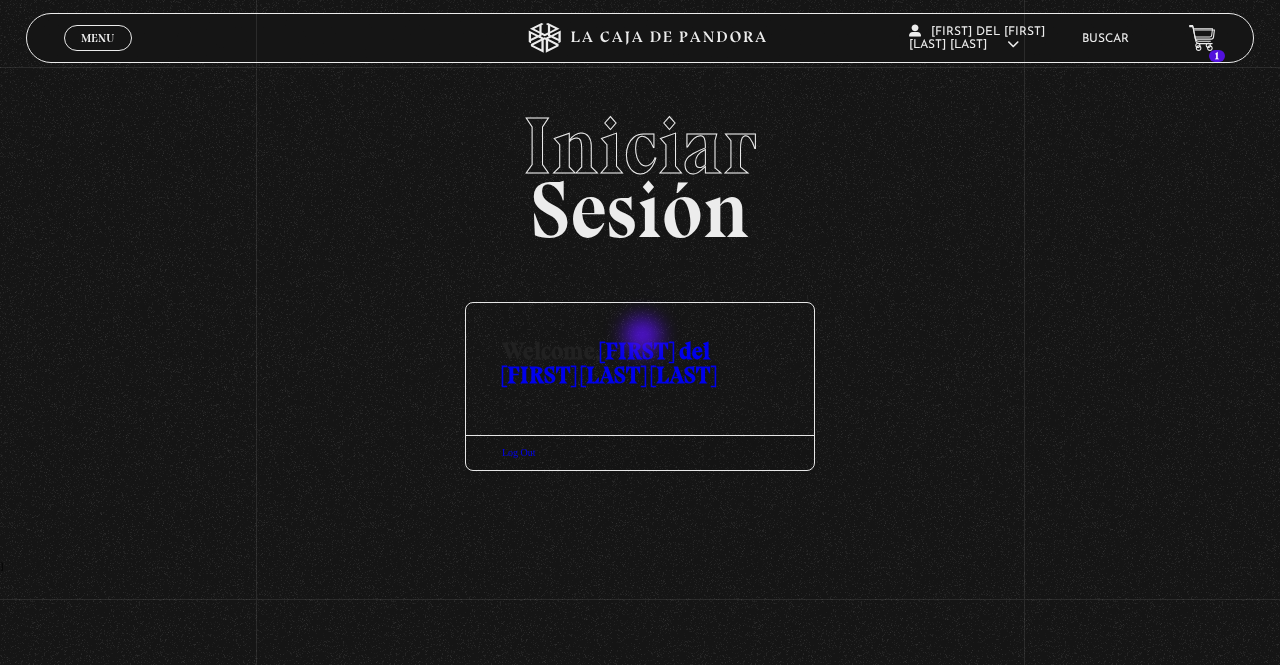 click on "[FIRST] [MIDDLE] [LAST] [LAST]" at bounding box center [609, 362] 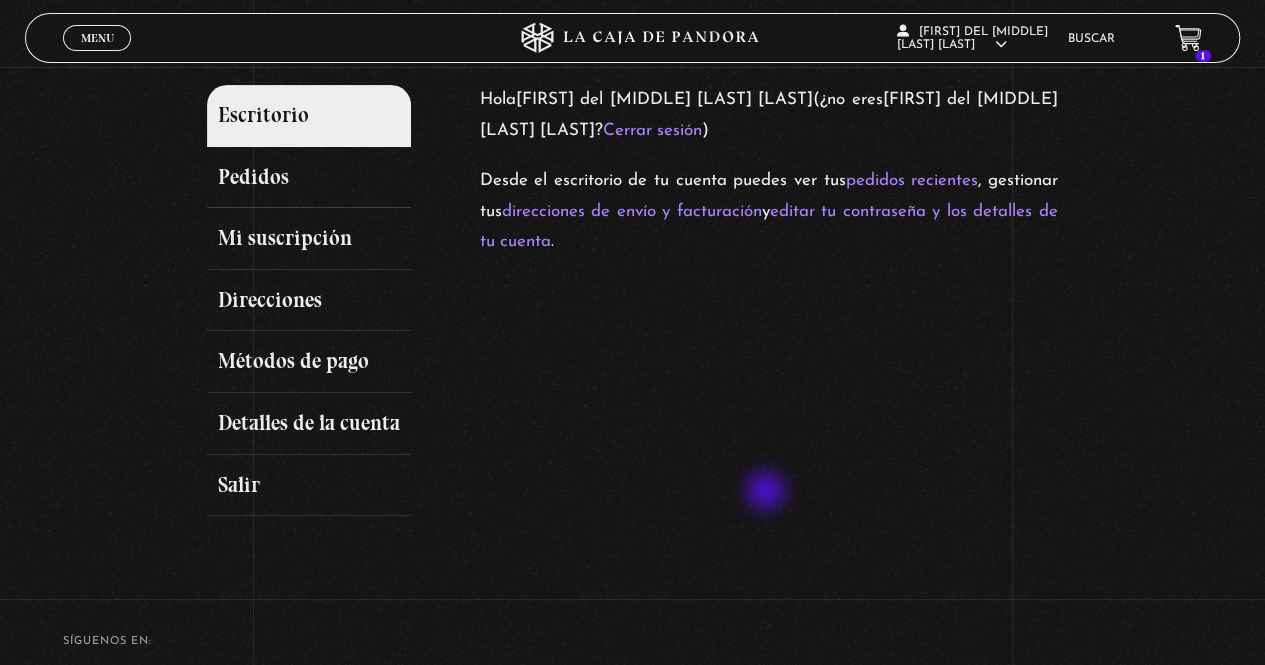 scroll, scrollTop: 34, scrollLeft: 0, axis: vertical 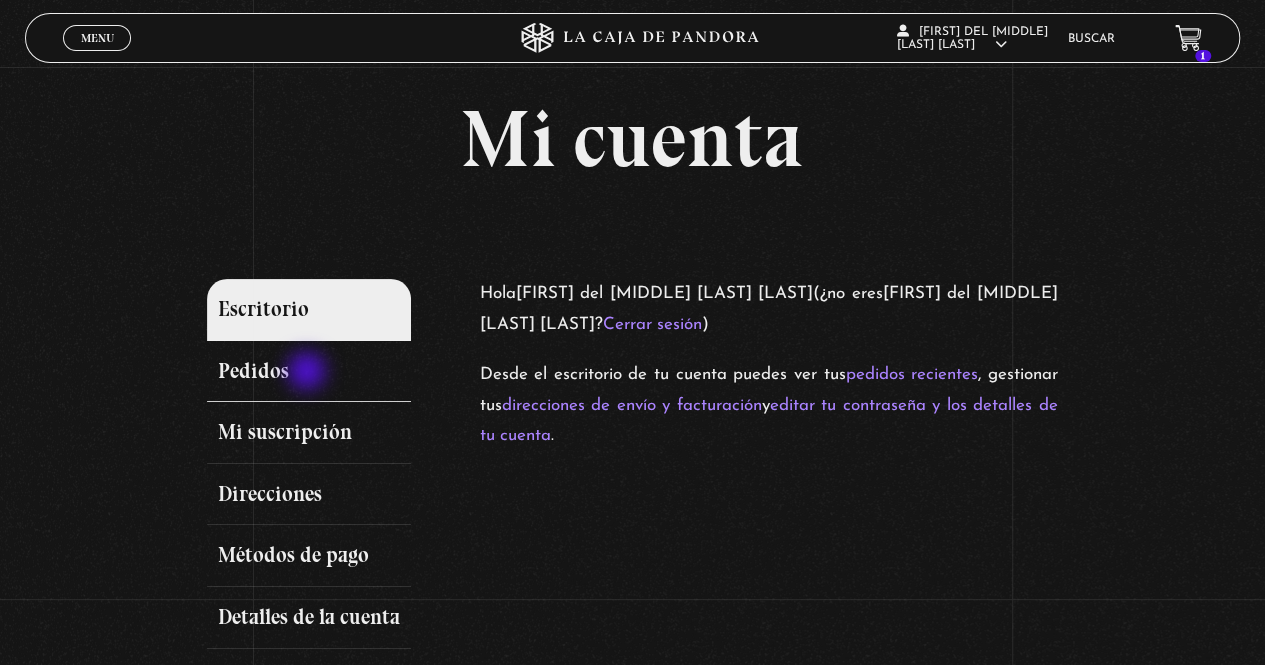 click on "Pedidos" at bounding box center [309, 372] 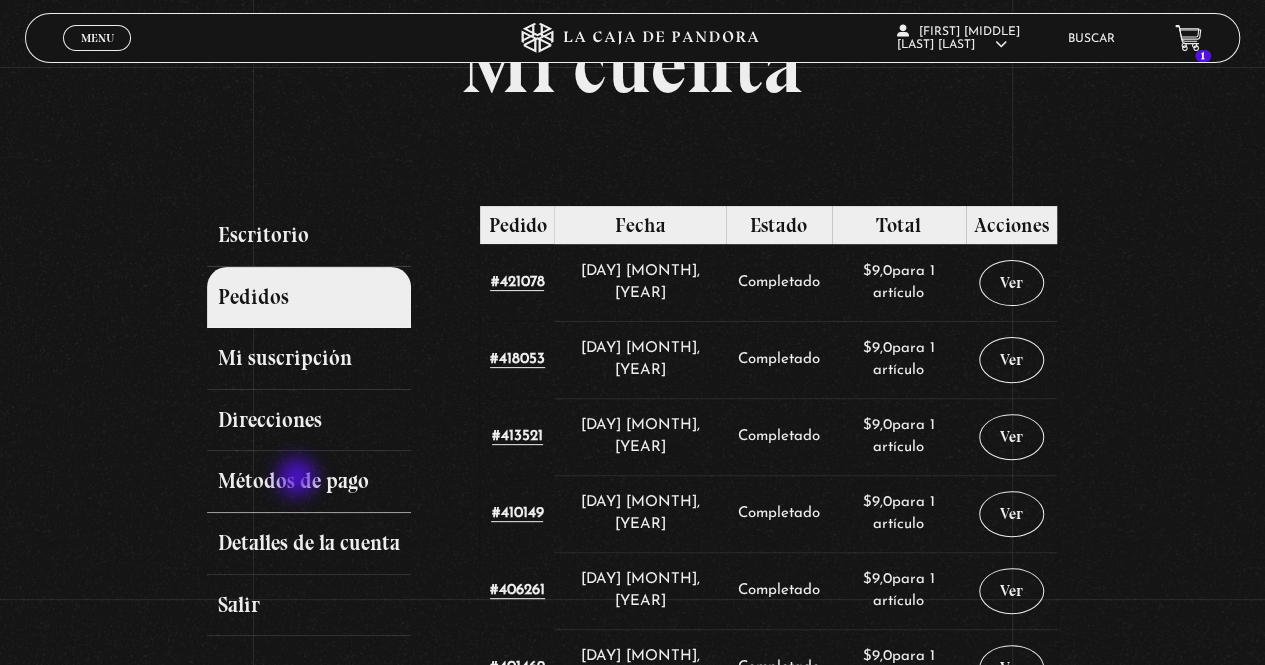 scroll, scrollTop: 200, scrollLeft: 0, axis: vertical 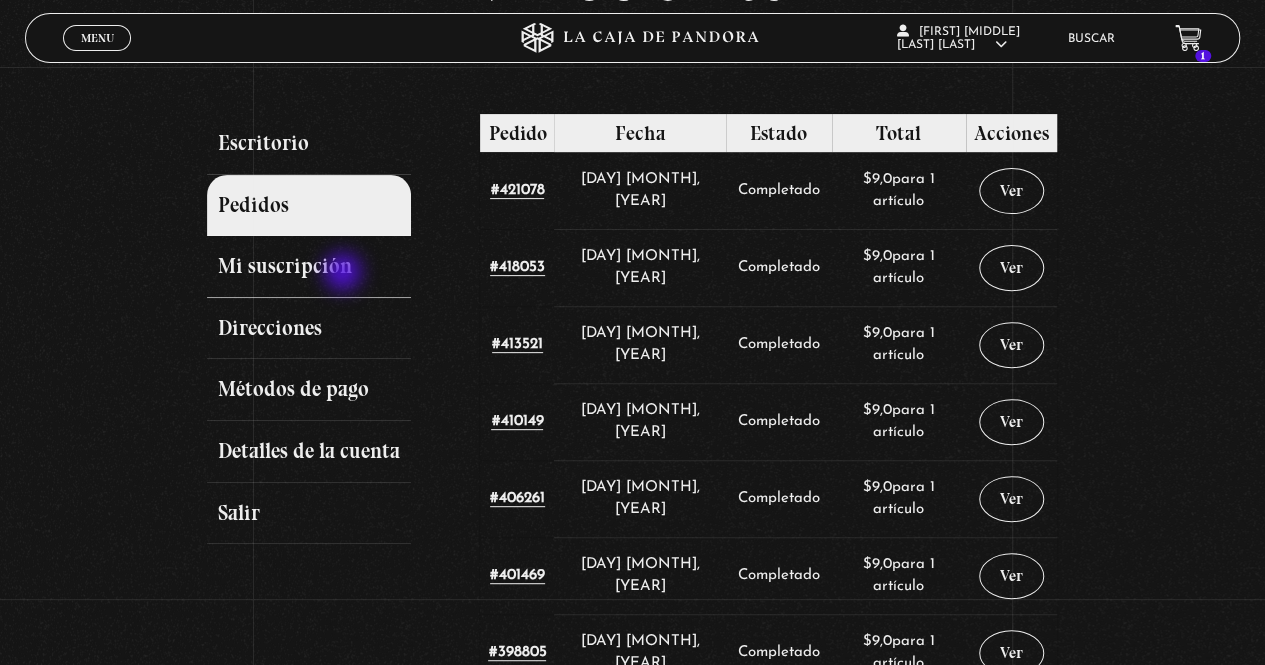 click on "Mi suscripción" at bounding box center [309, 267] 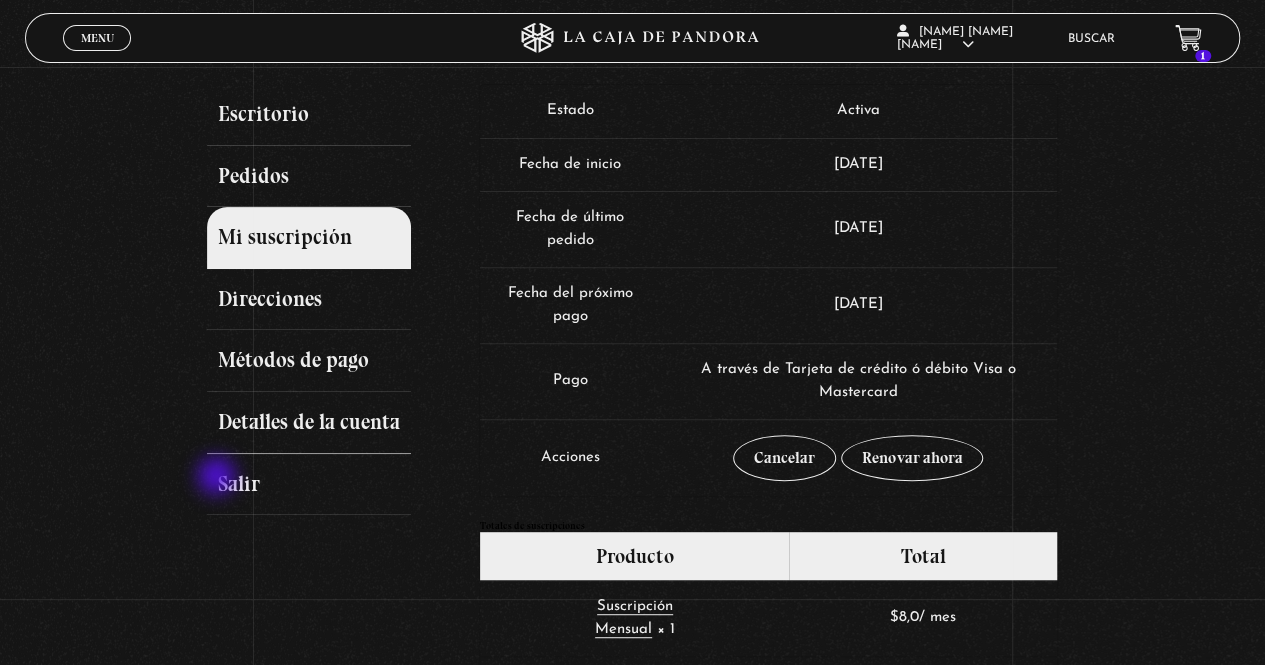 scroll, scrollTop: 0, scrollLeft: 0, axis: both 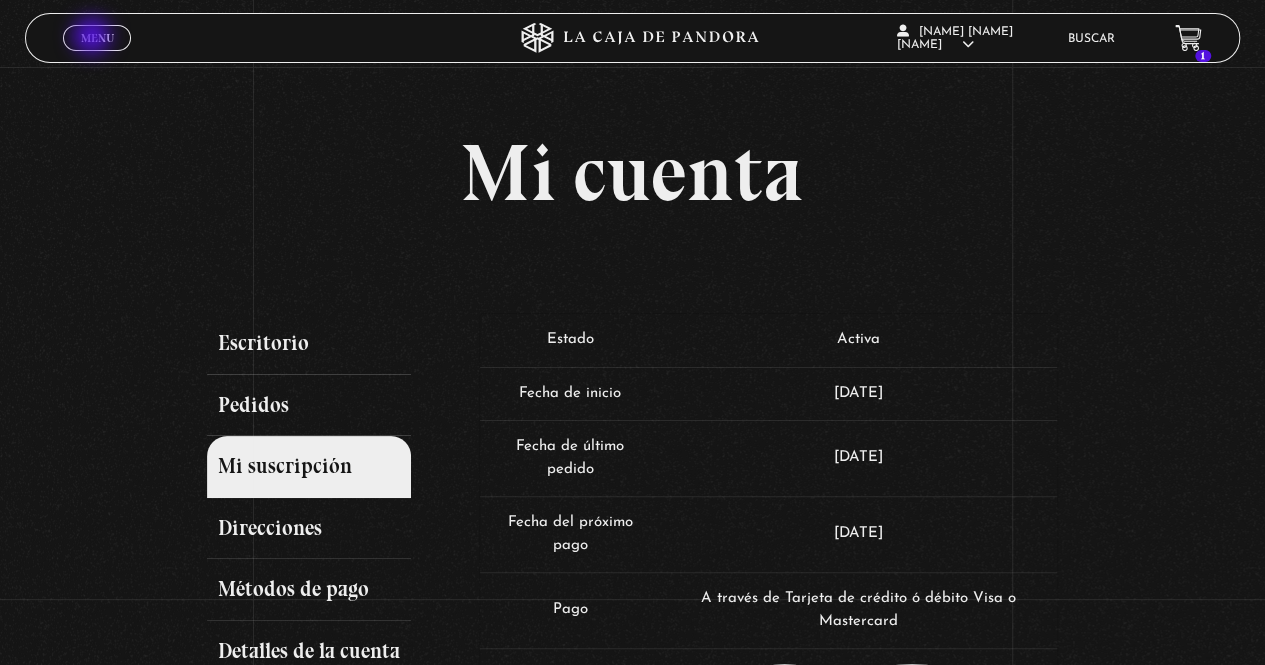 click on "Menu Cerrar" at bounding box center (97, 38) 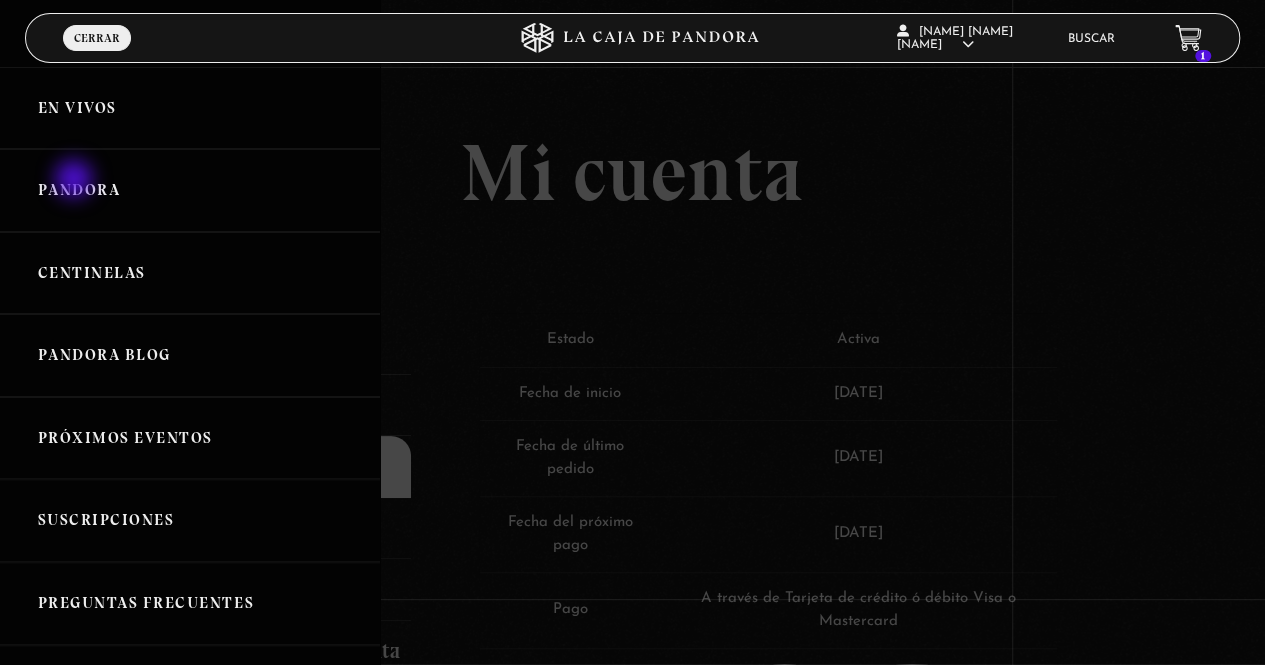 click on "Pandora" at bounding box center (190, 190) 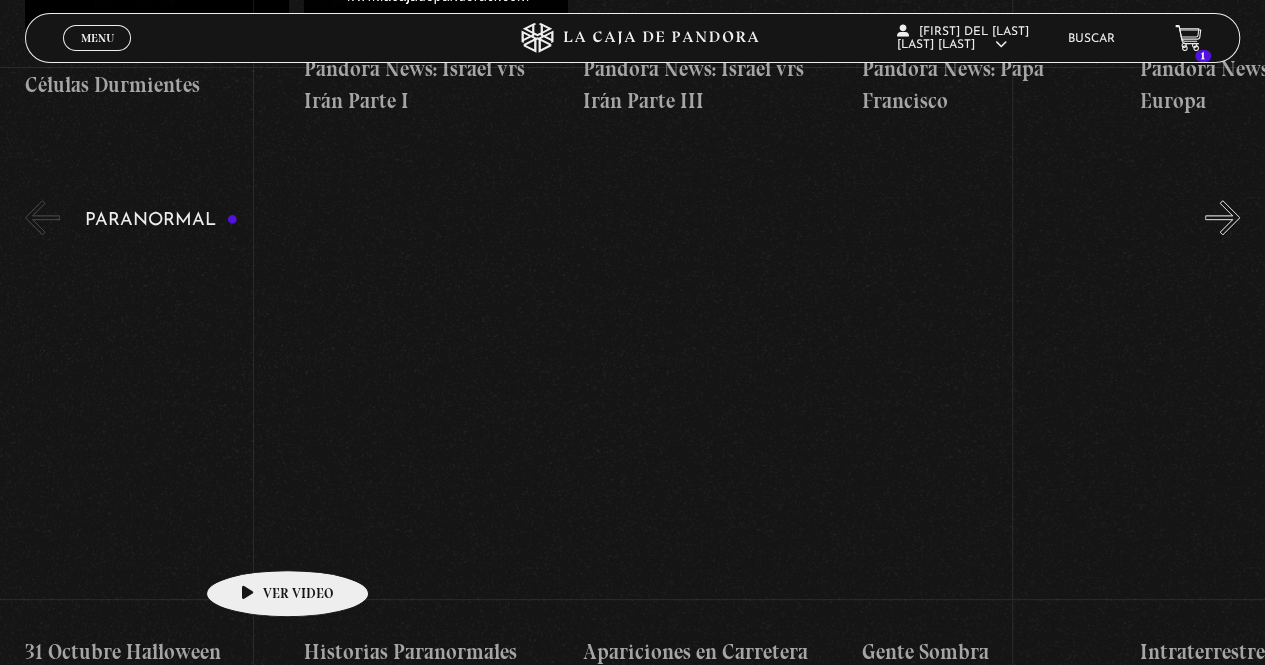 scroll, scrollTop: 800, scrollLeft: 0, axis: vertical 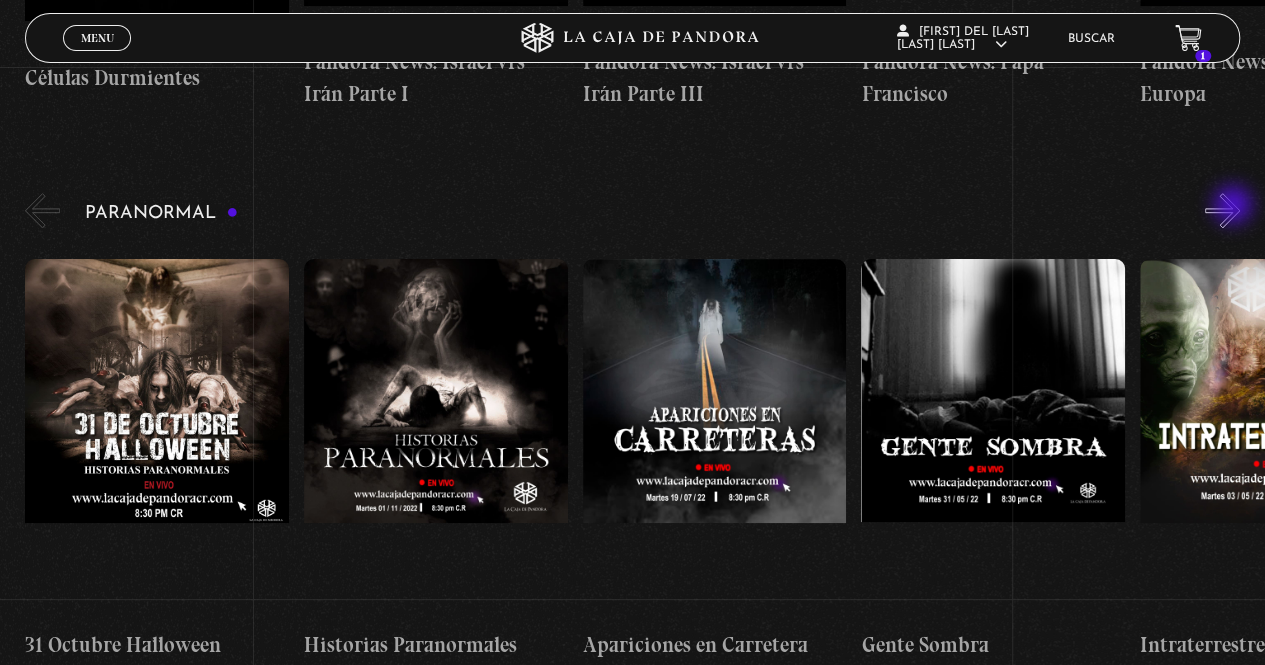 click on "»" at bounding box center [1222, 210] 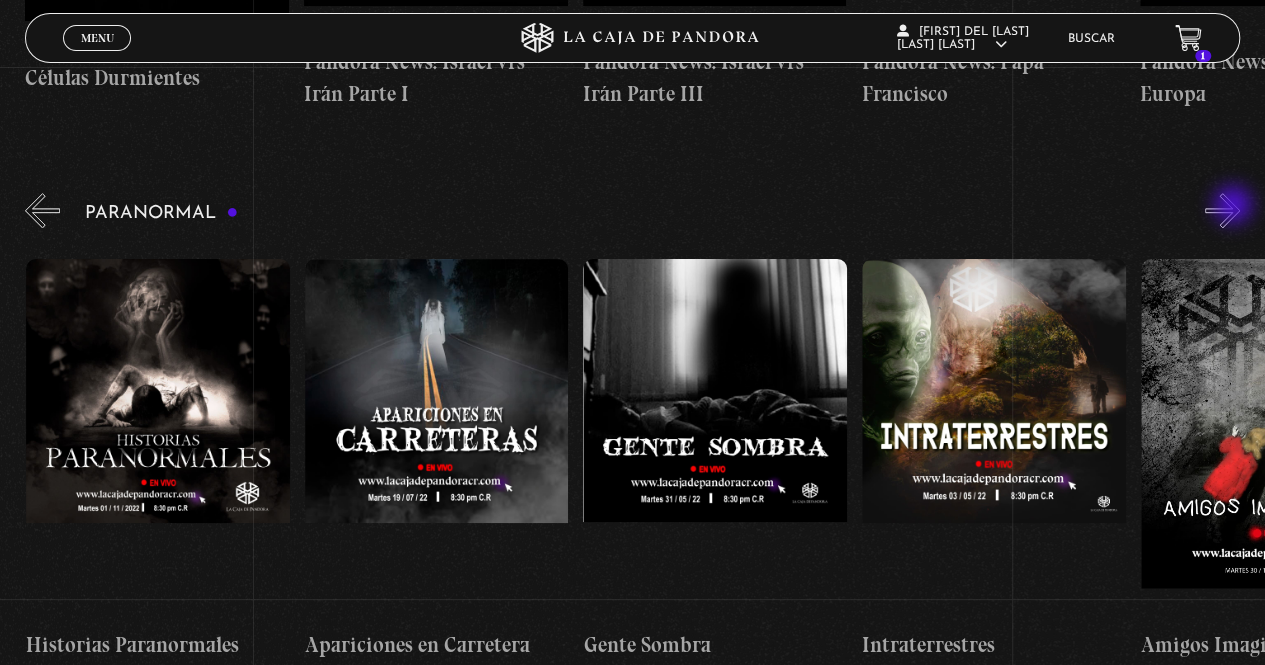 click on "»" at bounding box center [1222, 210] 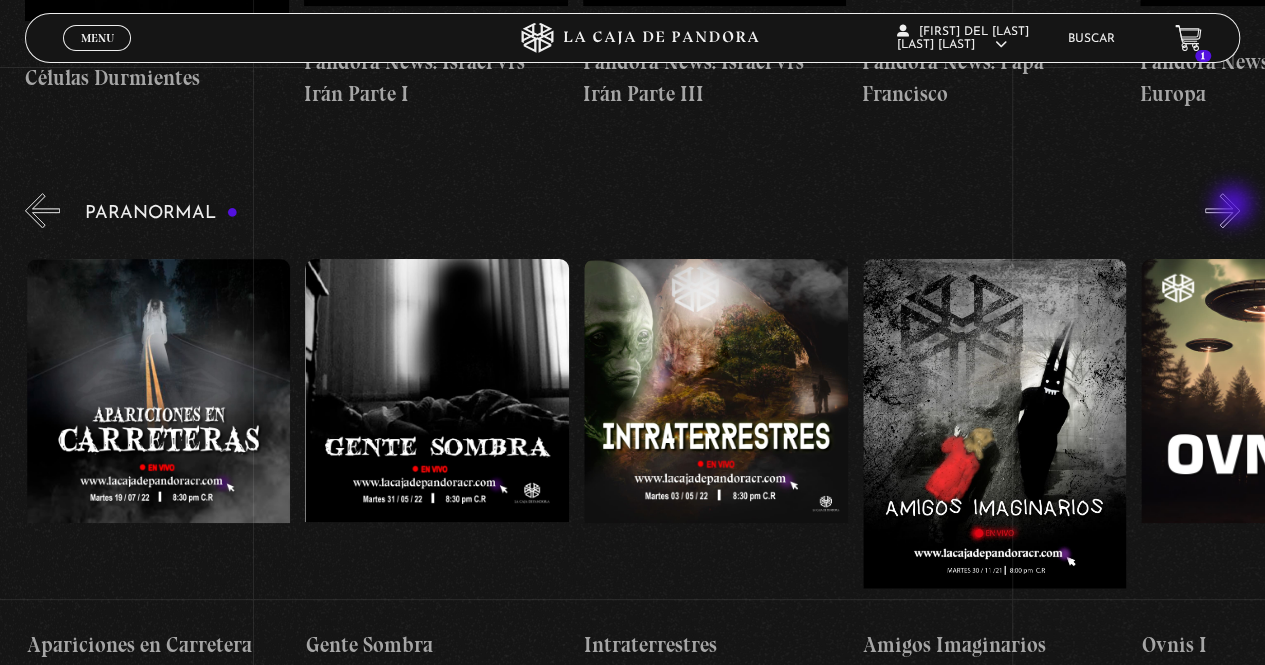 click on "»" at bounding box center [1222, 210] 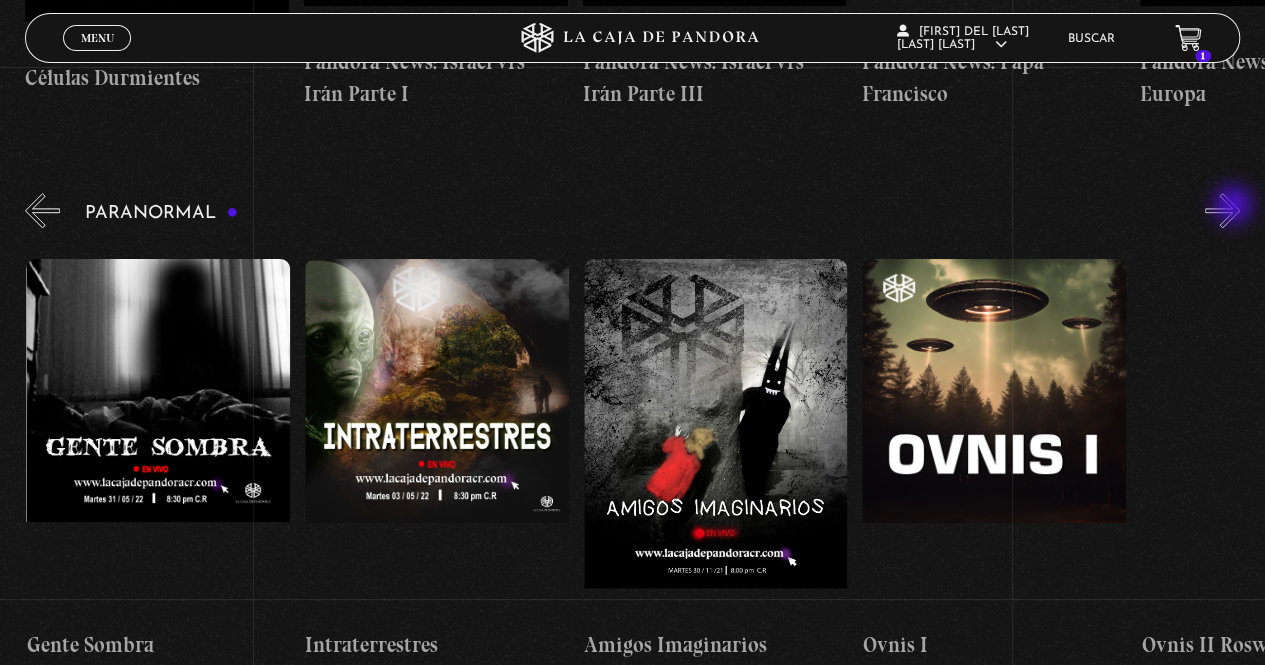 click on "»" at bounding box center (1222, 210) 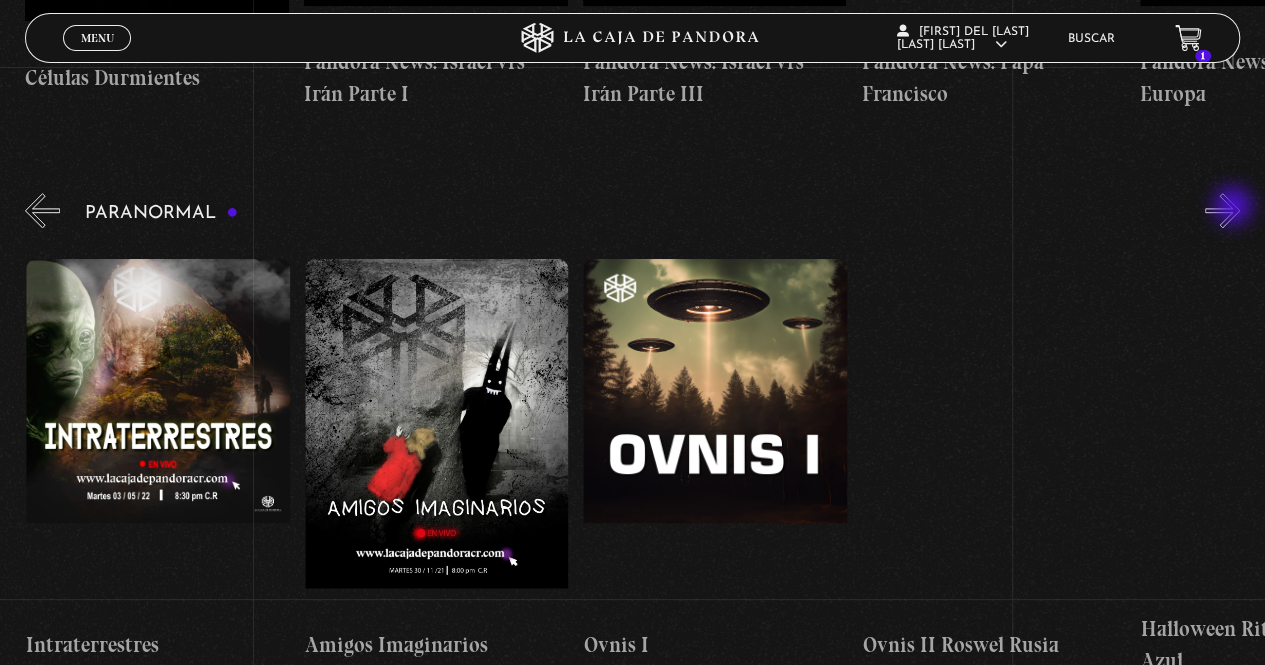 click on "»" at bounding box center [1222, 210] 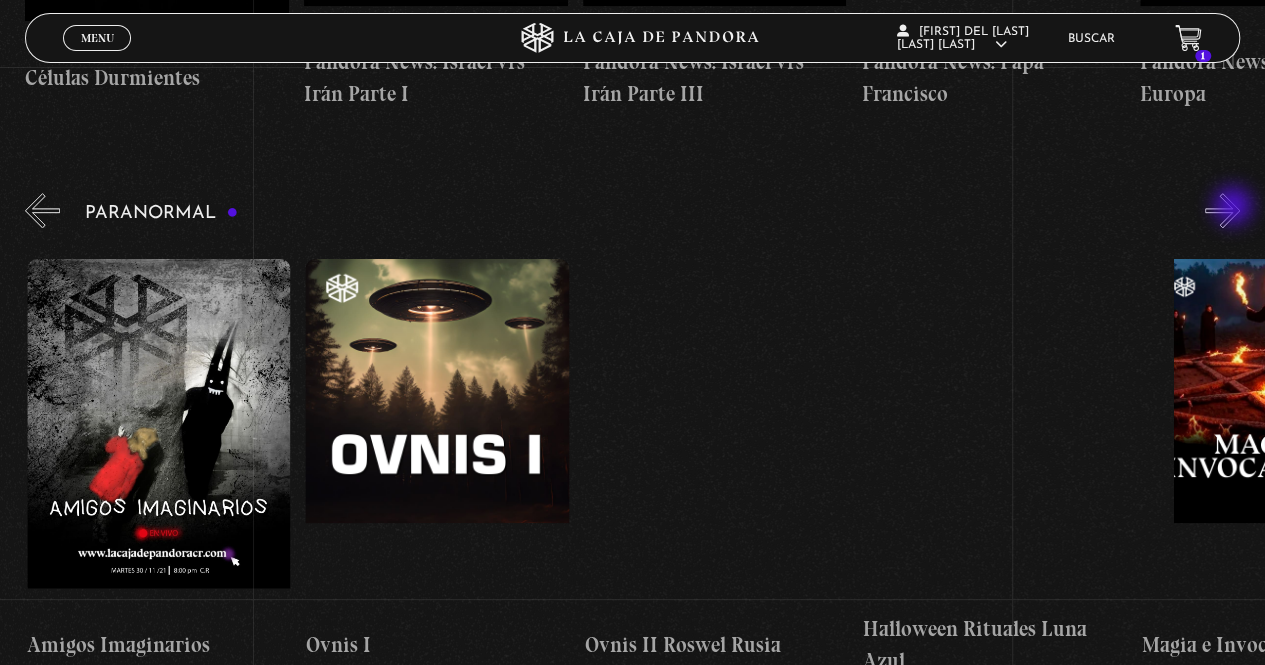 click on "»" at bounding box center (1222, 210) 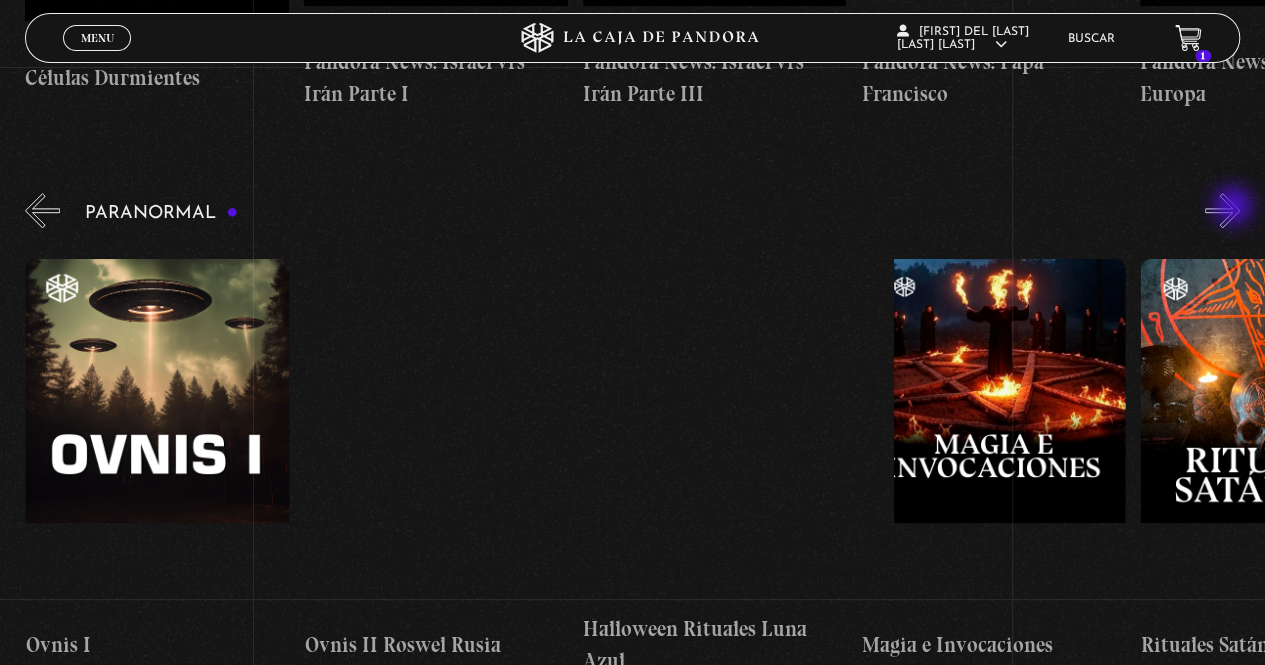 click on "»" at bounding box center (1222, 210) 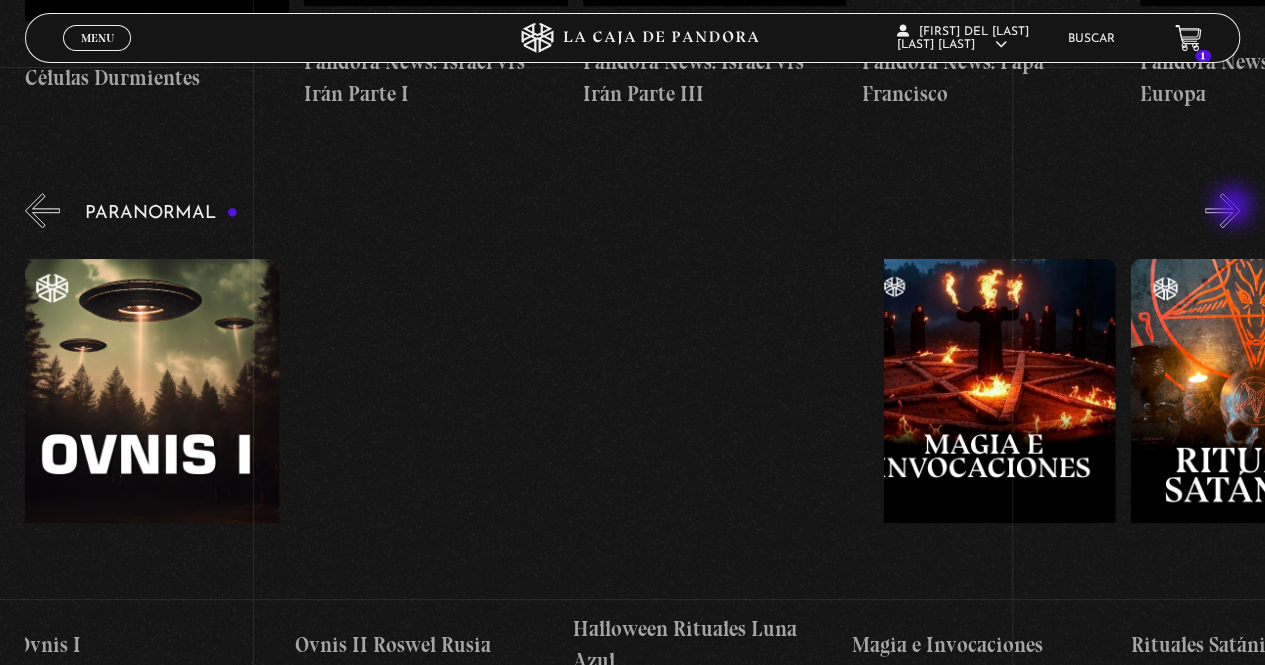 scroll, scrollTop: 0, scrollLeft: 1810, axis: horizontal 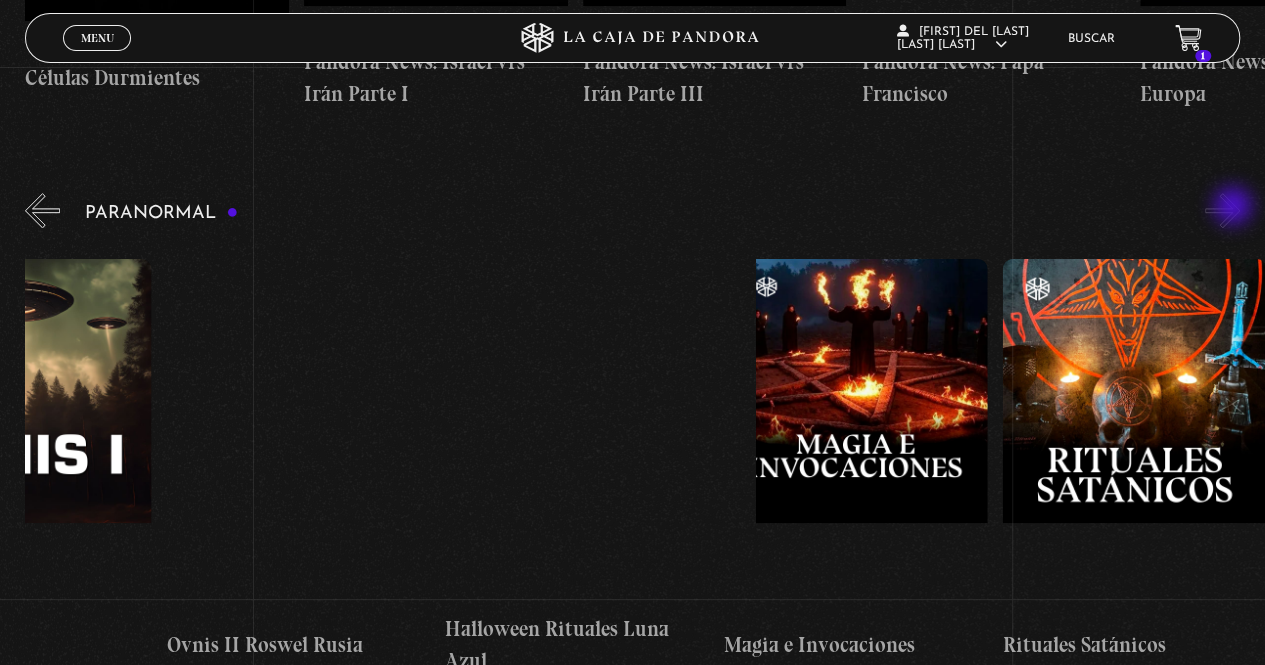 click on "»" at bounding box center (1222, 210) 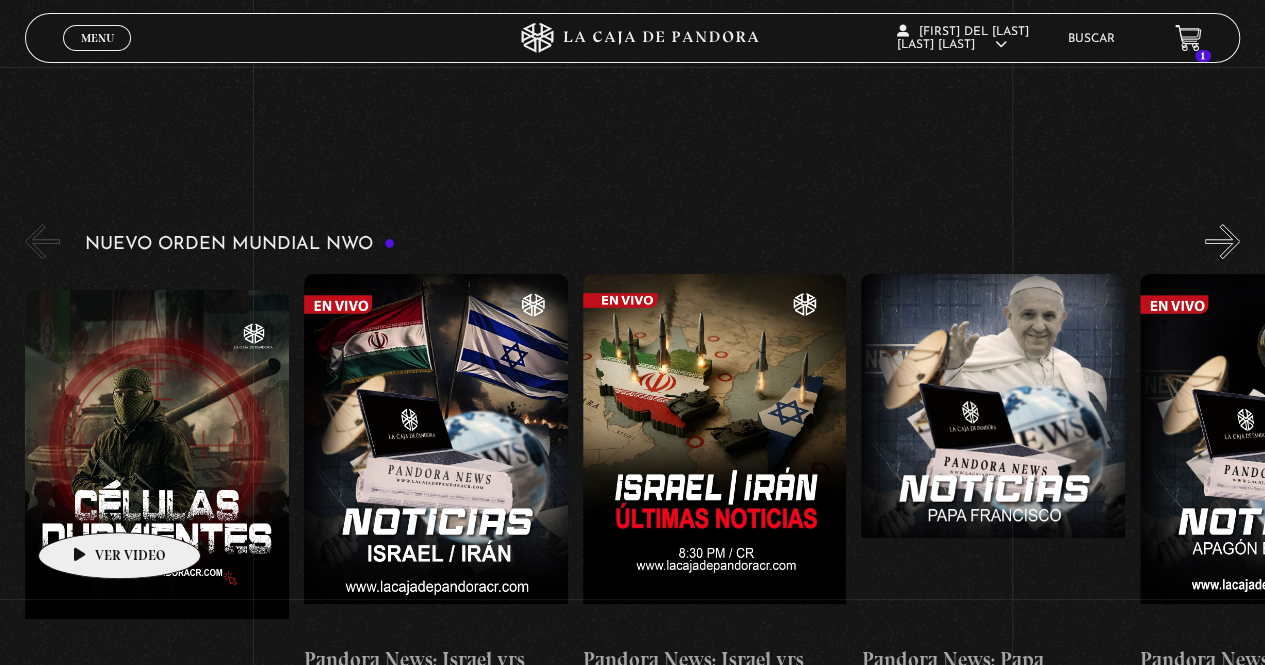 scroll, scrollTop: 200, scrollLeft: 0, axis: vertical 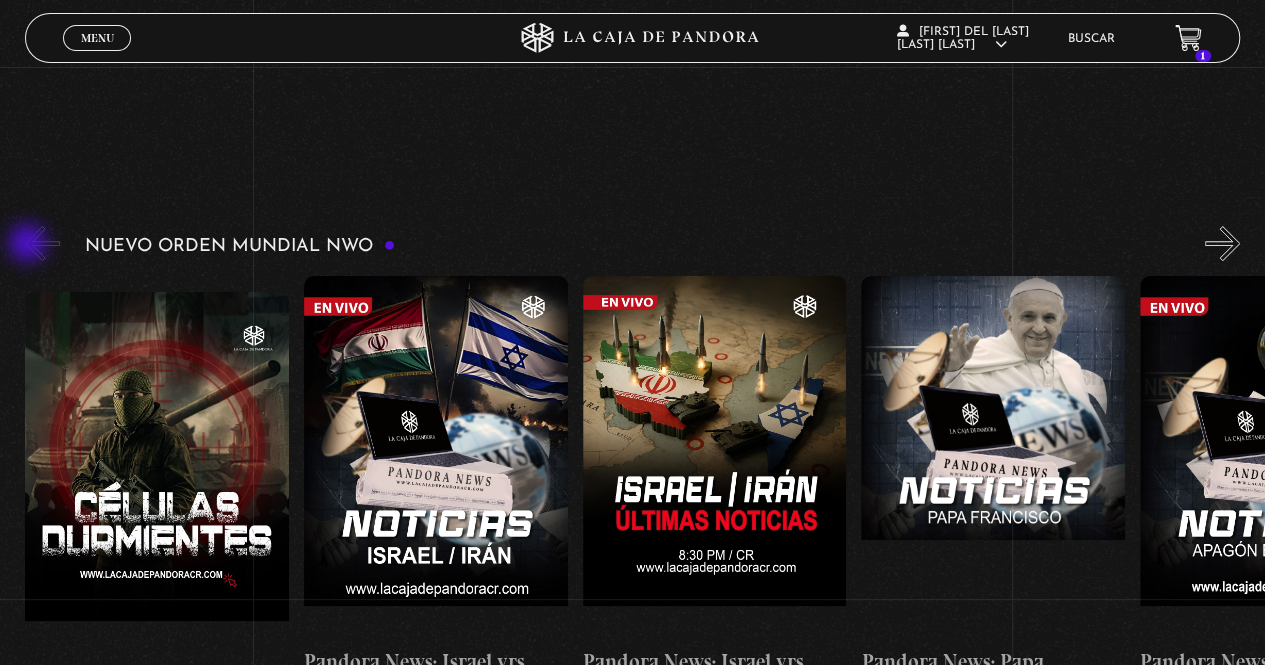 click on "«" at bounding box center [42, 243] 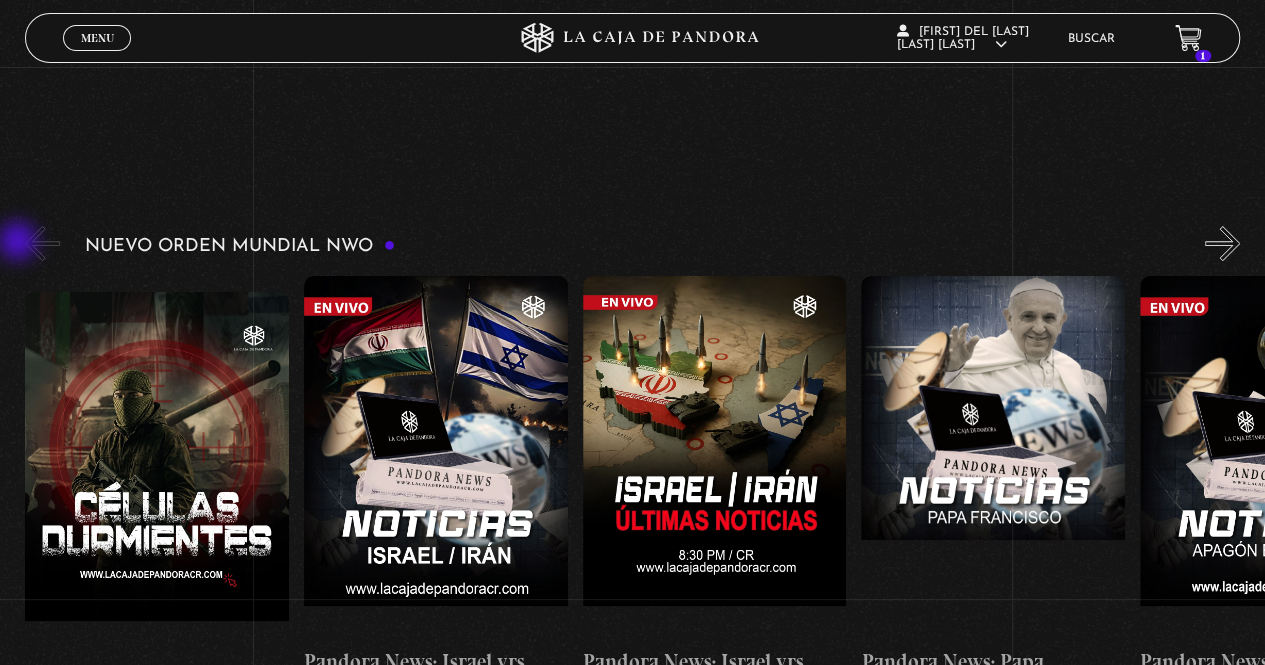 click on "Nuevo Orden Mundial NWO
Fuego 2025 «" at bounding box center (632, 4129) 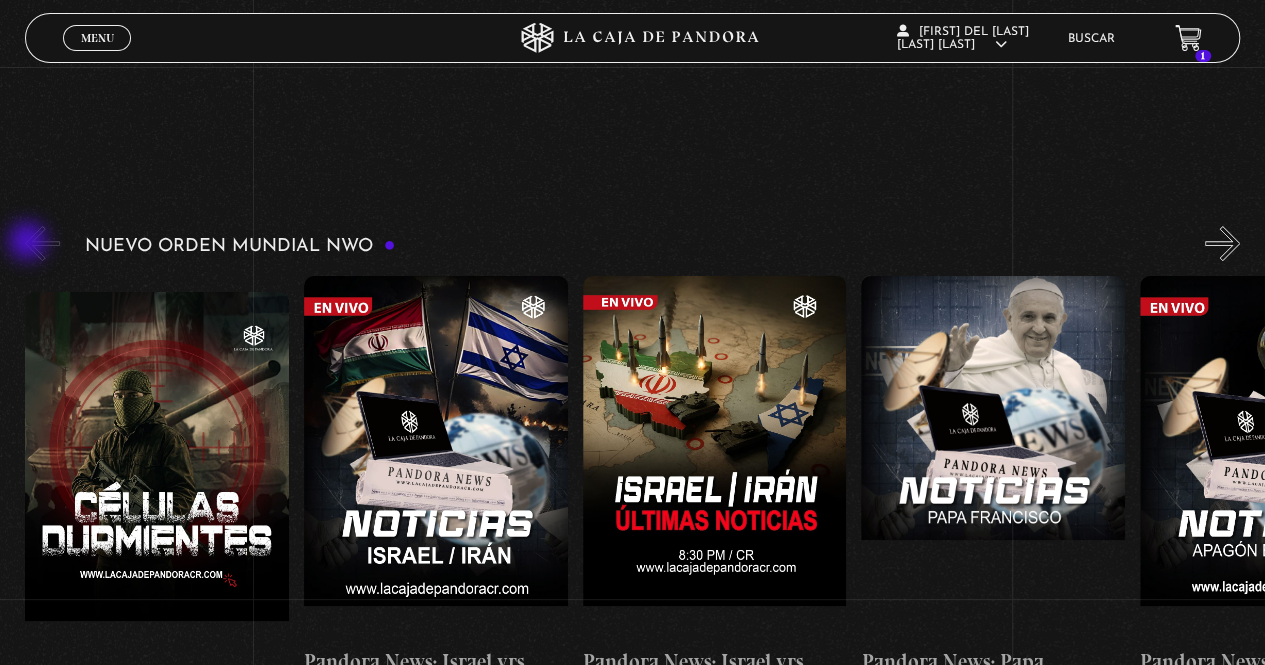 click on "«" at bounding box center (42, 243) 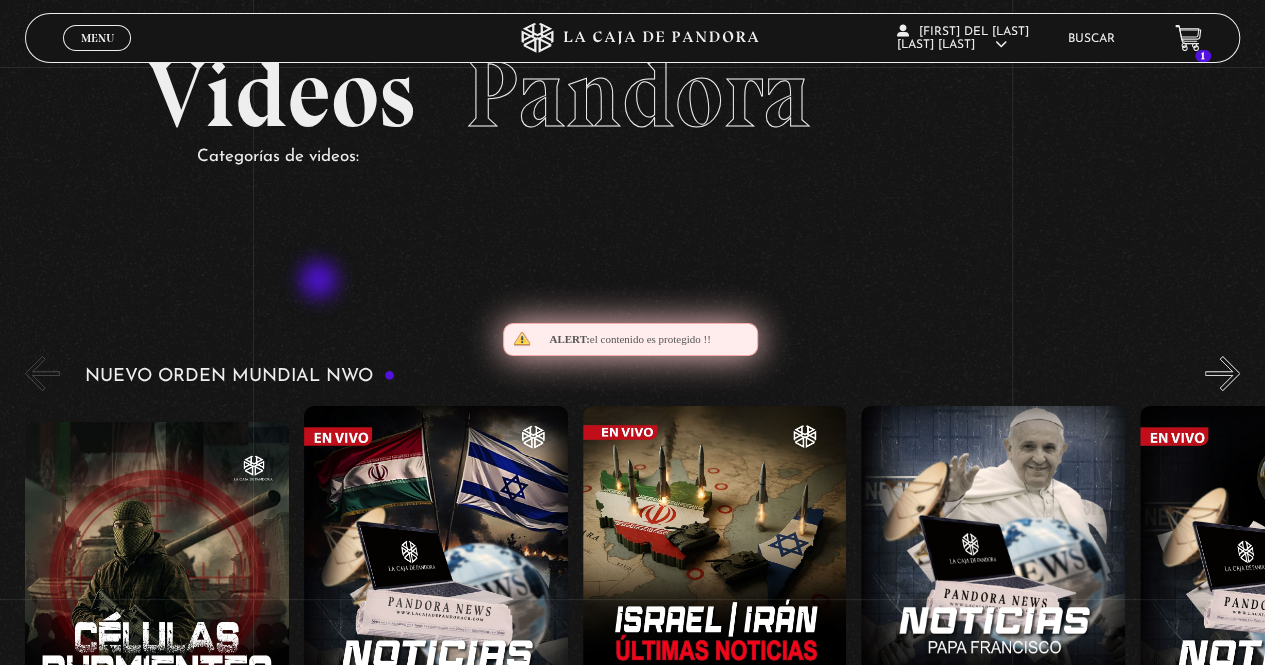 scroll, scrollTop: 0, scrollLeft: 0, axis: both 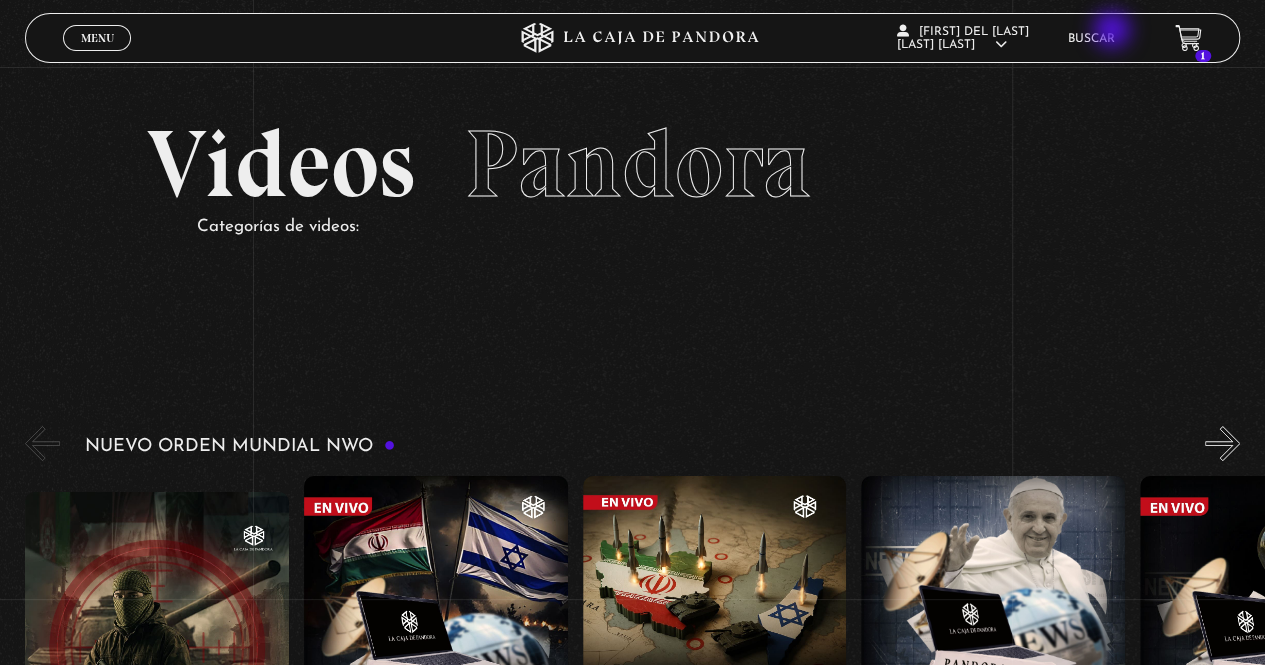 click on "Buscar" at bounding box center [1091, 38] 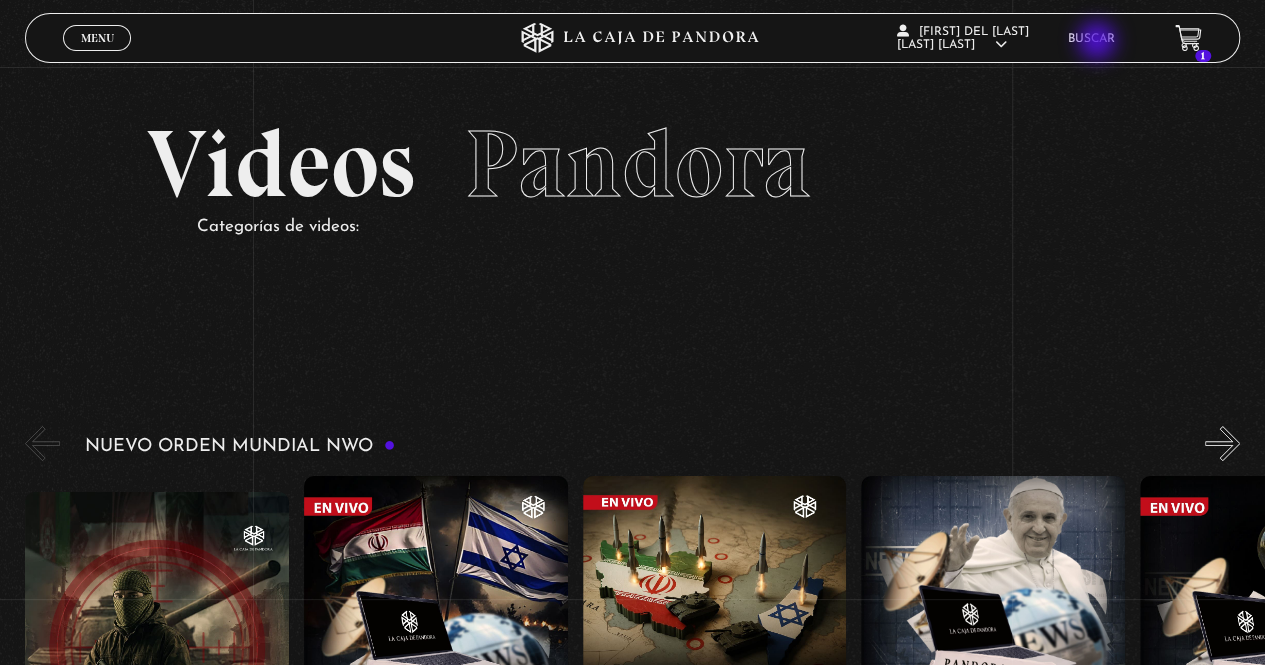 click on "Buscar" at bounding box center [1091, 39] 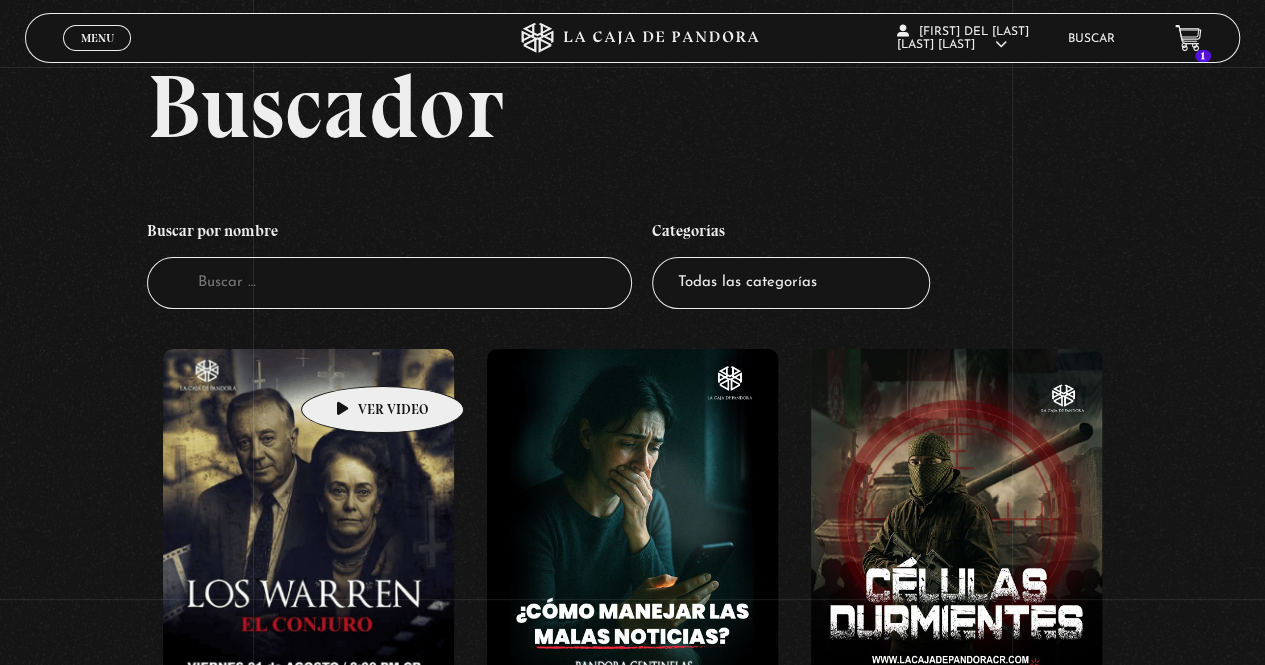 scroll, scrollTop: 0, scrollLeft: 0, axis: both 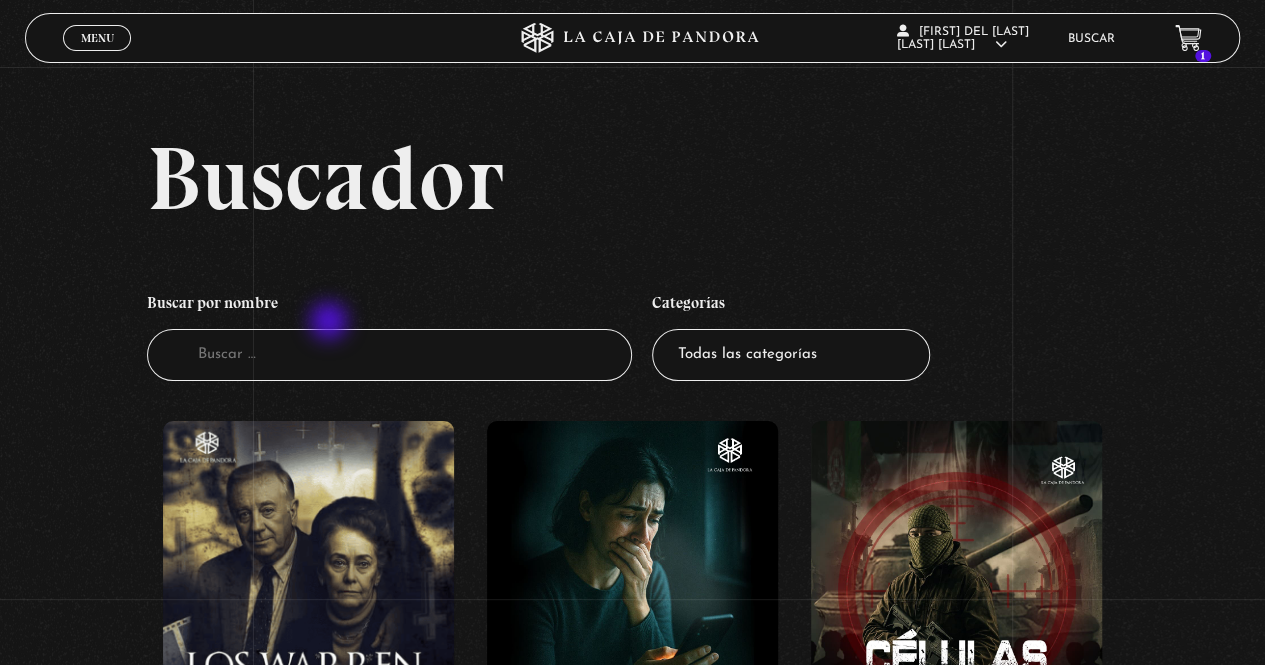 click on "Buscar por nombre" at bounding box center [390, 306] 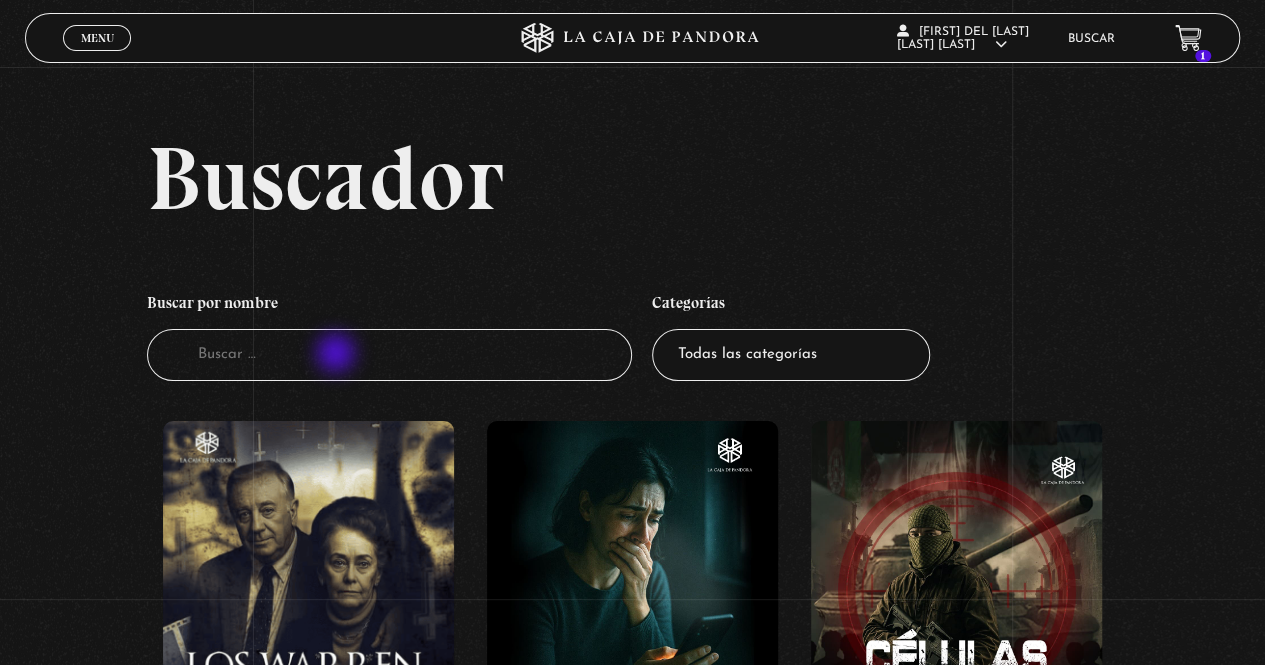 click on "Buscador" at bounding box center [390, 355] 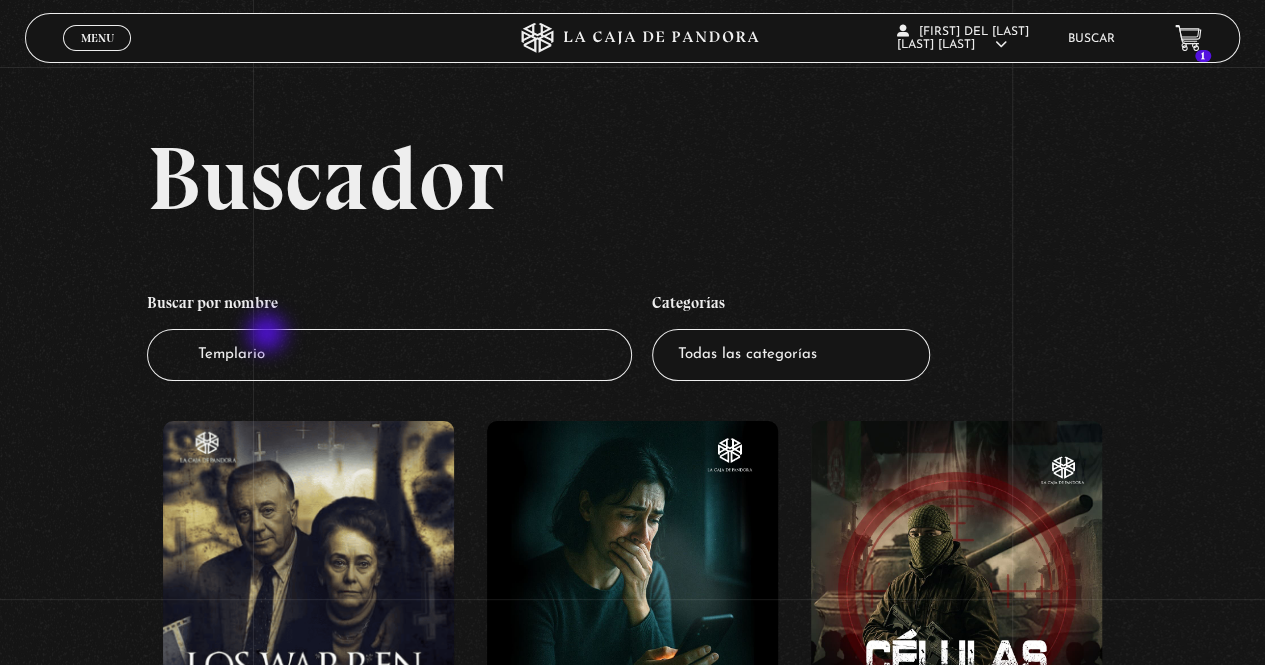 type on "Templarios" 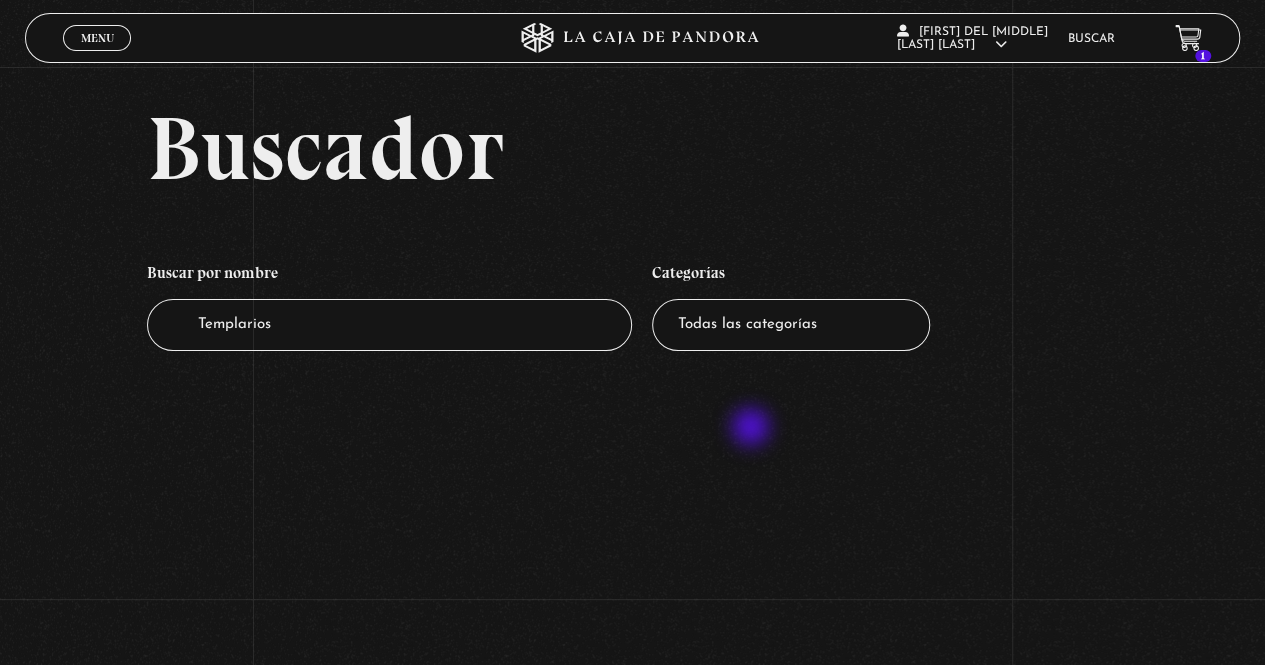 scroll, scrollTop: 7, scrollLeft: 0, axis: vertical 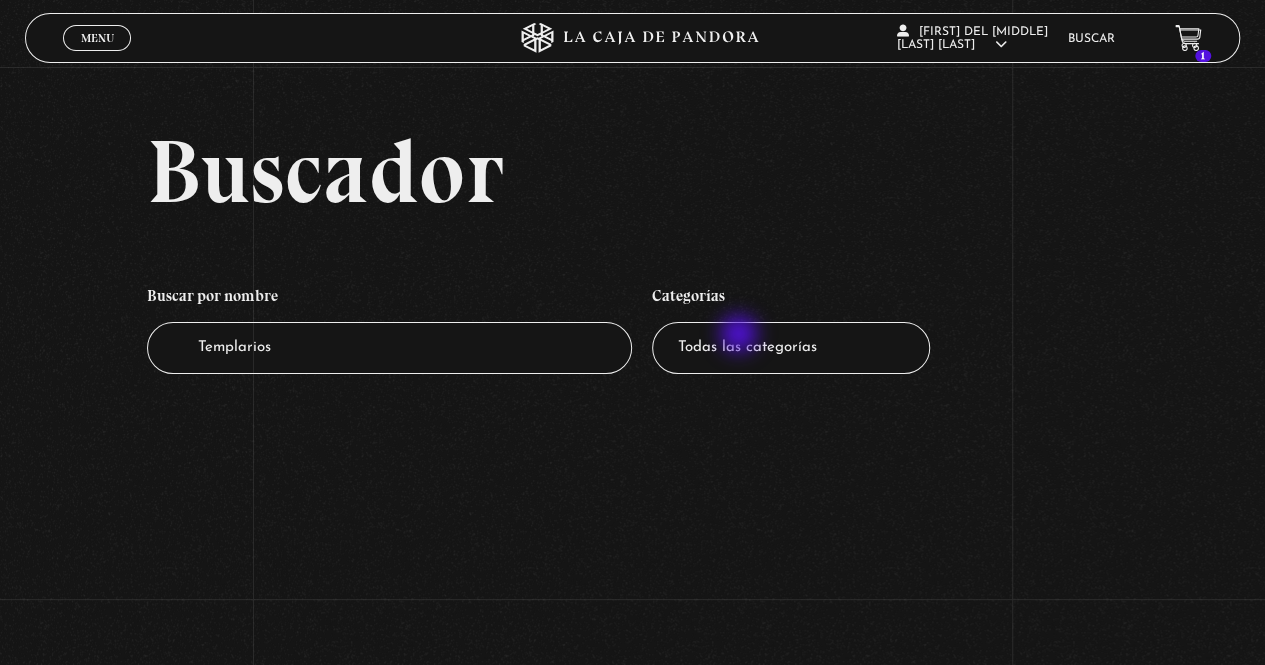 click on "Todas las categorías
11:11 Humanitario  (1)
Amo los Lunes  (2)
Análisis de series y películas  (23)
Asesinos Seriales  (2)
Centinelas  (113)
Charlas  (8)
Entrevistas  (7)
Hacktivismo  (5)
Mercado  (1)
Mundo Espiritual  (20)
Nuevo Orden Mundial NWO  (79)
Pandora Bio  (24)
Pandora Prepper  (23)
Pandora Tour  (3)
Paranormal  (11)
Pastelería  (1)
Peligros en la web  (4)
Regulares  (1)
Teorías de Conspiración  (7)" at bounding box center [791, 348] 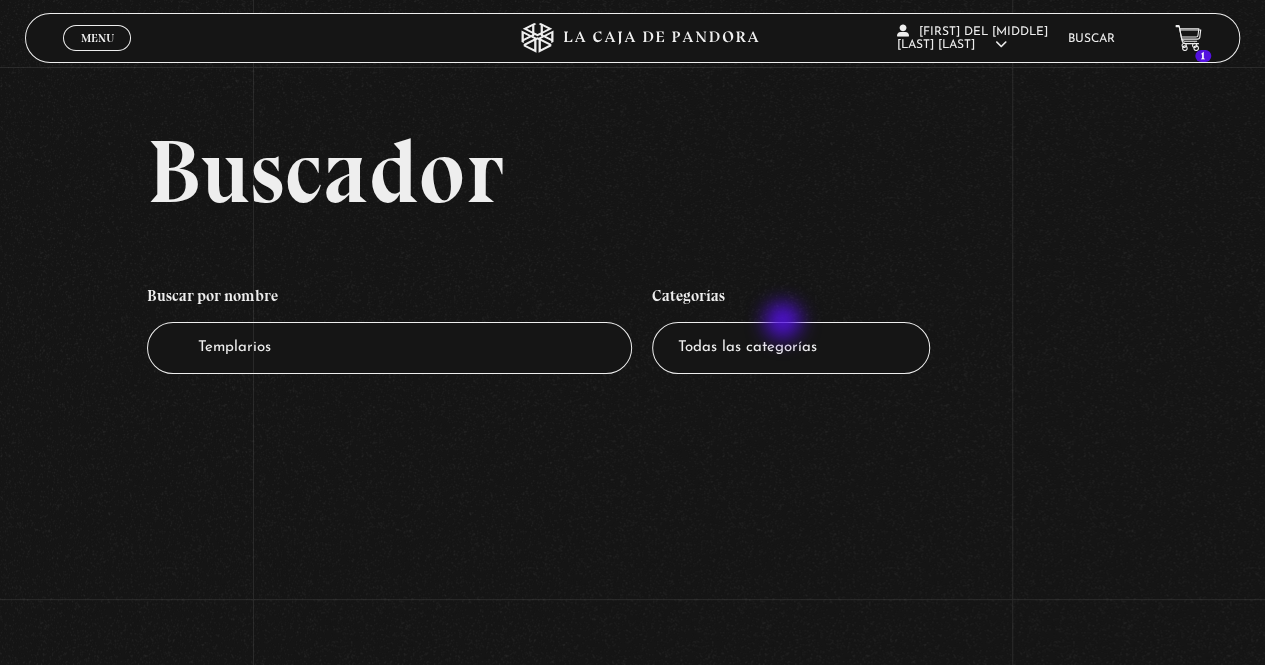 select on "paranormal" 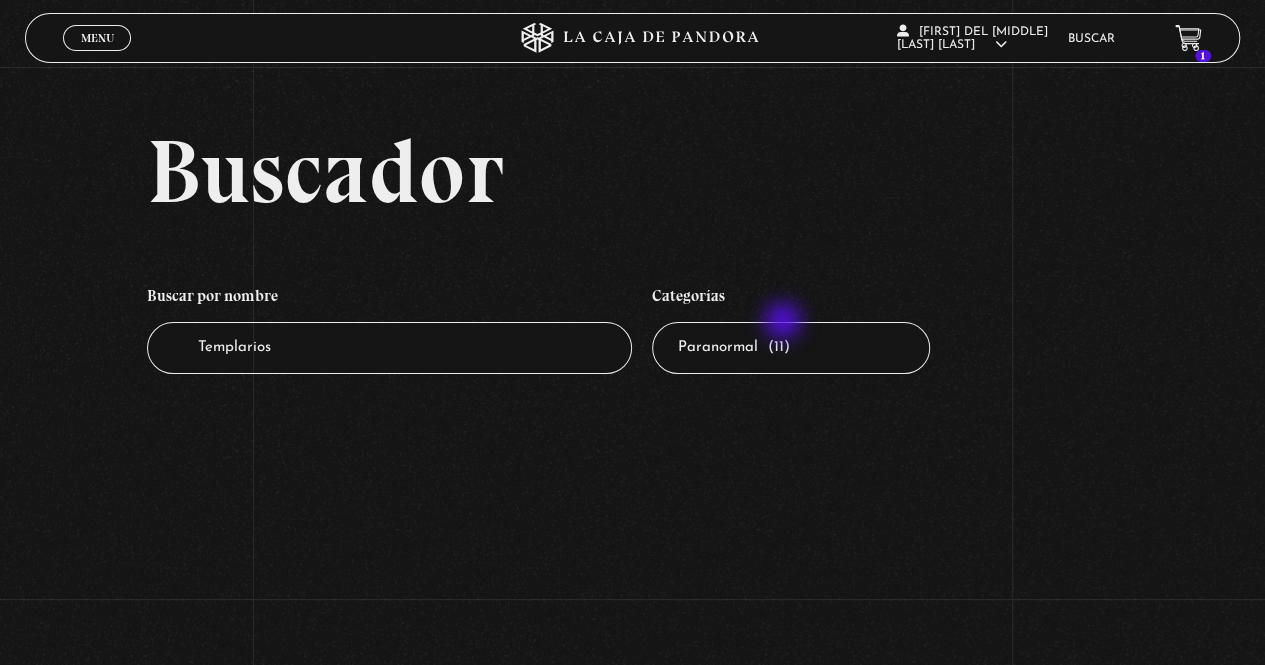 click on "Todas las categorías
11:11 Humanitario  (1)
Amo los Lunes  (2)
Análisis de series y películas  (23)
Asesinos Seriales  (2)
Centinelas  (113)
Charlas  (8)
Entrevistas  (7)
Hacktivismo  (5)
Mercado  (1)
Mundo Espiritual  (20)
Nuevo Orden Mundial NWO  (79)
Pandora Bio  (24)
Pandora Prepper  (23)
Pandora Tour  (3)
Paranormal  (11)
Pastelería  (1)
Peligros en la web  (4)
Regulares  (1)
Teorías de Conspiración  (7)" at bounding box center (791, 348) 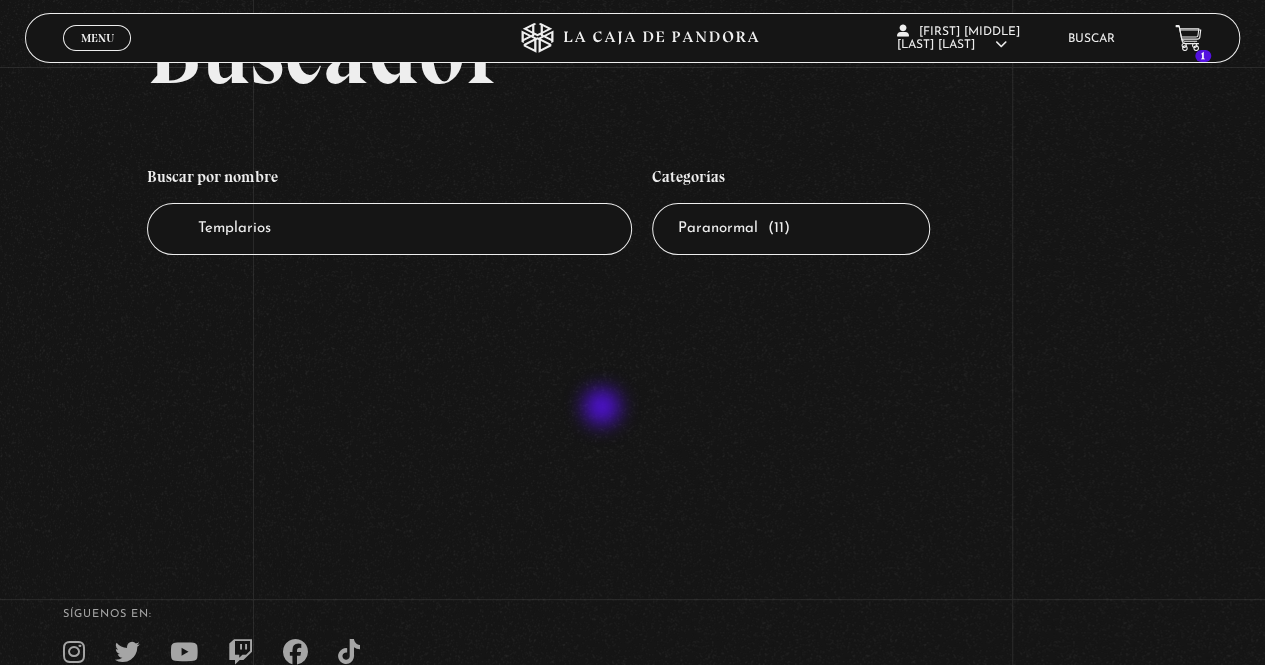 scroll, scrollTop: 0, scrollLeft: 0, axis: both 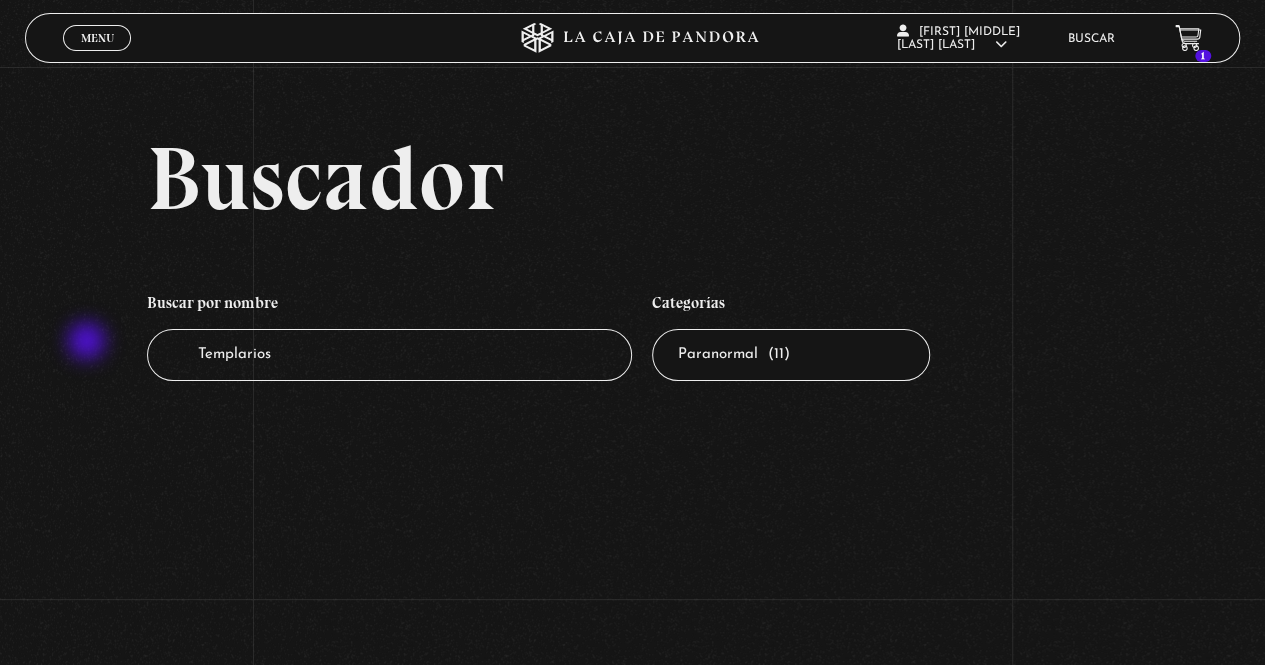 drag, startPoint x: 353, startPoint y: 357, endPoint x: 90, endPoint y: 316, distance: 266.17664 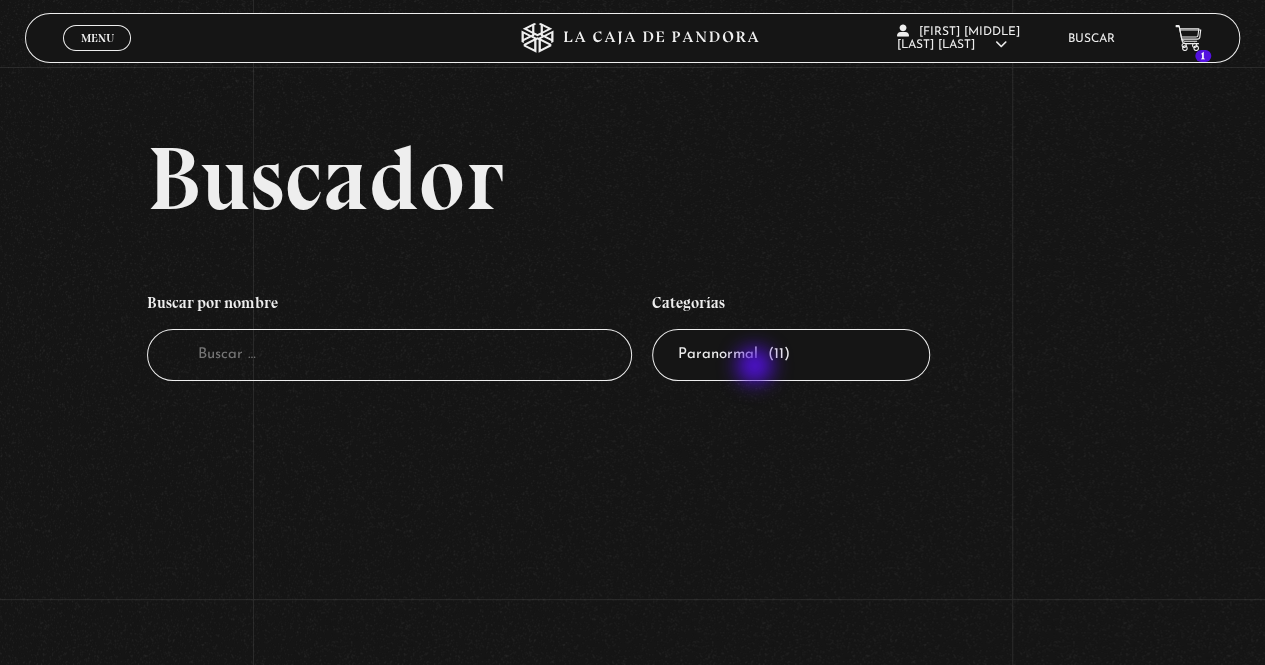 type 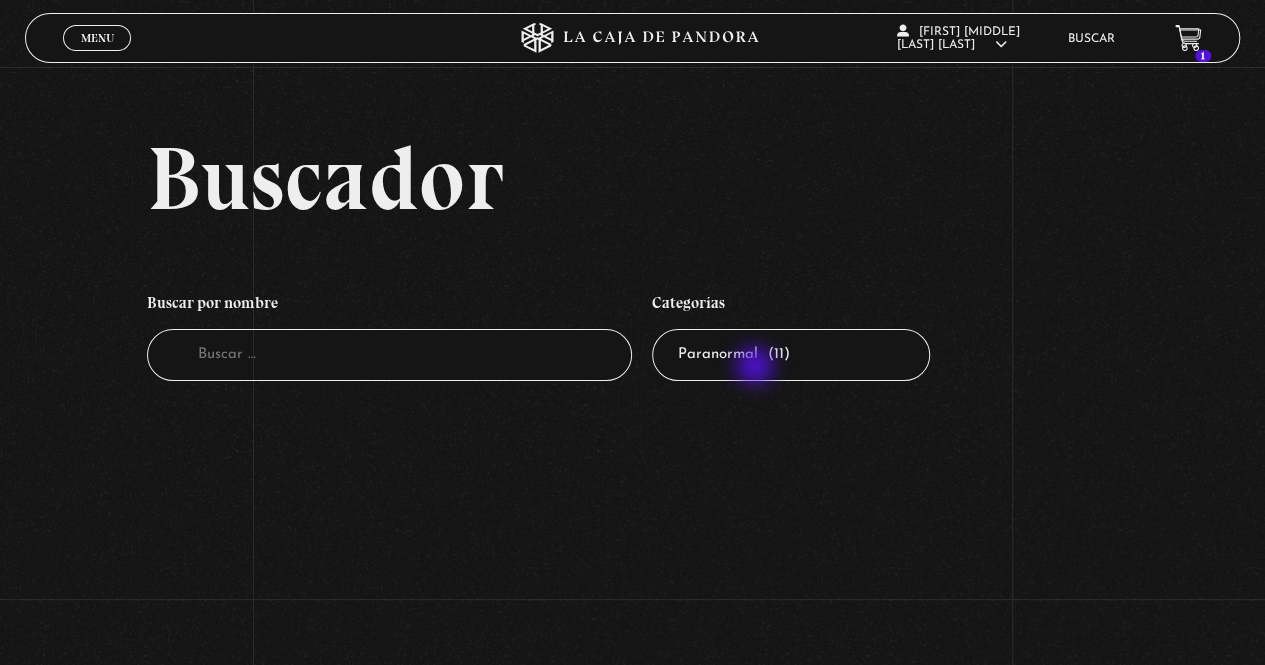 click on "Todas las categorías
11:11 Humanitario  (1)
Amo los Lunes  (2)
Análisis de series y películas  (23)
Asesinos Seriales  (2)
Centinelas  (113)
Charlas  (8)
Entrevistas  (7)
Hacktivismo  (5)
Mercado  (1)
Mundo Espiritual  (20)
Nuevo Orden Mundial NWO  (79)
Pandora Bio  (24)
Pandora Prepper  (23)
Pandora Tour  (3)
Paranormal  (11)
Pastelería  (1)
Peligros en la web  (4)
Regulares  (1)
Teorías de Conspiración  (7)" at bounding box center (791, 355) 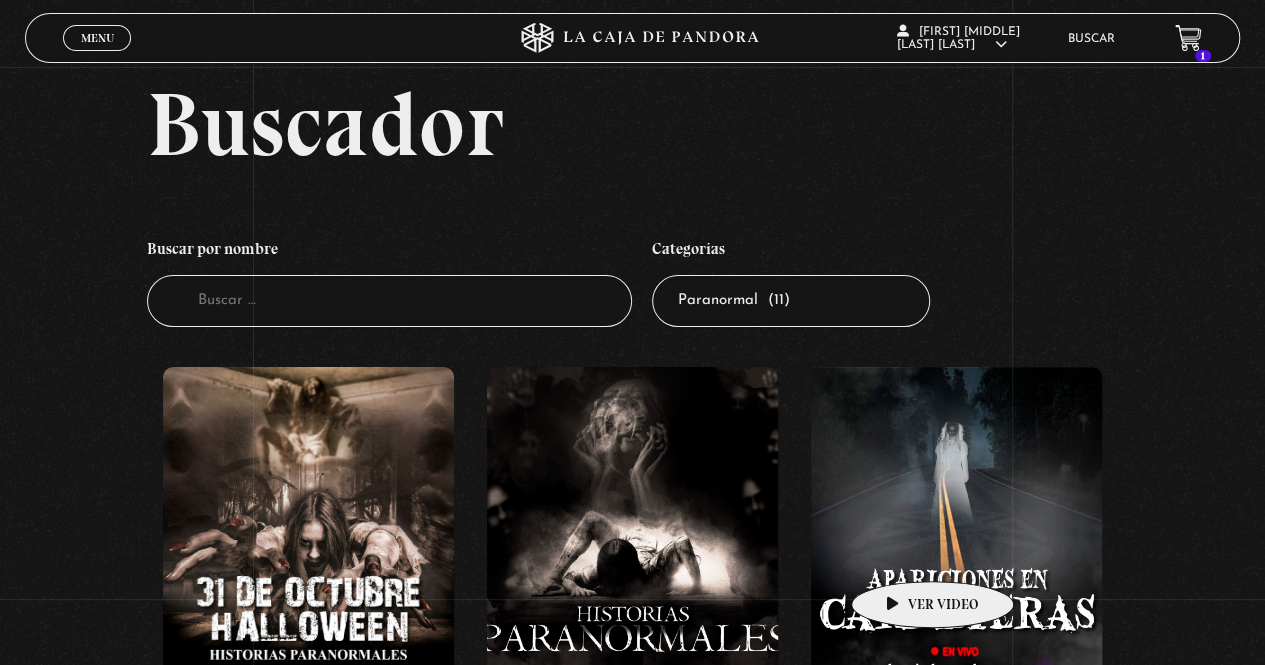 scroll, scrollTop: 0, scrollLeft: 0, axis: both 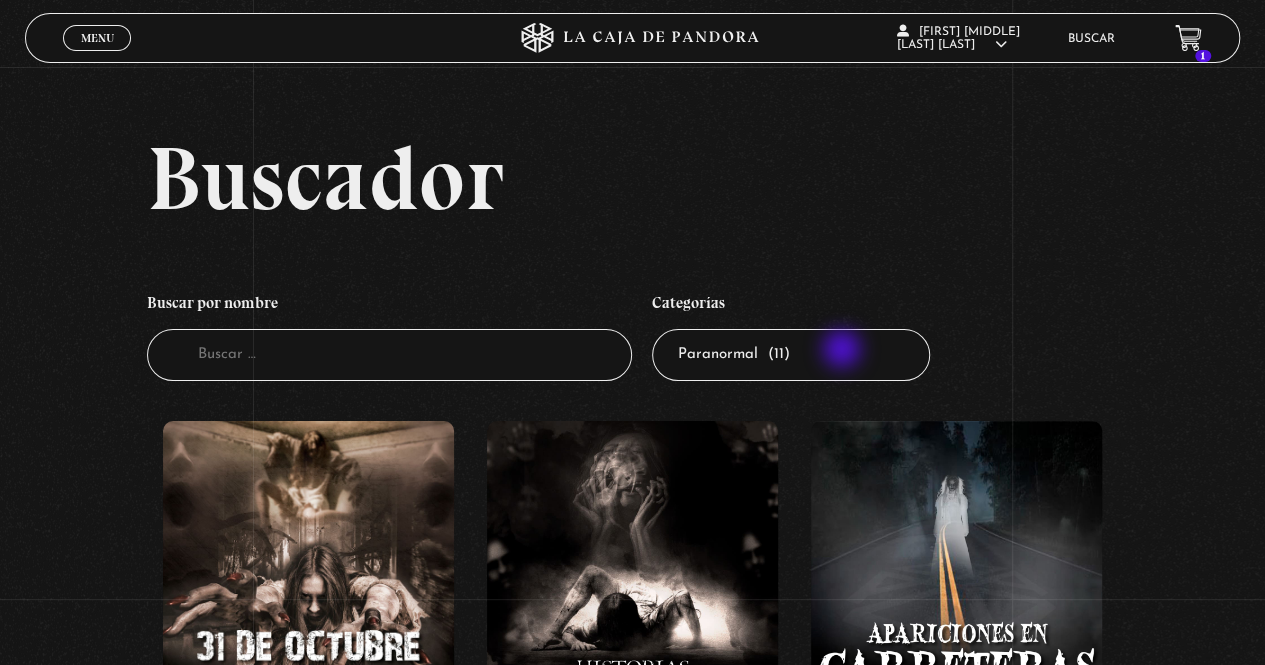 click on "Todas las categorías
11:11 Humanitario  (1)
Amo los Lunes  (2)
Análisis de series y películas  (23)
Asesinos Seriales  (2)
Centinelas  (113)
Charlas  (8)
Entrevistas  (7)
Hacktivismo  (5)
Mercado  (1)
Mundo Espiritual  (20)
Nuevo Orden Mundial NWO  (79)
Pandora Bio  (24)
Pandora Prepper  (23)
Pandora Tour  (3)
Paranormal  (11)
Pastelería  (1)
Peligros en la web  (4)
Regulares  (1)
Teorías de Conspiración  (7)" at bounding box center (791, 355) 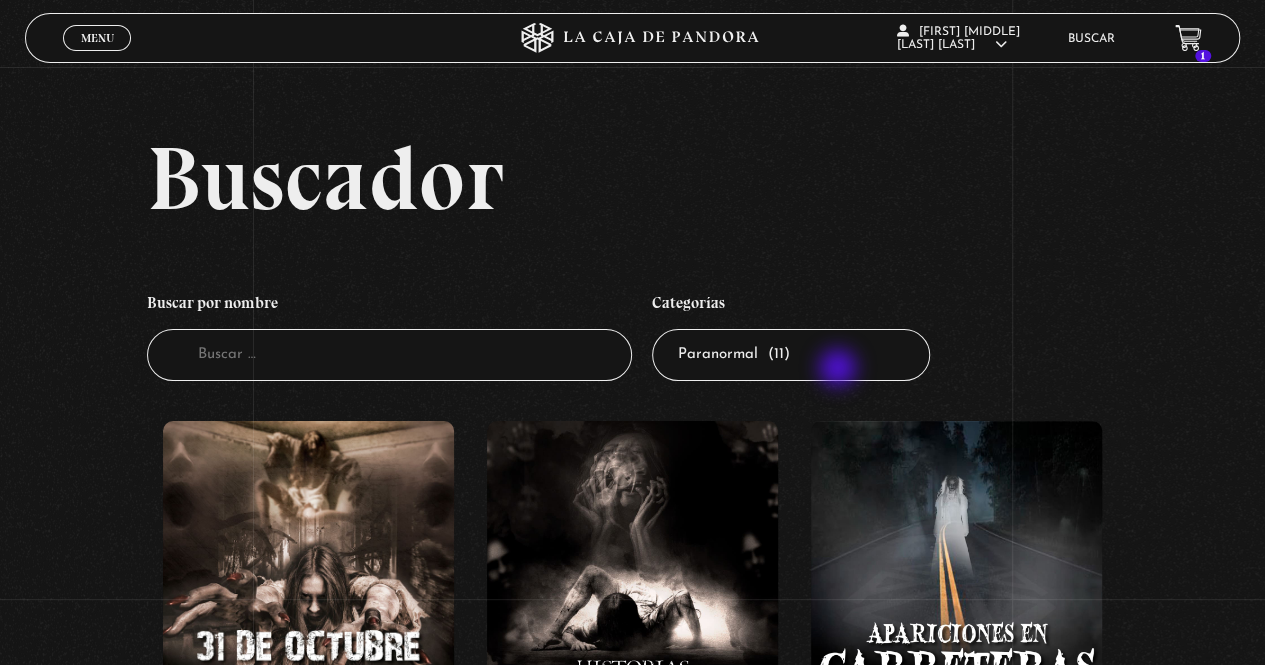 click on "Todas las categorías
11:11 Humanitario  (1)
Amo los Lunes  (2)
Análisis de series y películas  (23)
Asesinos Seriales  (2)
Centinelas  (113)
Charlas  (8)
Entrevistas  (7)
Hacktivismo  (5)
Mercado  (1)
Mundo Espiritual  (20)
Nuevo Orden Mundial NWO  (79)
Pandora Bio  (24)
Pandora Prepper  (23)
Pandora Tour  (3)
Paranormal  (11)
Pastelería  (1)
Peligros en la web  (4)
Regulares  (1)
Teorías de Conspiración  (7)" at bounding box center (791, 355) 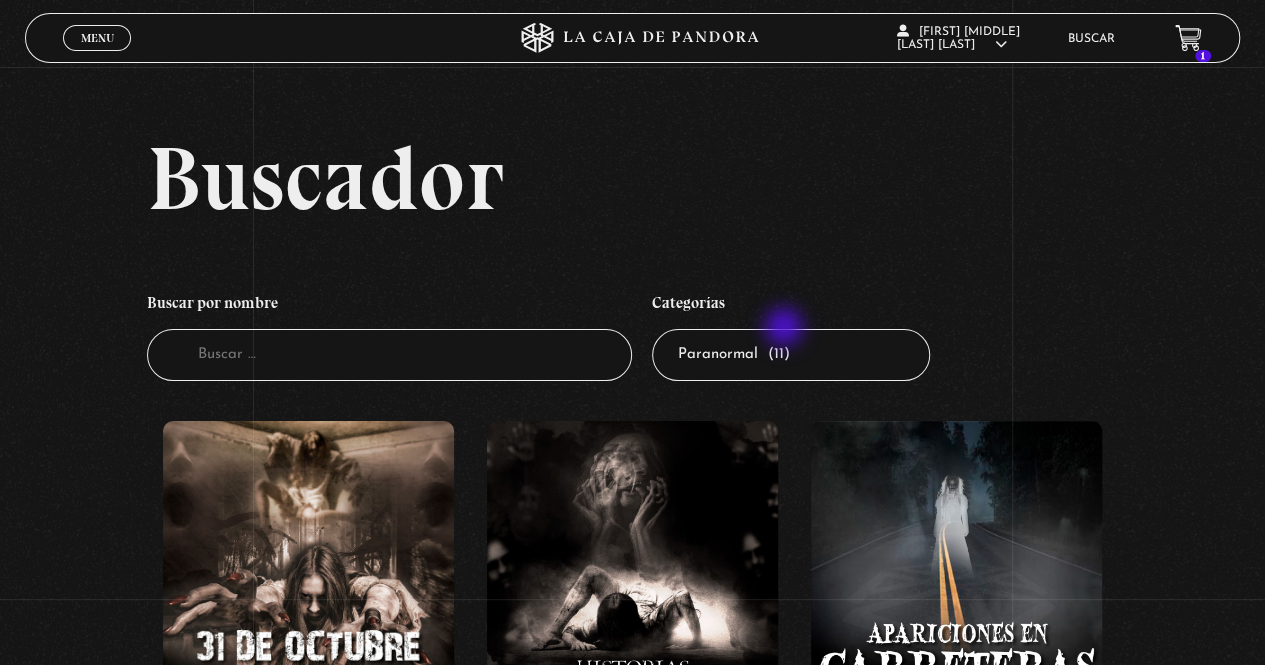 select on "teorias-de-conspiracion" 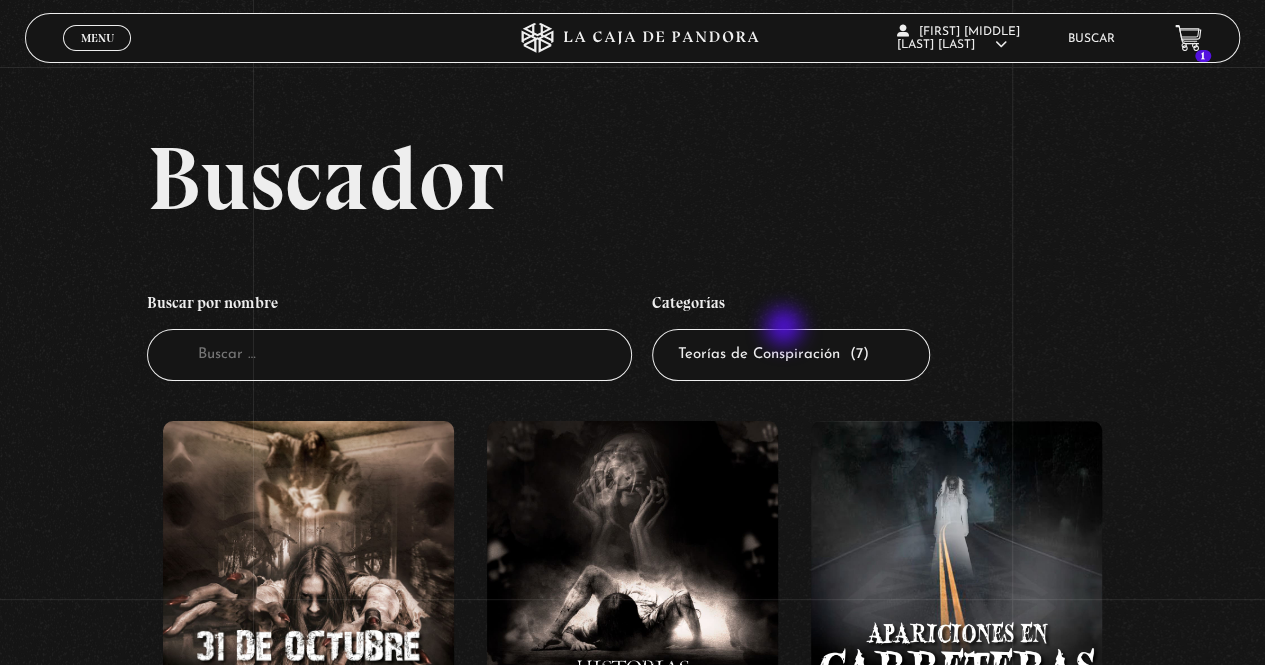 click on "Todas las categorías
11:11 Humanitario  (1)
Amo los Lunes  (2)
Análisis de series y películas  (23)
Asesinos Seriales  (2)
Centinelas  (113)
Charlas  (8)
Entrevistas  (7)
Hacktivismo  (5)
Mercado  (1)
Mundo Espiritual  (20)
Nuevo Orden Mundial NWO  (79)
Pandora Bio  (24)
Pandora Prepper  (23)
Pandora Tour  (3)
Paranormal  (11)
Pastelería  (1)
Peligros en la web  (4)
Regulares  (1)
Teorías de Conspiración  (7)" at bounding box center (791, 355) 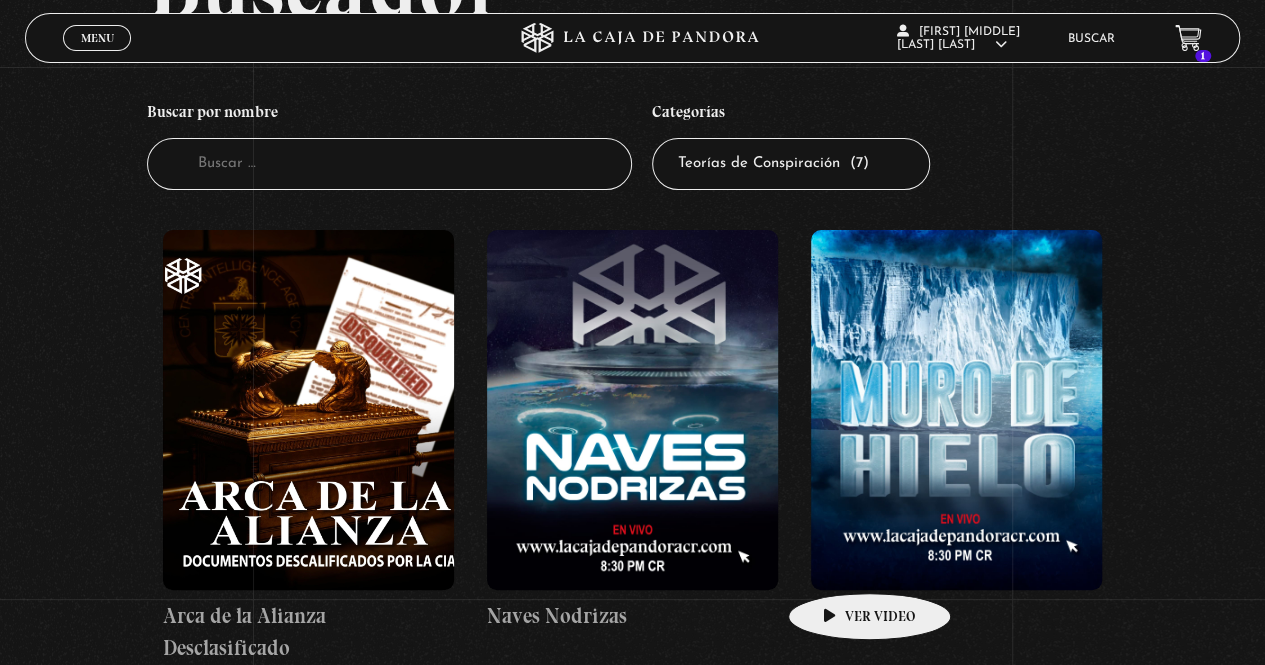 scroll, scrollTop: 0, scrollLeft: 0, axis: both 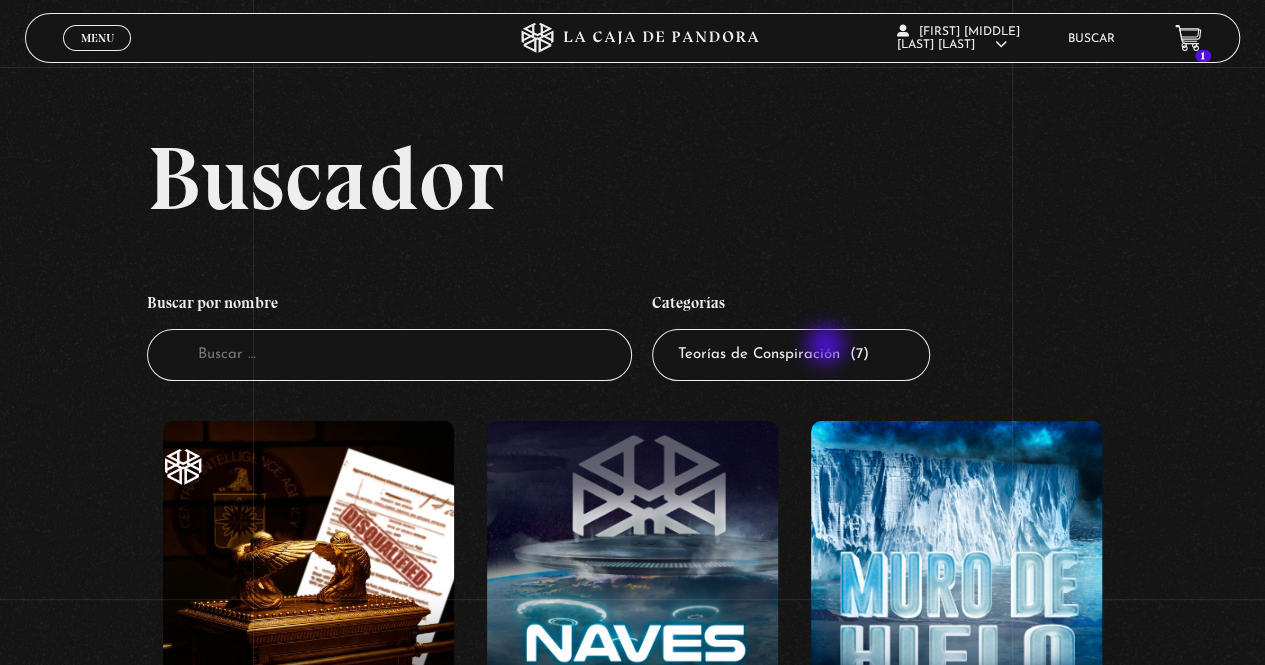 click on "Todas las categorías
11:11 Humanitario  (1)
Amo los Lunes  (2)
Análisis de series y películas  (23)
Asesinos Seriales  (2)
Centinelas  (113)
Charlas  (8)
Entrevistas  (7)
Hacktivismo  (5)
Mercado  (1)
Mundo Espiritual  (20)
Nuevo Orden Mundial NWO  (79)
Pandora Bio  (24)
Pandora Prepper  (23)
Pandora Tour  (3)
Paranormal  (11)
Pastelería  (1)
Peligros en la web  (4)
Regulares  (1)
Teorías de Conspiración  (7)" at bounding box center (791, 355) 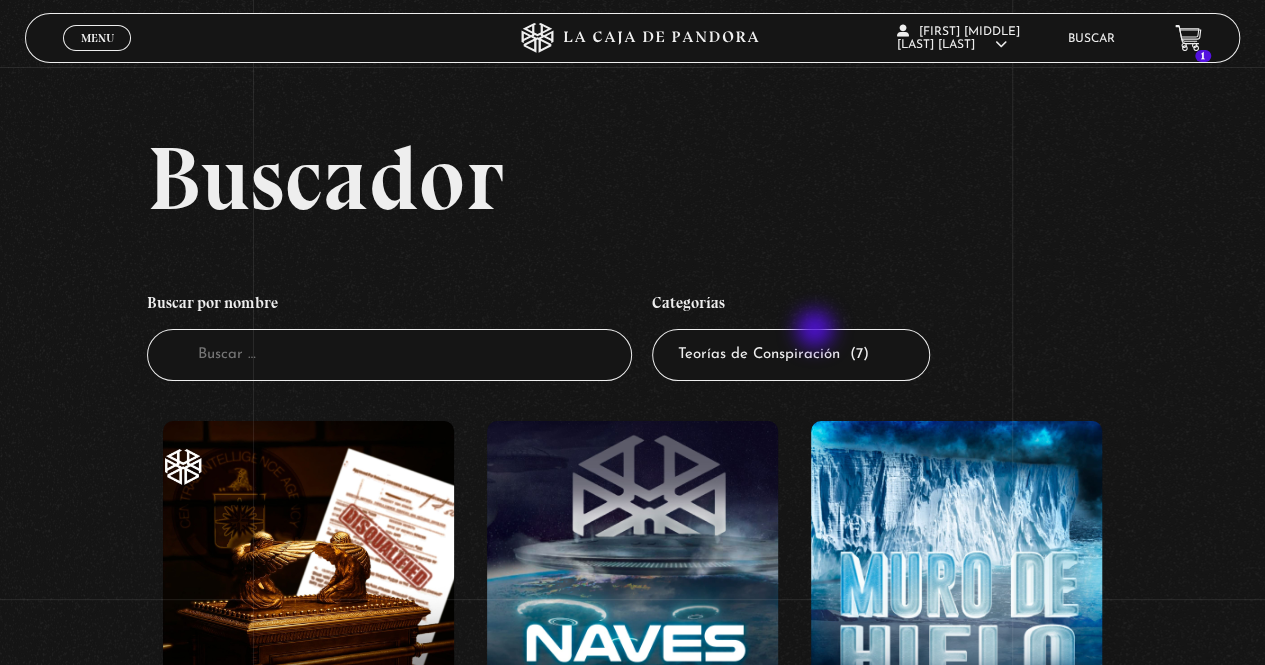select on "regulares" 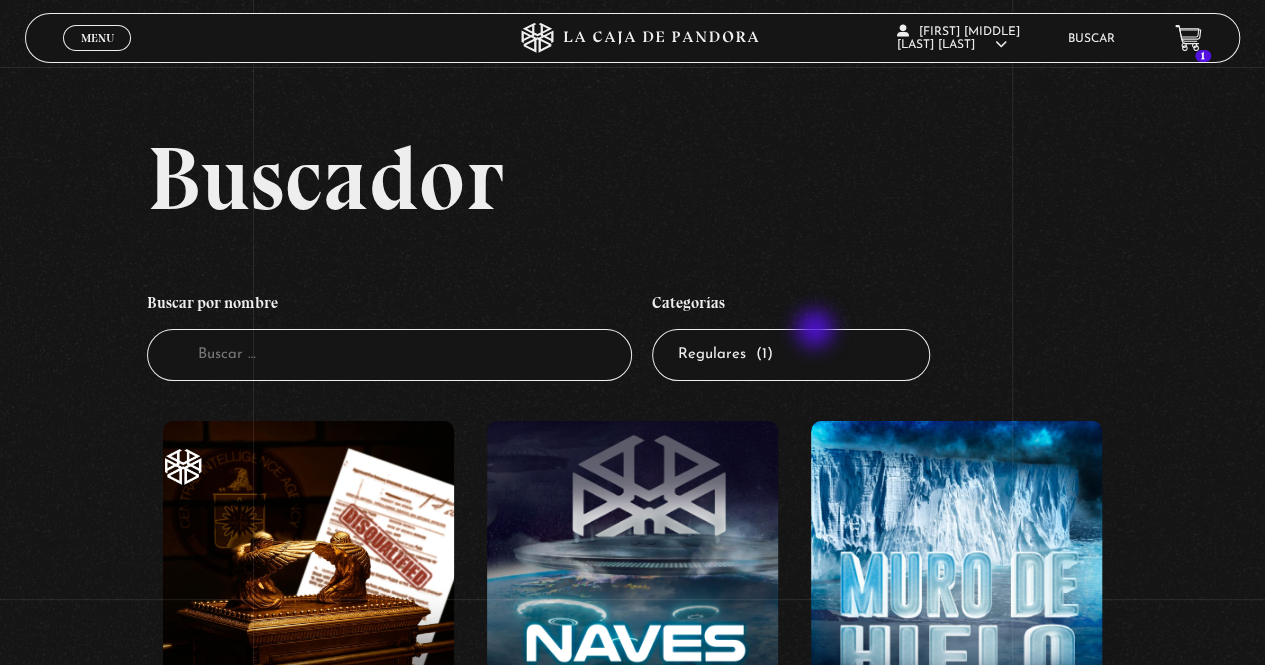 click on "Todas las categorías
11:11 Humanitario  (1)
Amo los Lunes  (2)
Análisis de series y películas  (23)
Asesinos Seriales  (2)
Centinelas  (113)
Charlas  (8)
Entrevistas  (7)
Hacktivismo  (5)
Mercado  (1)
Mundo Espiritual  (20)
Nuevo Orden Mundial NWO  (79)
Pandora Bio  (24)
Pandora Prepper  (23)
Pandora Tour  (3)
Paranormal  (11)
Pastelería  (1)
Peligros en la web  (4)
Regulares  (1)
Teorías de Conspiración  (7)" at bounding box center (791, 355) 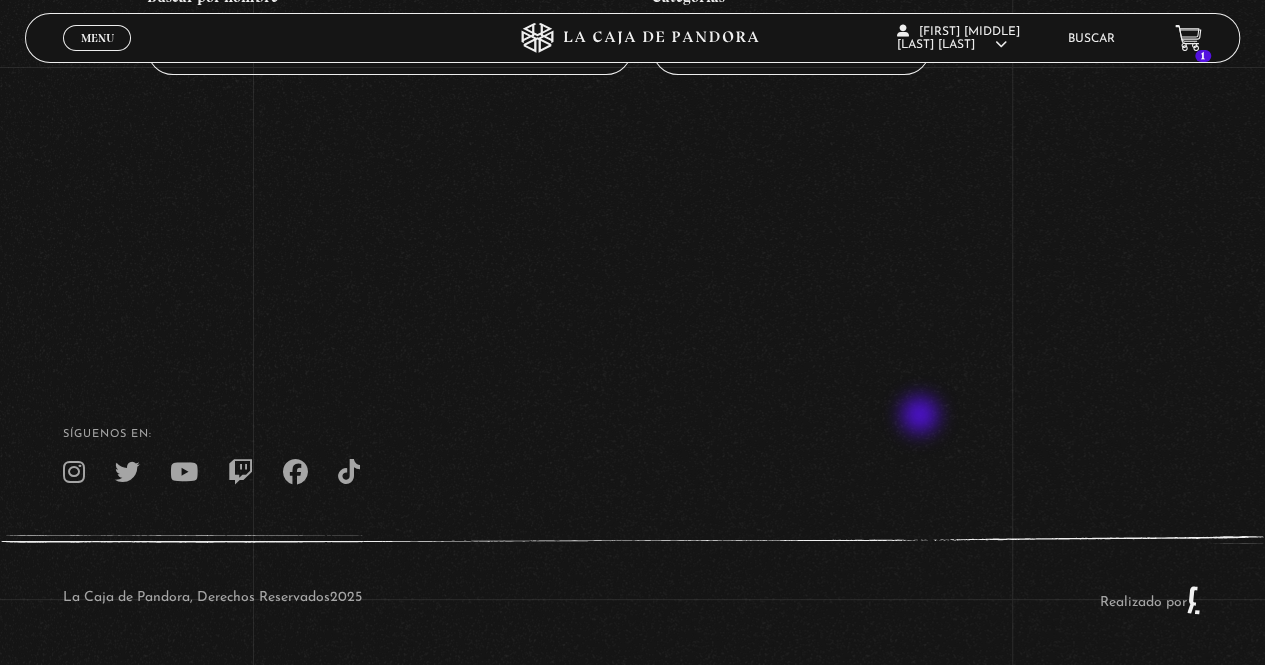scroll, scrollTop: 0, scrollLeft: 0, axis: both 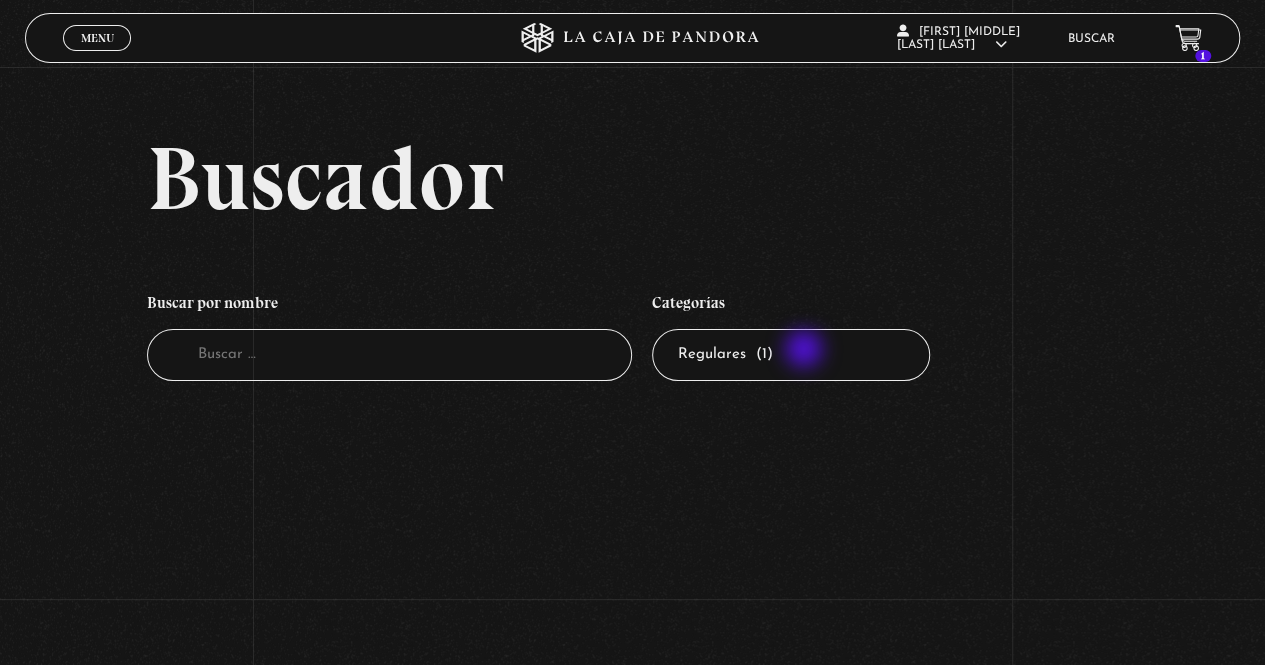 click on "Todas las categorías
11:11 Humanitario  (1)
Amo los Lunes  (2)
Análisis de series y películas  (23)
Asesinos Seriales  (2)
Centinelas  (113)
Charlas  (8)
Entrevistas  (7)
Hacktivismo  (5)
Mercado  (1)
Mundo Espiritual  (20)
Nuevo Orden Mundial NWO  (79)
Pandora Bio  (24)
Pandora Prepper  (23)
Pandora Tour  (3)
Paranormal  (11)
Pastelería  (1)
Peligros en la web  (4)
Regulares  (1)
Teorías de Conspiración  (7)" at bounding box center (791, 355) 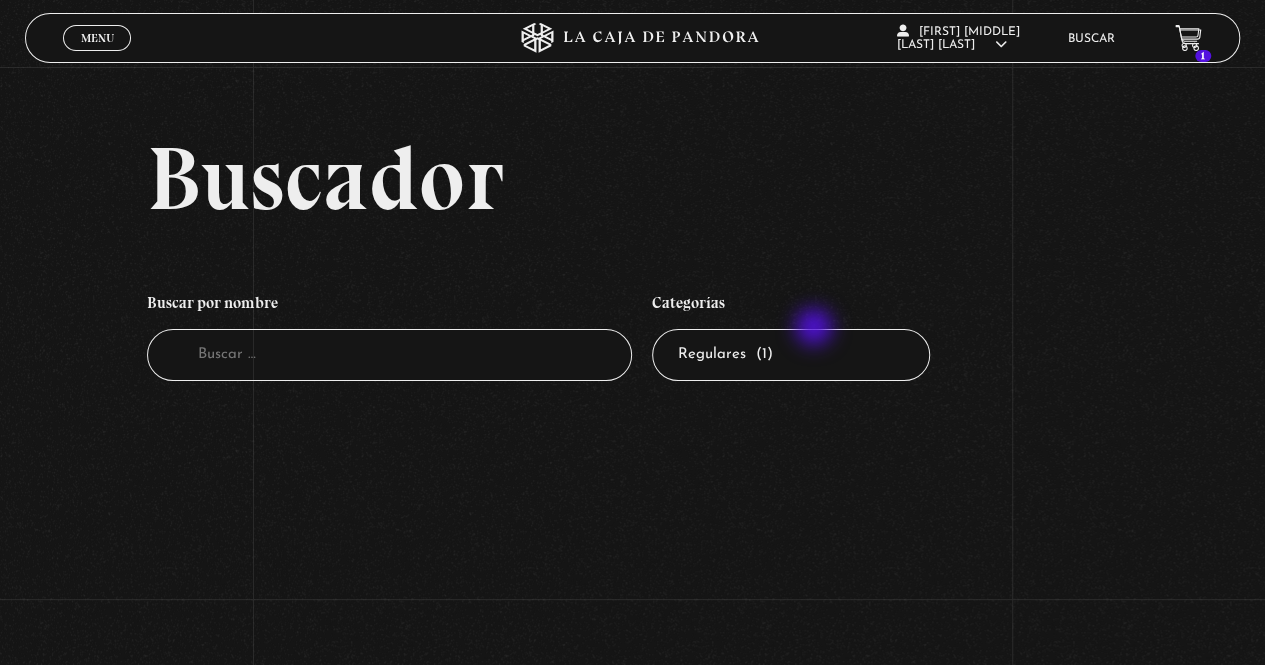 select on "pandora-tour" 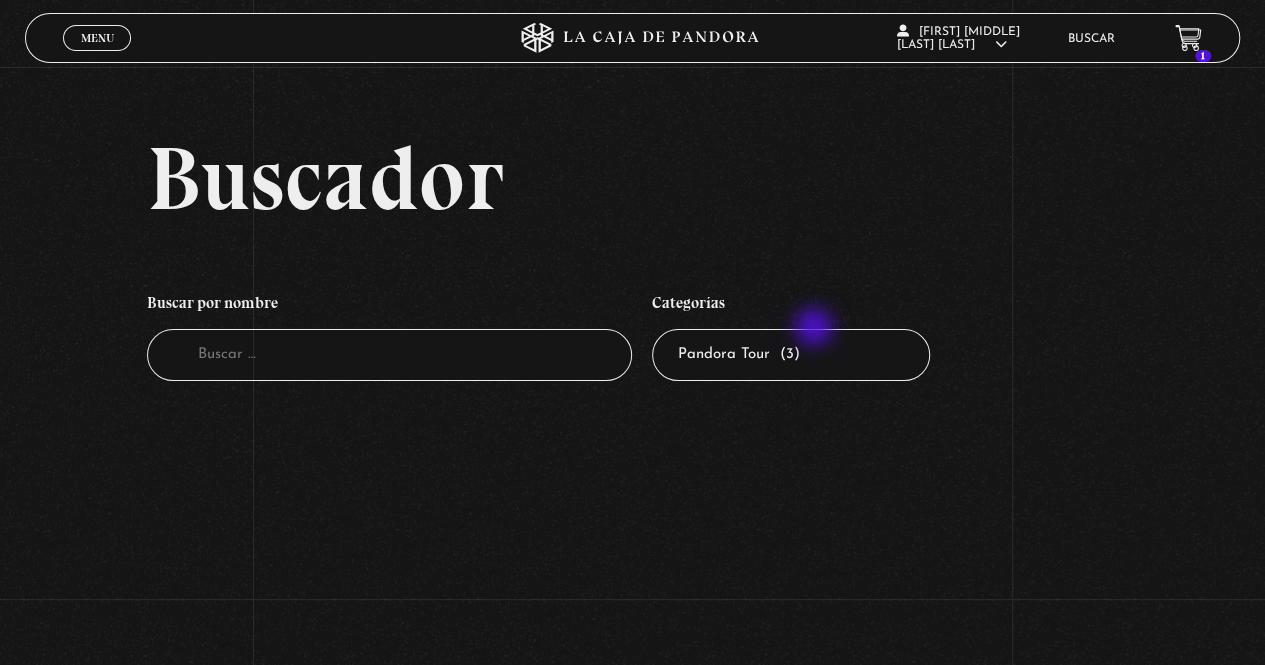 click on "Todas las categorías
11:11 Humanitario  (1)
Amo los Lunes  (2)
Análisis de series y películas  (23)
Asesinos Seriales  (2)
Centinelas  (113)
Charlas  (8)
Entrevistas  (7)
Hacktivismo  (5)
Mercado  (1)
Mundo Espiritual  (20)
Nuevo Orden Mundial NWO  (79)
Pandora Bio  (24)
Pandora Prepper  (23)
Pandora Tour  (3)
Paranormal  (11)
Pastelería  (1)
Peligros en la web  (4)
Regulares  (1)
Teorías de Conspiración  (7)" at bounding box center (791, 355) 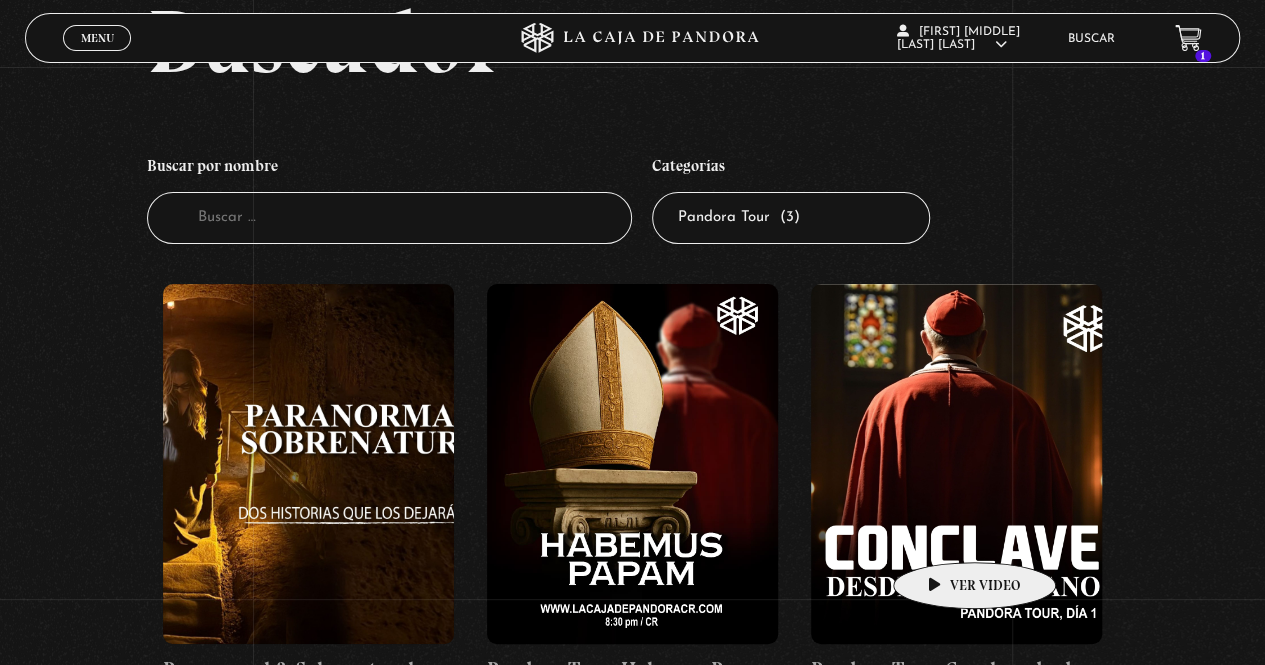 scroll, scrollTop: 0, scrollLeft: 0, axis: both 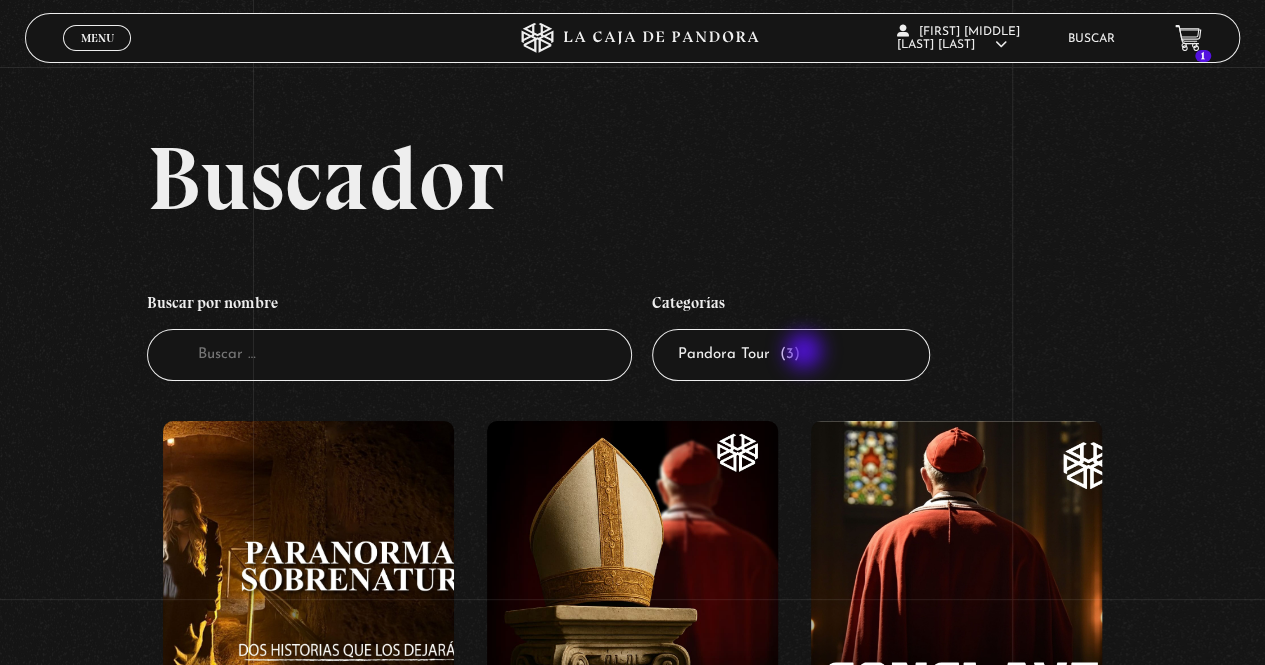 click on "Todas las categorías
11:11 Humanitario  (1)
Amo los Lunes  (2)
Análisis de series y películas  (23)
Asesinos Seriales  (2)
Centinelas  (113)
Charlas  (8)
Entrevistas  (7)
Hacktivismo  (5)
Mercado  (1)
Mundo Espiritual  (20)
Nuevo Orden Mundial NWO  (79)
Pandora Bio  (24)
Pandora Prepper  (23)
Pandora Tour  (3)
Paranormal  (11)
Pastelería  (1)
Peligros en la web  (4)
Regulares  (1)
Teorías de Conspiración  (7)" at bounding box center (791, 355) 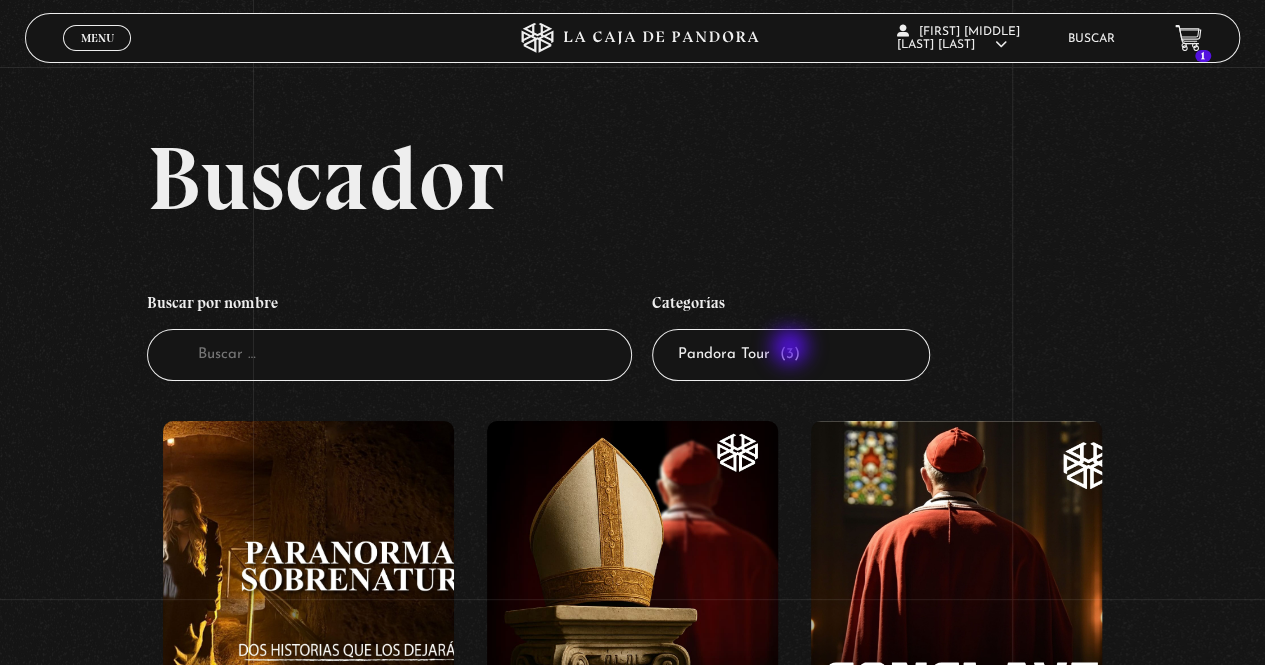 click on "Todas las categorías
11:11 Humanitario  (1)
Amo los Lunes  (2)
Análisis de series y películas  (23)
Asesinos Seriales  (2)
Centinelas  (113)
Charlas  (8)
Entrevistas  (7)
Hacktivismo  (5)
Mercado  (1)
Mundo Espiritual  (20)
Nuevo Orden Mundial NWO  (79)
Pandora Bio  (24)
Pandora Prepper  (23)
Pandora Tour  (3)
Paranormal  (11)
Pastelería  (1)
Peligros en la web  (4)
Regulares  (1)
Teorías de Conspiración  (7)" at bounding box center (791, 355) 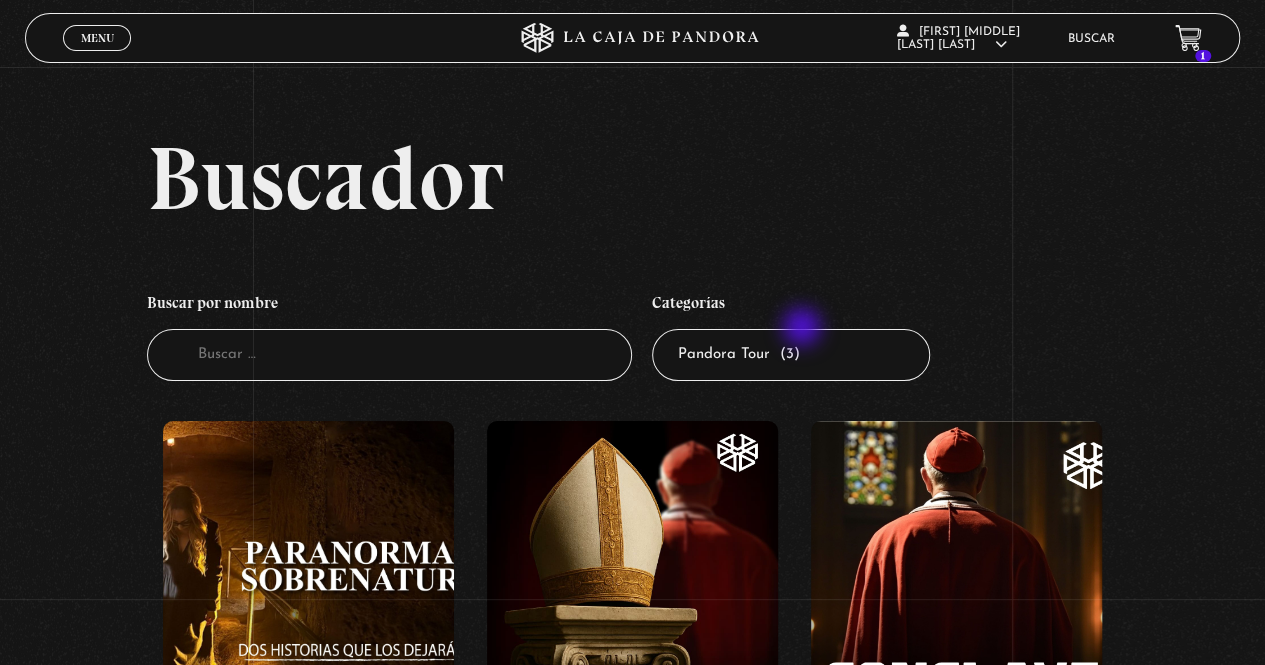 select on "pandora-bio" 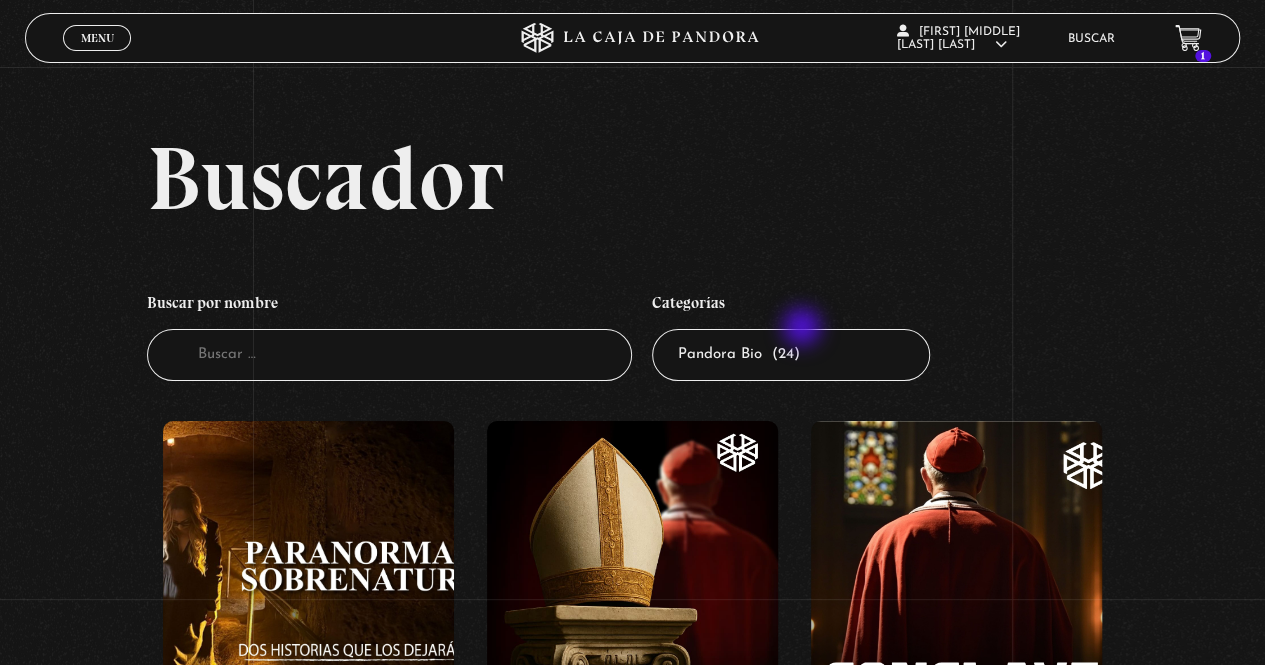 click on "Todas las categorías
11:11 Humanitario  (1)
Amo los Lunes  (2)
Análisis de series y películas  (23)
Asesinos Seriales  (2)
Centinelas  (113)
Charlas  (8)
Entrevistas  (7)
Hacktivismo  (5)
Mercado  (1)
Mundo Espiritual  (20)
Nuevo Orden Mundial NWO  (79)
Pandora Bio  (24)
Pandora Prepper  (23)
Pandora Tour  (3)
Paranormal  (11)
Pastelería  (1)
Peligros en la web  (4)
Regulares  (1)
Teorías de Conspiración  (7)" at bounding box center (791, 355) 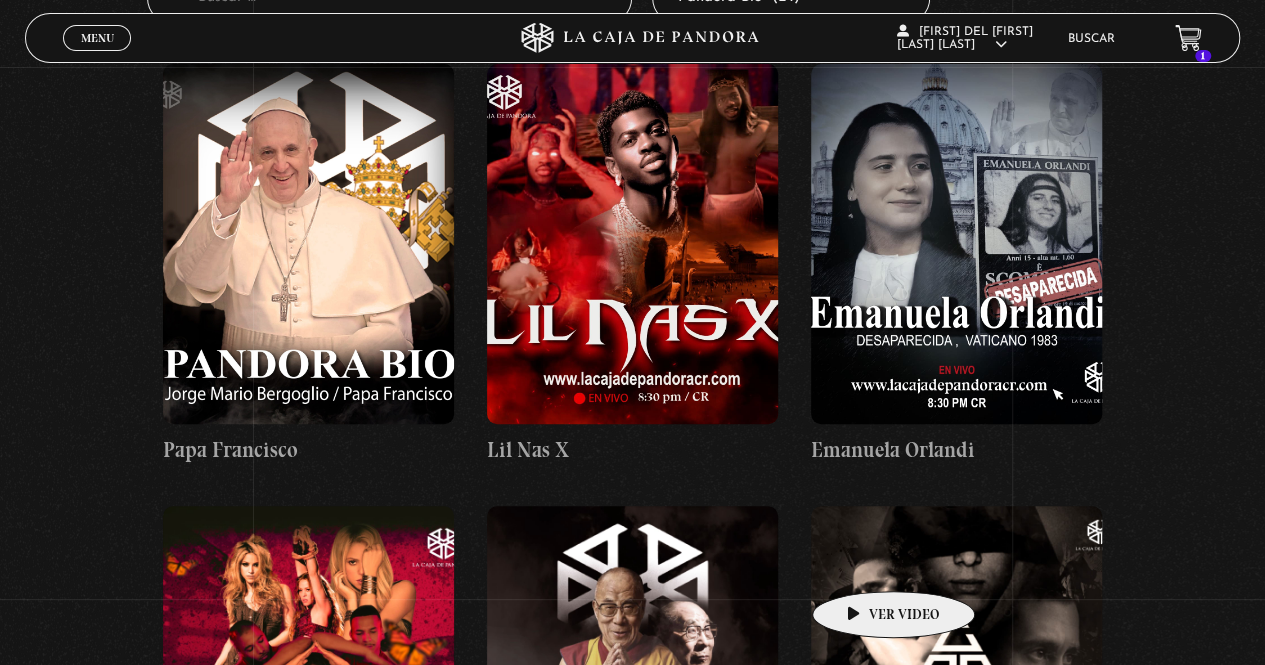 scroll, scrollTop: 0, scrollLeft: 0, axis: both 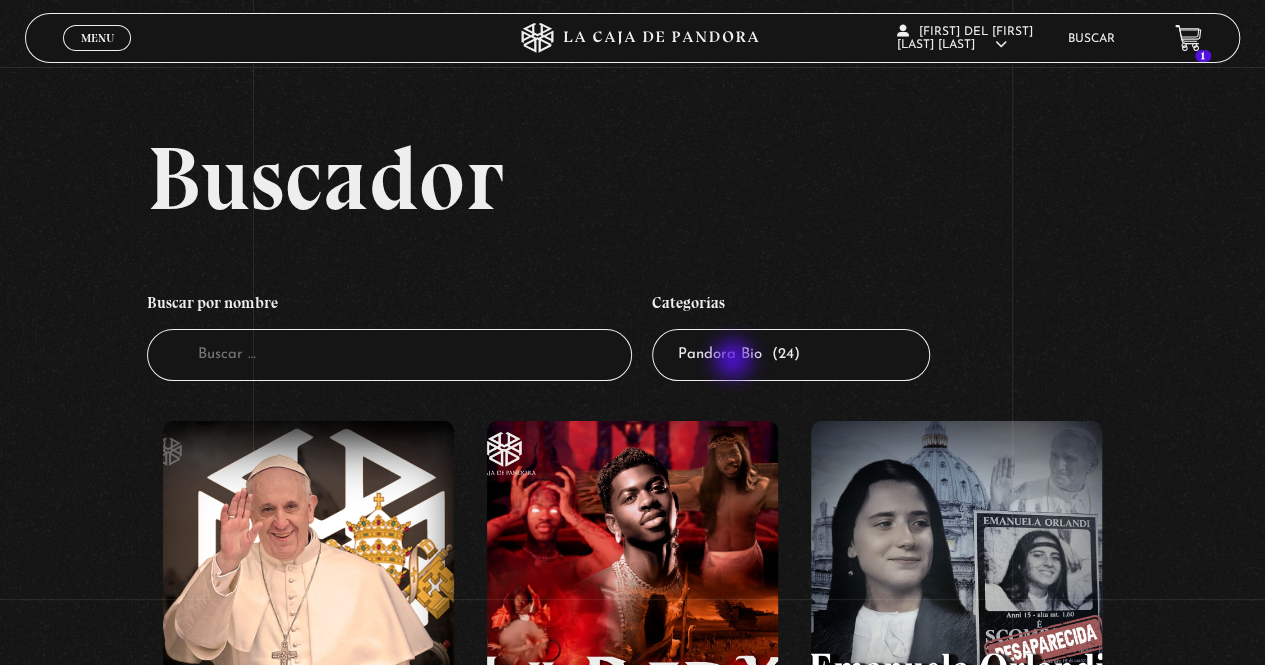 click on "Todas las categorías
11:11 Humanitario  (1)
Amo los Lunes  (2)
Análisis de series y películas  (23)
Asesinos Seriales  (2)
Centinelas  (113)
Charlas  (8)
Entrevistas  (7)
Hacktivismo  (5)
Mercado  (1)
Mundo Espiritual  (20)
Nuevo Orden Mundial NWO  (79)
Pandora Bio  (24)
Pandora Prepper  (23)
Pandora Tour  (3)
Paranormal  (11)
Pastelería  (1)
Peligros en la web  (4)
Regulares  (1)
Teorías de Conspiración  (7)" at bounding box center [791, 355] 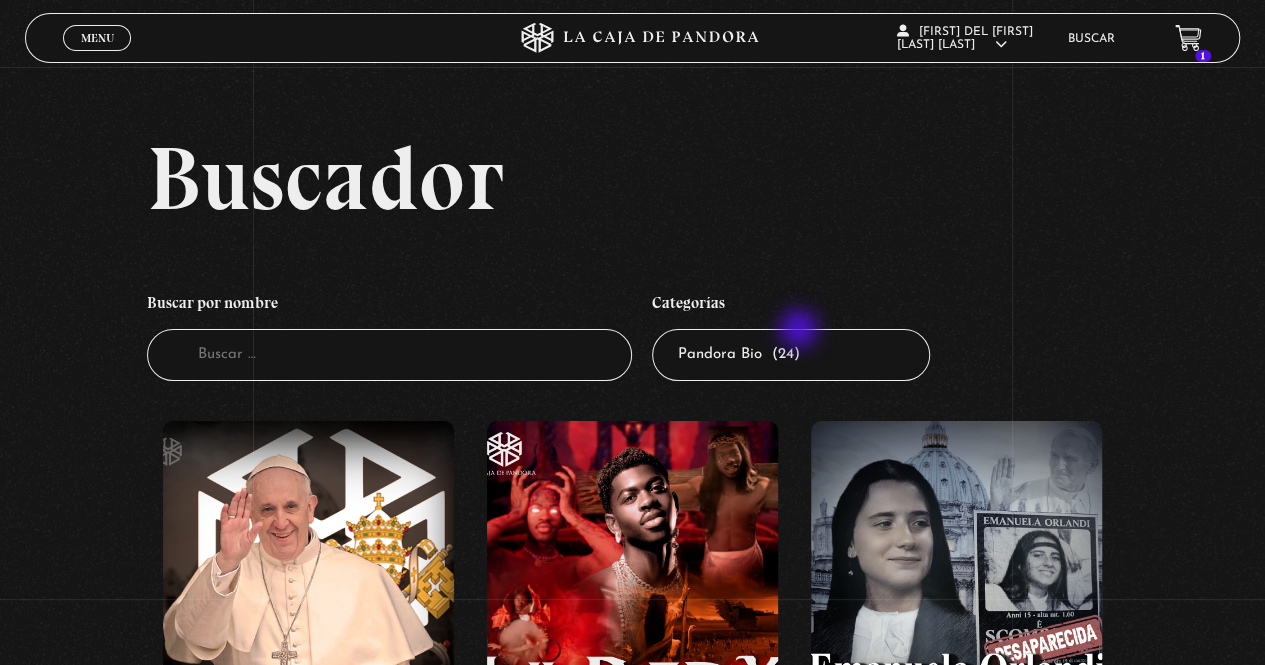 select on "nuevo-orden-mundial-nwo" 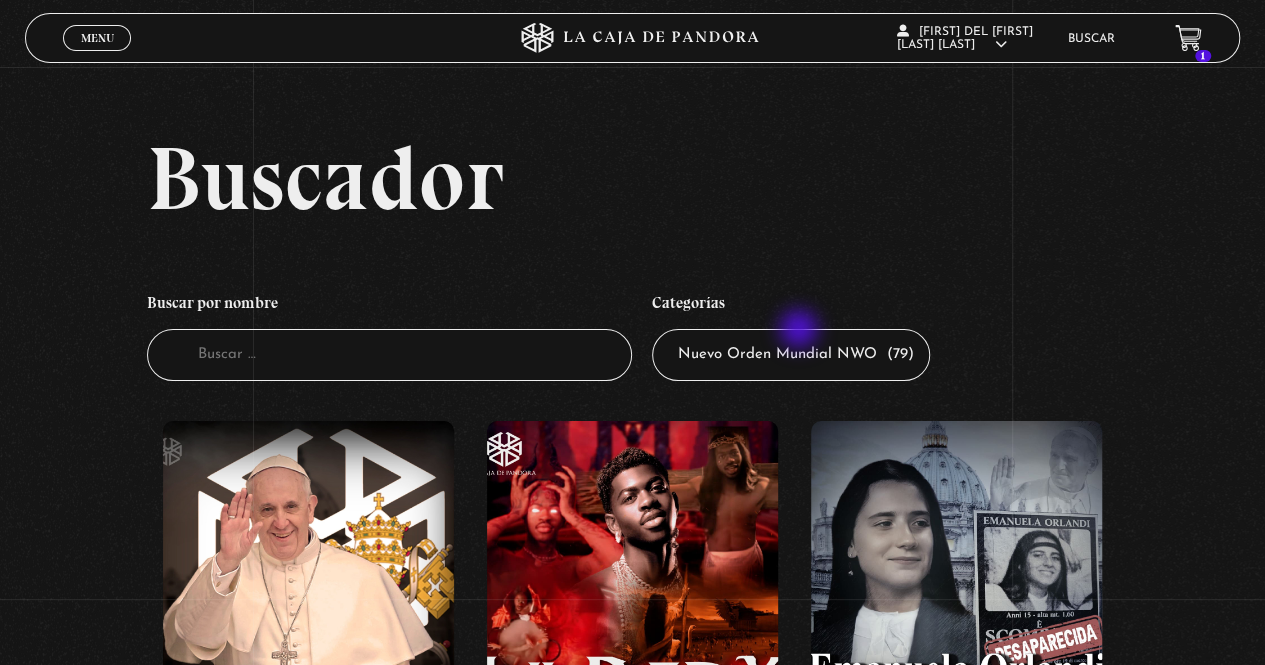 click on "Todas las categorías
11:11 Humanitario  (1)
Amo los Lunes  (2)
Análisis de series y películas  (23)
Asesinos Seriales  (2)
Centinelas  (113)
Charlas  (8)
Entrevistas  (7)
Hacktivismo  (5)
Mercado  (1)
Mundo Espiritual  (20)
Nuevo Orden Mundial NWO  (79)
Pandora Bio  (24)
Pandora Prepper  (23)
Pandora Tour  (3)
Paranormal  (11)
Pastelería  (1)
Peligros en la web  (4)
Regulares  (1)
Teorías de Conspiración  (7)" at bounding box center [791, 355] 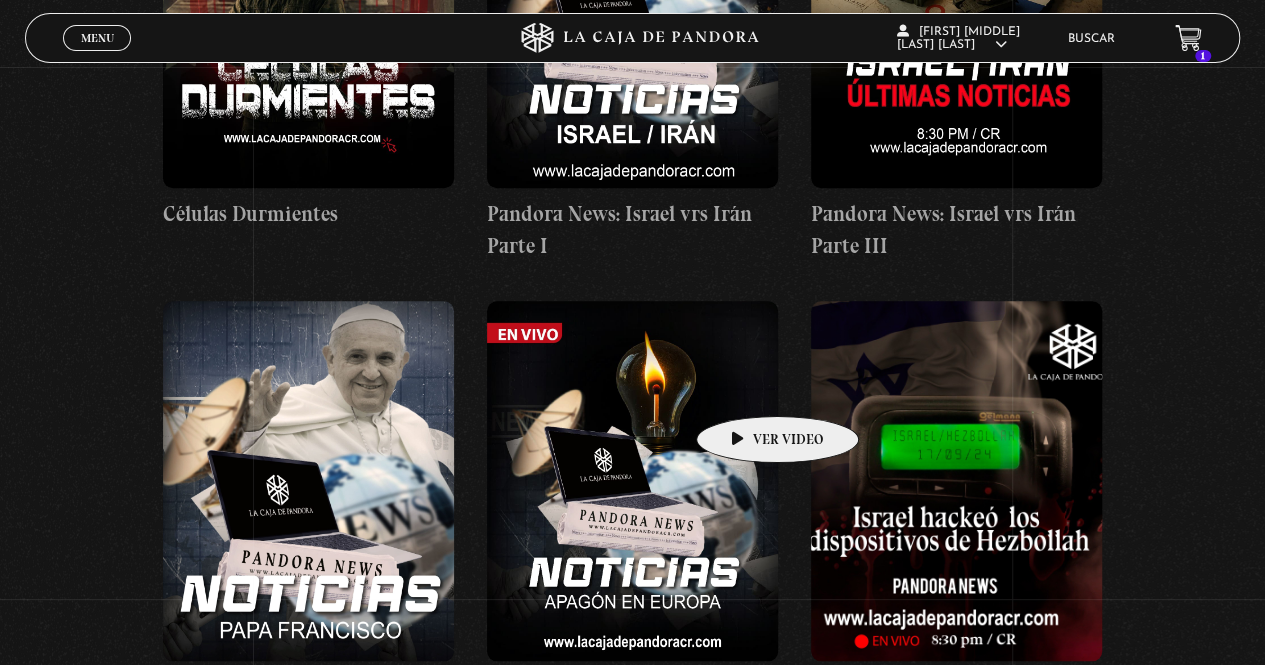 scroll, scrollTop: 0, scrollLeft: 0, axis: both 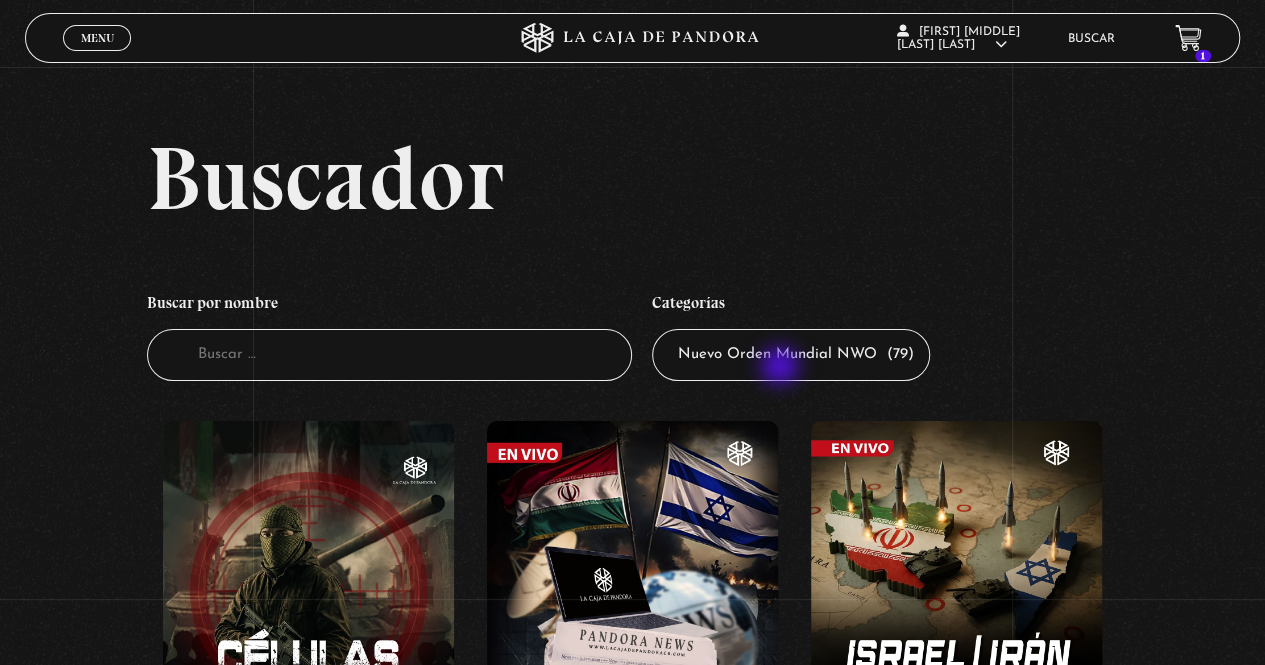 click on "Todas las categorías
11:11 Humanitario  (1)
Amo los Lunes  (2)
Análisis de series y películas  (23)
Asesinos Seriales  (2)
Centinelas  (113)
Charlas  (8)
Entrevistas  (7)
Hacktivismo  (5)
Mercado  (1)
Mundo Espiritual  (20)
Nuevo Orden Mundial NWO  (79)
Pandora Bio  (24)
Pandora Prepper  (23)
Pandora Tour  (3)
Paranormal  (11)
Pastelería  (1)
Peligros en la web  (4)
Regulares  (1)
Teorías de Conspiración  (7)" at bounding box center [791, 355] 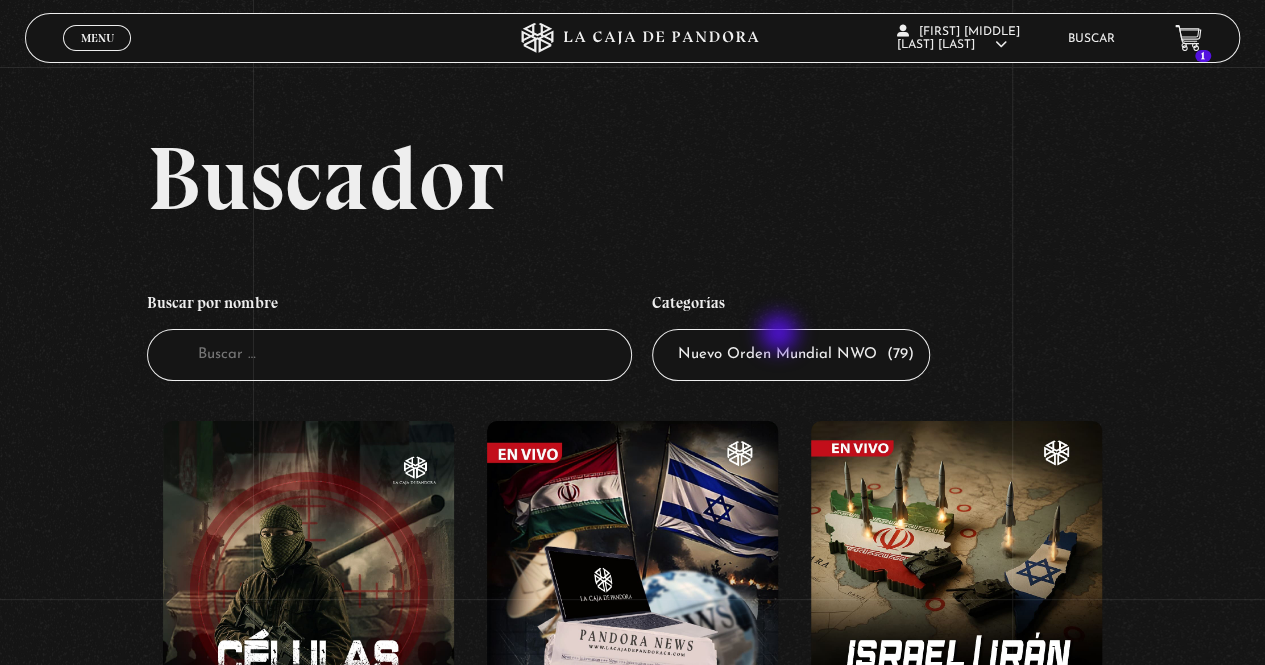 select on "mundo-espiritual" 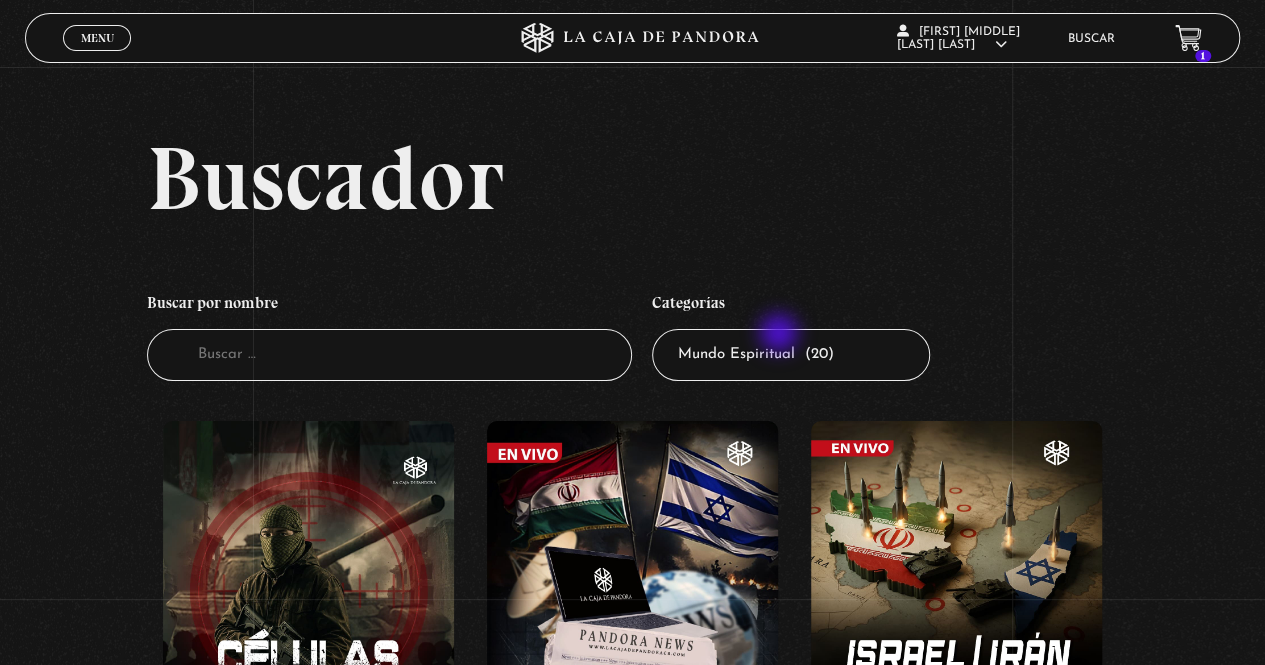 click on "Todas las categorías
11:11 Humanitario  (1)
Amo los Lunes  (2)
Análisis de series y películas  (23)
Asesinos Seriales  (2)
Centinelas  (113)
Charlas  (8)
Entrevistas  (7)
Hacktivismo  (5)
Mercado  (1)
Mundo Espiritual  (20)
Nuevo Orden Mundial NWO  (79)
Pandora Bio  (24)
Pandora Prepper  (23)
Pandora Tour  (3)
Paranormal  (11)
Pastelería  (1)
Peligros en la web  (4)
Regulares  (1)
Teorías de Conspiración  (7)" at bounding box center (791, 355) 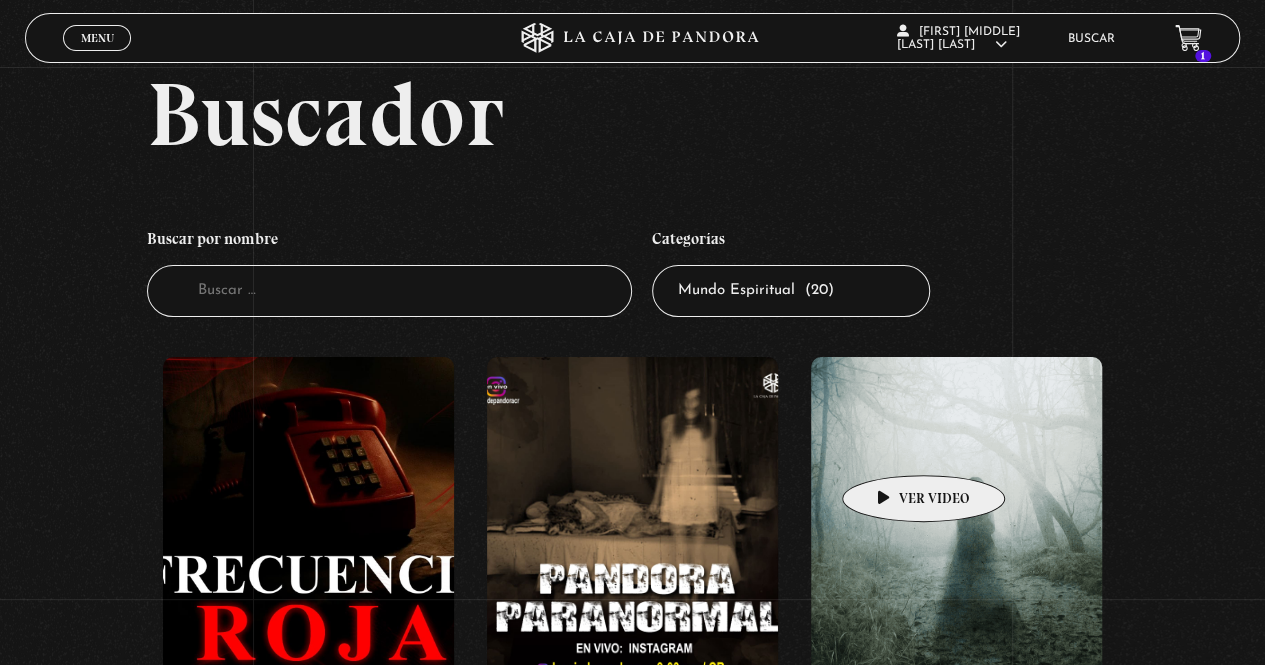scroll, scrollTop: 0, scrollLeft: 0, axis: both 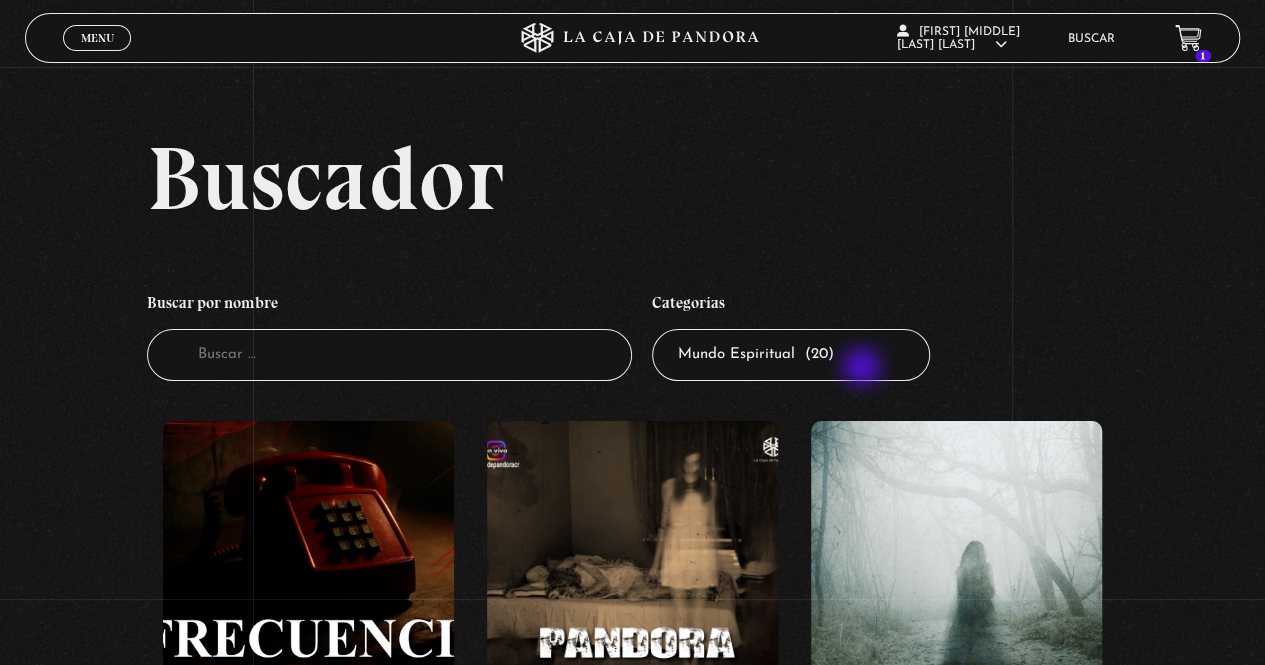 click on "Todas las categorías
11:11 Humanitario  (1)
Amo los Lunes  (2)
Análisis de series y películas  (23)
Asesinos Seriales  (2)
Centinelas  (113)
Charlas  (8)
Entrevistas  (7)
Hacktivismo  (5)
Mercado  (1)
Mundo Espiritual  (20)
Nuevo Orden Mundial NWO  (79)
Pandora Bio  (24)
Pandora Prepper  (23)
Pandora Tour  (3)
Paranormal  (11)
Pastelería  (1)
Peligros en la web  (4)
Regulares  (1)
Teorías de Conspiración  (7)" at bounding box center [791, 355] 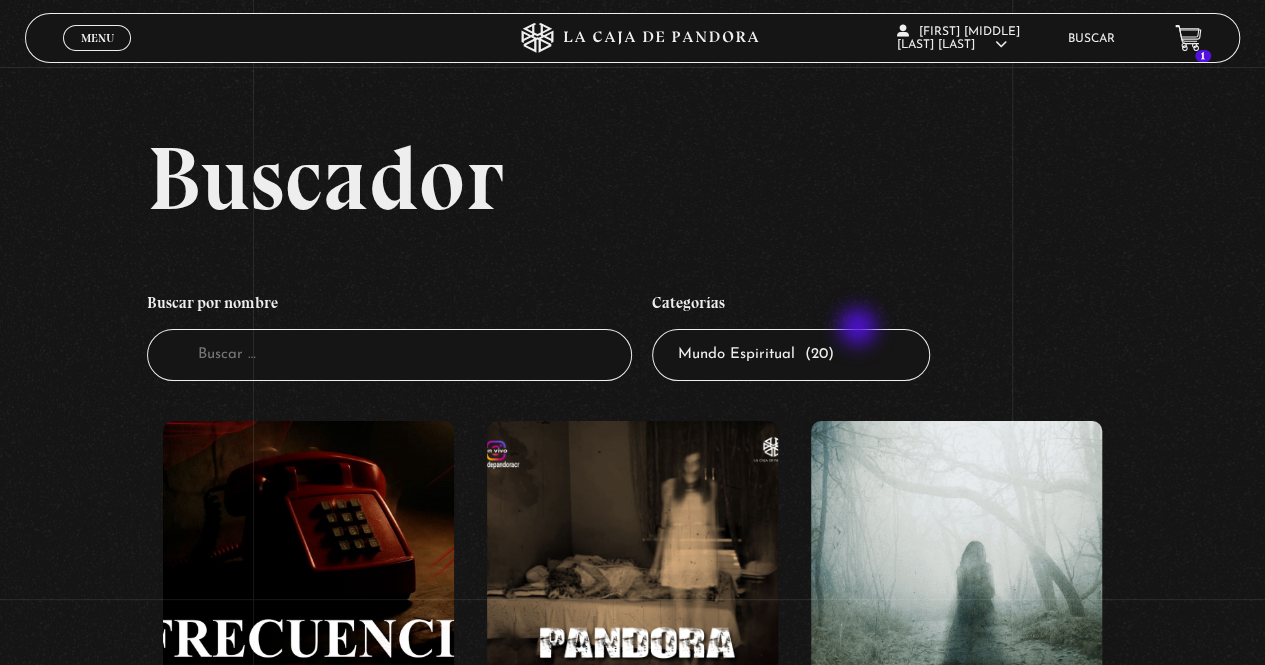 select on "mercado" 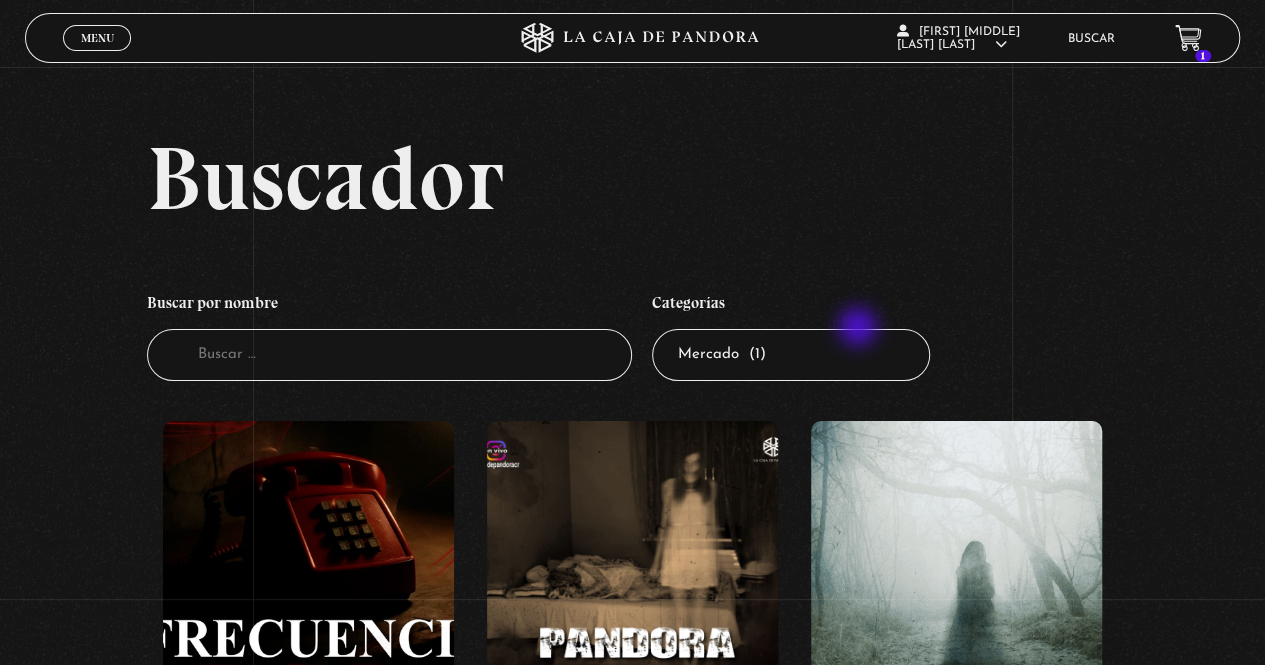 click on "Todas las categorías
11:11 Humanitario  (1)
Amo los Lunes  (2)
Análisis de series y películas  (23)
Asesinos Seriales  (2)
Centinelas  (113)
Charlas  (8)
Entrevistas  (7)
Hacktivismo  (5)
Mercado  (1)
Mundo Espiritual  (20)
Nuevo Orden Mundial NWO  (79)
Pandora Bio  (24)
Pandora Prepper  (23)
Pandora Tour  (3)
Paranormal  (11)
Pastelería  (1)
Peligros en la web  (4)
Regulares  (1)
Teorías de Conspiración  (7)" at bounding box center (791, 355) 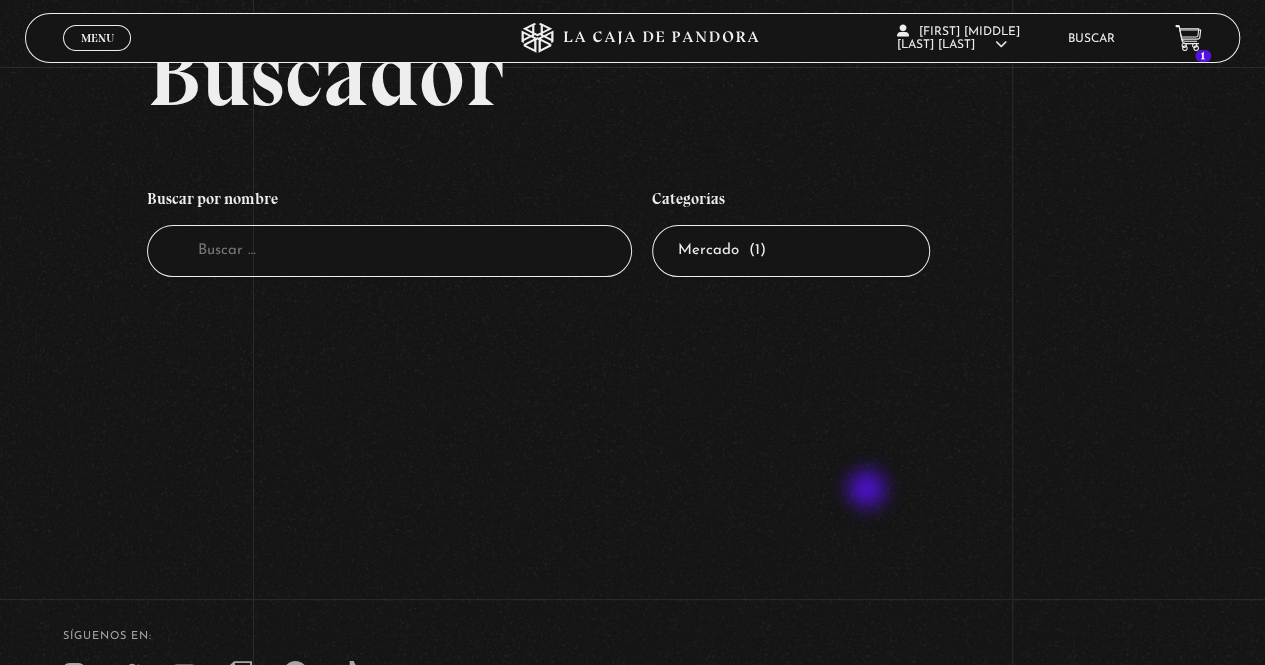 scroll, scrollTop: 0, scrollLeft: 0, axis: both 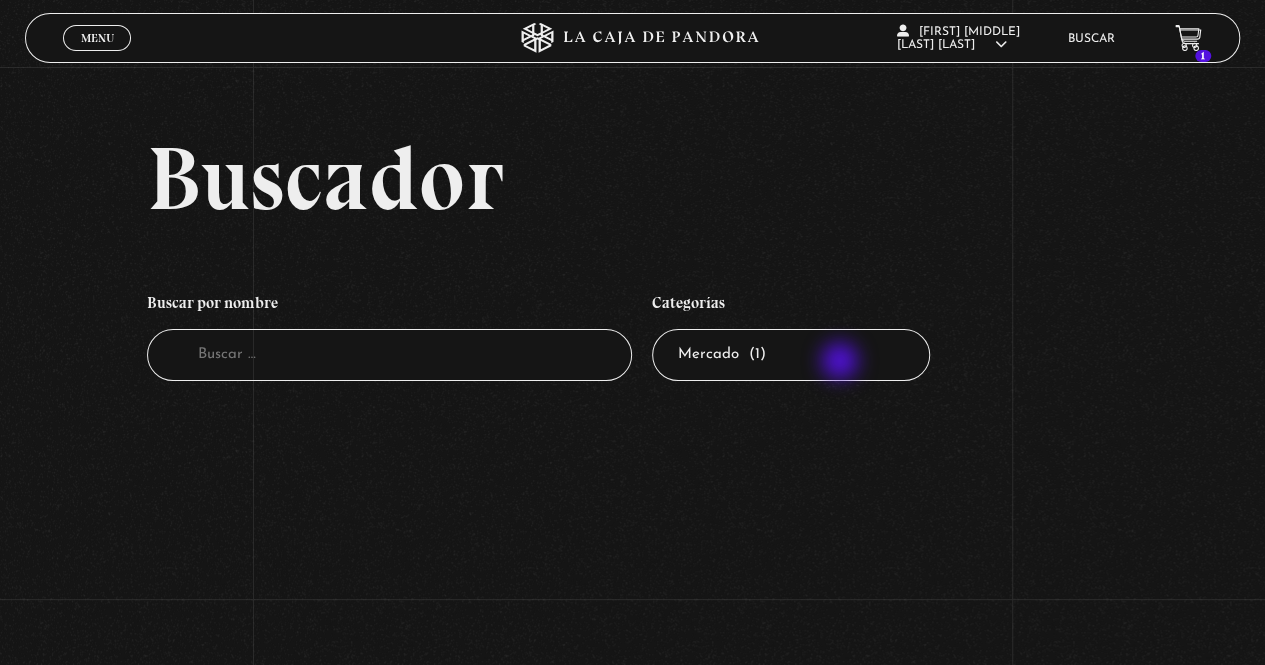 click on "Todas las categorías
11:11 Humanitario  (1)
Amo los Lunes  (2)
Análisis de series y películas  (23)
Asesinos Seriales  (2)
Centinelas  (113)
Charlas  (8)
Entrevistas  (7)
Hacktivismo  (5)
Mercado  (1)
Mundo Espiritual  (20)
Nuevo Orden Mundial NWO  (79)
Pandora Bio  (24)
Pandora Prepper  (23)
Pandora Tour  (3)
Paranormal  (11)
Pastelería  (1)
Peligros en la web  (4)
Regulares  (1)
Teorías de Conspiración  (7)" at bounding box center [791, 355] 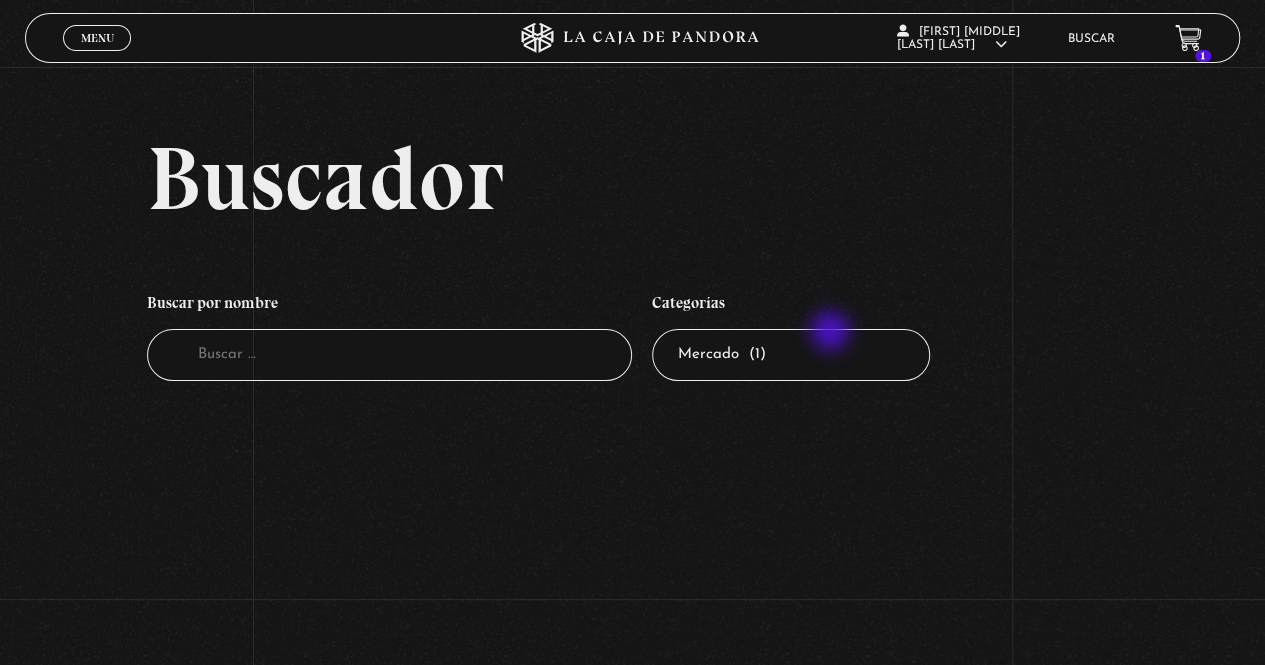 select on "hacktivismo" 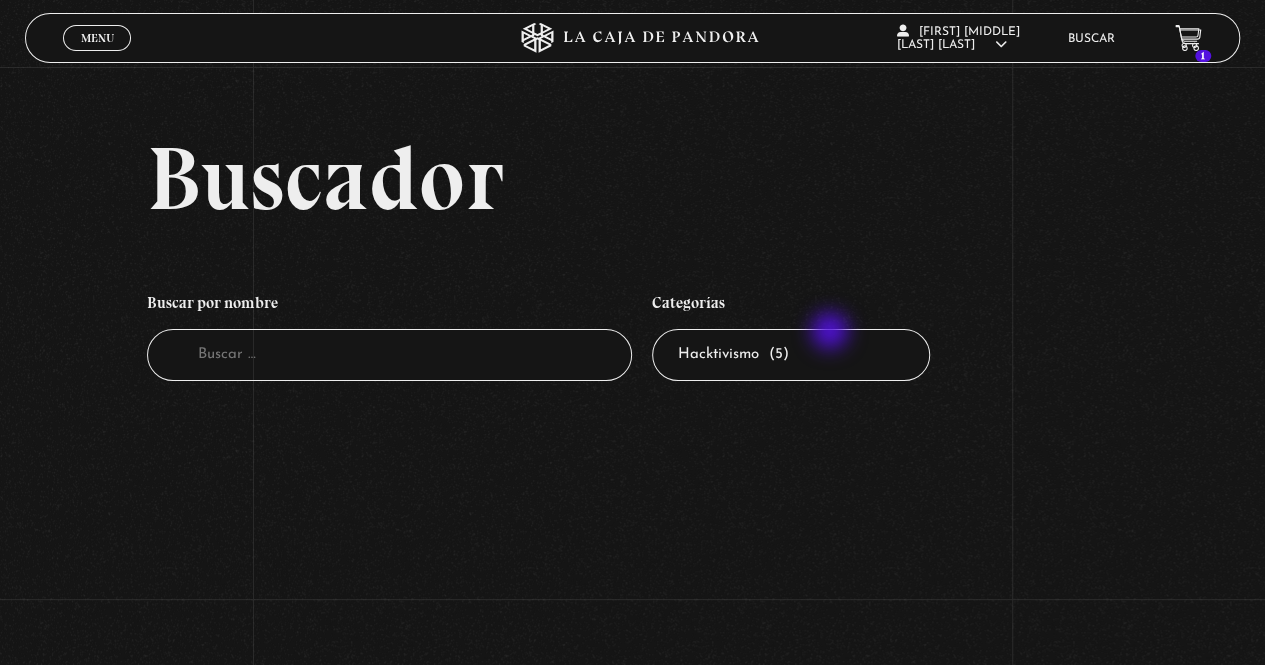click on "Todas las categorías
11:11 Humanitario  (1)
Amo los Lunes  (2)
Análisis de series y películas  (23)
Asesinos Seriales  (2)
Centinelas  (113)
Charlas  (8)
Entrevistas  (7)
Hacktivismo  (5)
Mercado  (1)
Mundo Espiritual  (20)
Nuevo Orden Mundial NWO  (79)
Pandora Bio  (24)
Pandora Prepper  (23)
Pandora Tour  (3)
Paranormal  (11)
Pastelería  (1)
Peligros en la web  (4)
Regulares  (1)
Teorías de Conspiración  (7)" at bounding box center [791, 355] 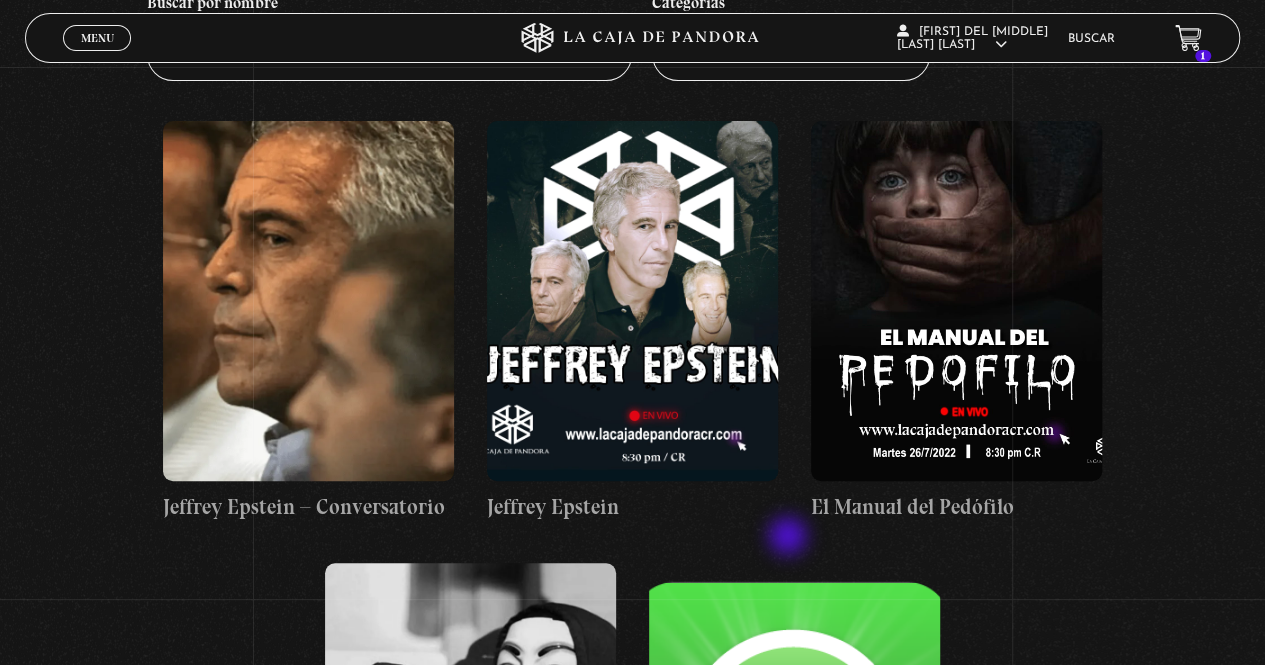 scroll, scrollTop: 0, scrollLeft: 0, axis: both 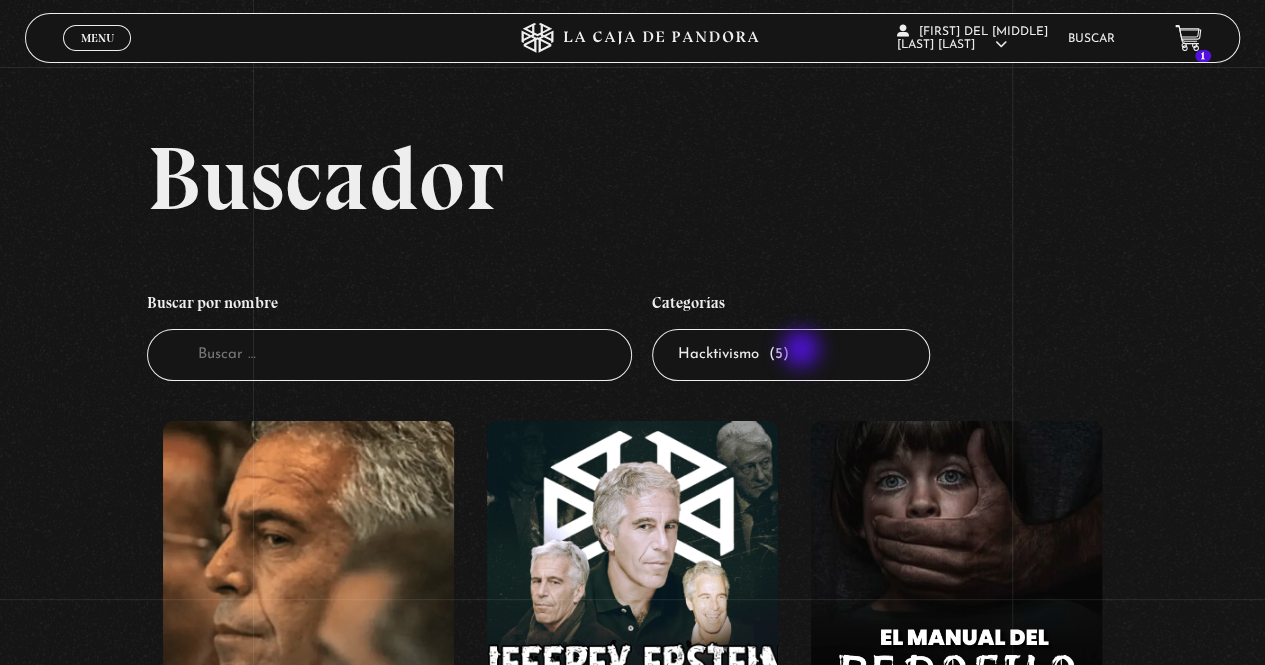 click on "Todas las categorías
11:11 Humanitario  (1)
Amo los Lunes  (2)
Análisis de series y películas  (23)
Asesinos Seriales  (2)
Centinelas  (113)
Charlas  (8)
Entrevistas  (7)
Hacktivismo  (5)
Mercado  (1)
Mundo Espiritual  (20)
Nuevo Orden Mundial NWO  (79)
Pandora Bio  (24)
Pandora Prepper  (23)
Pandora Tour  (3)
Paranormal  (11)
Pastelería  (1)
Peligros en la web  (4)
Regulares  (1)
Teorías de Conspiración  (7)" at bounding box center (791, 355) 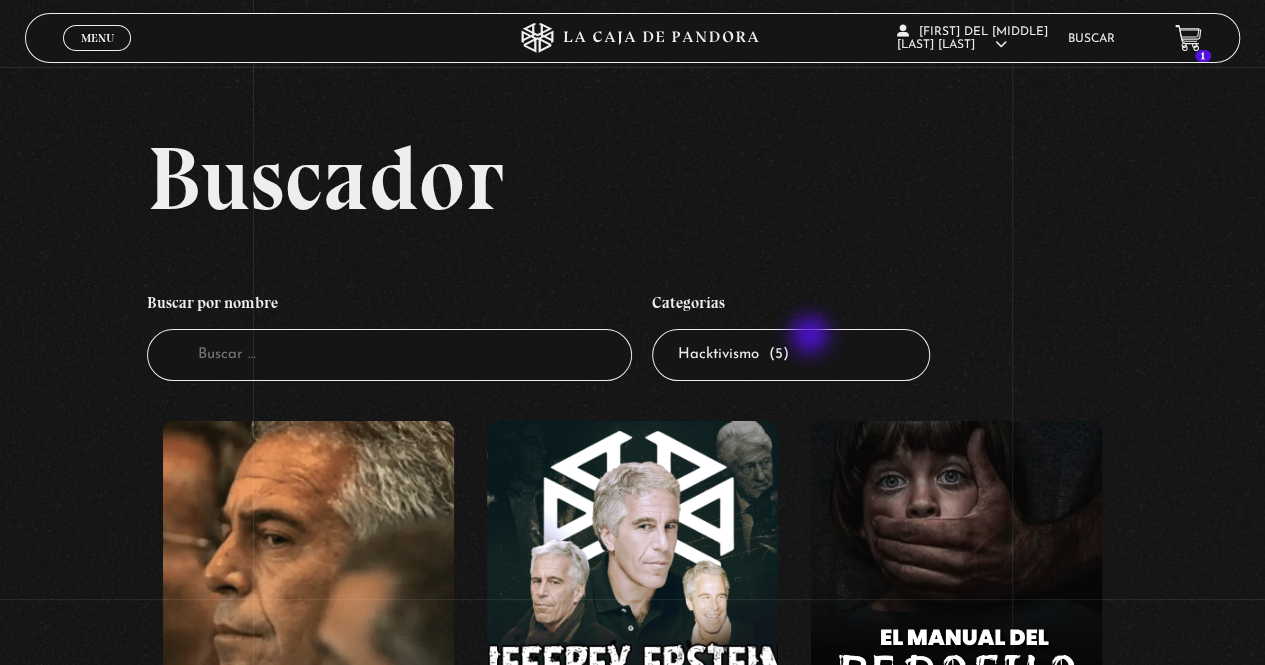 select on "entrevistas" 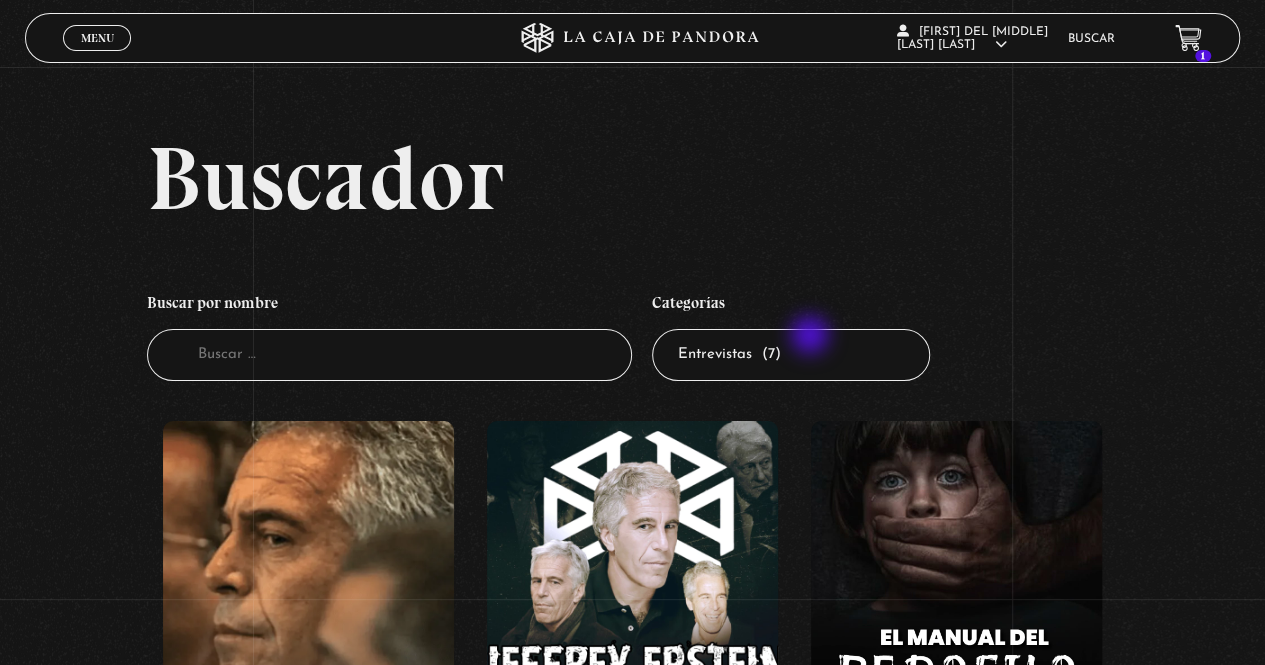 click on "Todas las categorías
11:11 Humanitario  (1)
Amo los Lunes  (2)
Análisis de series y películas  (23)
Asesinos Seriales  (2)
Centinelas  (113)
Charlas  (8)
Entrevistas  (7)
Hacktivismo  (5)
Mercado  (1)
Mundo Espiritual  (20)
Nuevo Orden Mundial NWO  (79)
Pandora Bio  (24)
Pandora Prepper  (23)
Pandora Tour  (3)
Paranormal  (11)
Pastelería  (1)
Peligros en la web  (4)
Regulares  (1)
Teorías de Conspiración  (7)" at bounding box center (791, 355) 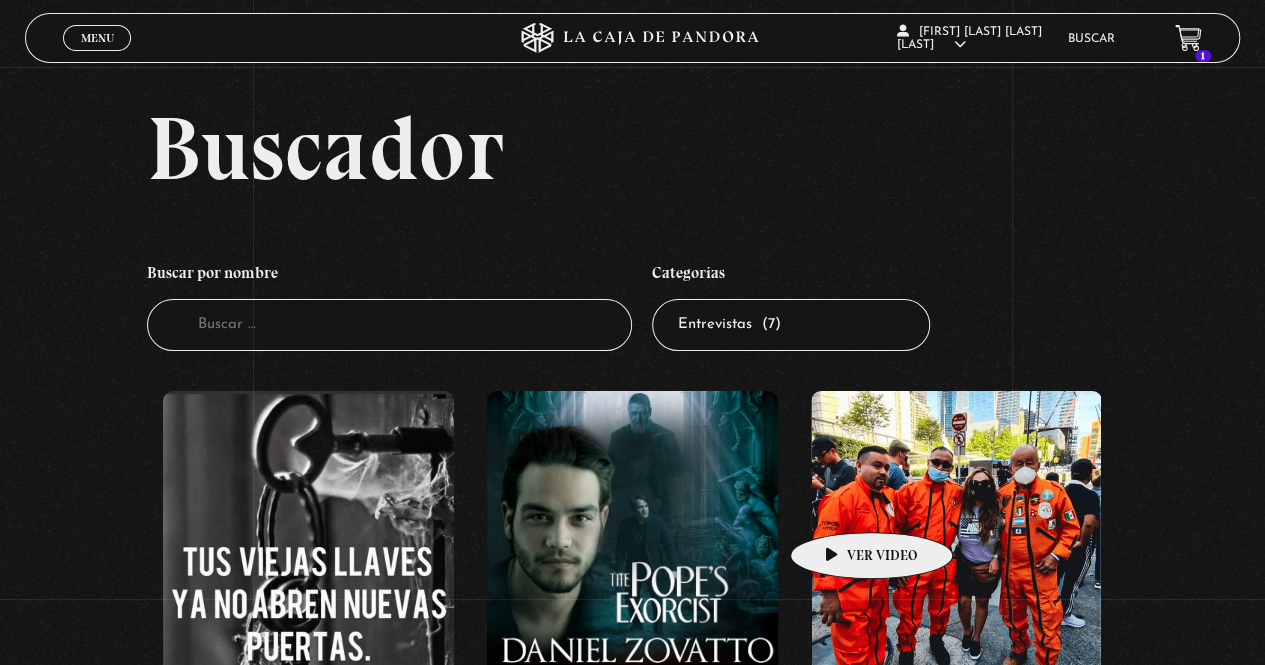 scroll, scrollTop: 0, scrollLeft: 0, axis: both 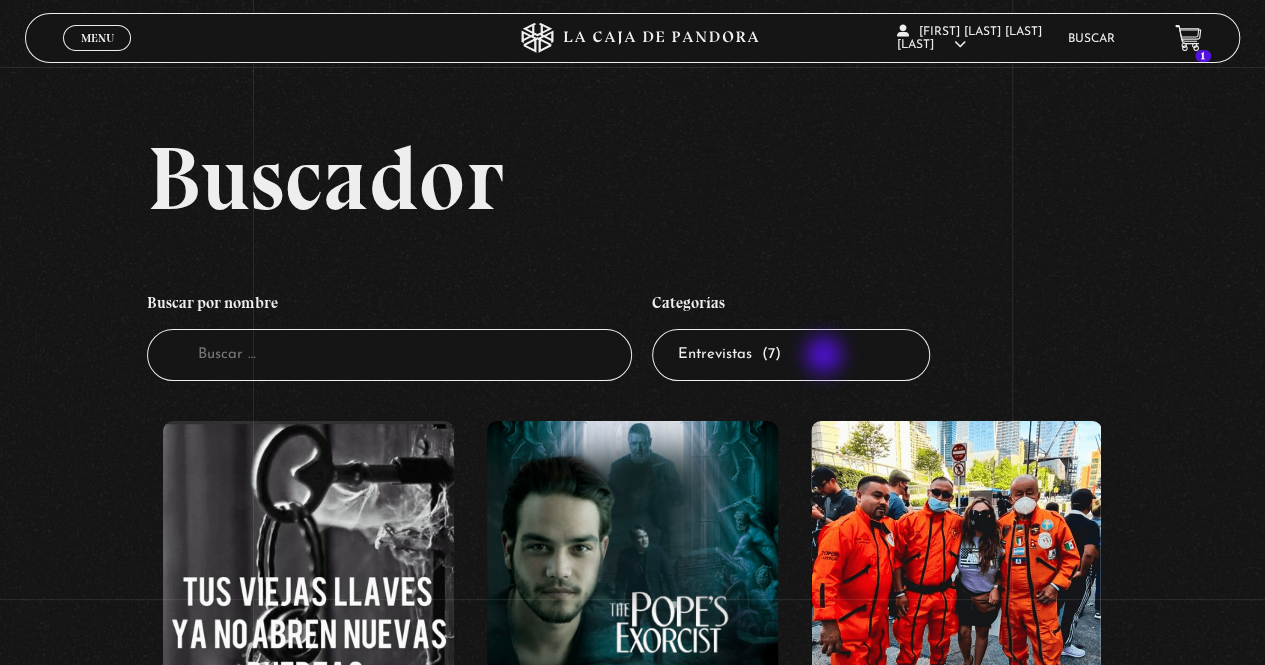 click on "Todas las categorías
11:11 Humanitario  (1)
Amo los Lunes  (2)
Análisis de series y películas  (23)
Asesinos Seriales  (2)
Centinelas  (113)
Charlas  (8)
Entrevistas  (7)
Hacktivismo  (5)
Mercado  (1)
Mundo Espiritual  (20)
Nuevo Orden Mundial NWO  (79)
Pandora Bio  (24)
Pandora Prepper  (23)
Pandora Tour  (3)
Paranormal  (11)
Pastelería  (1)
Peligros en la web  (4)
Regulares  (1)
Teorías de Conspiración  (7)" at bounding box center (791, 355) 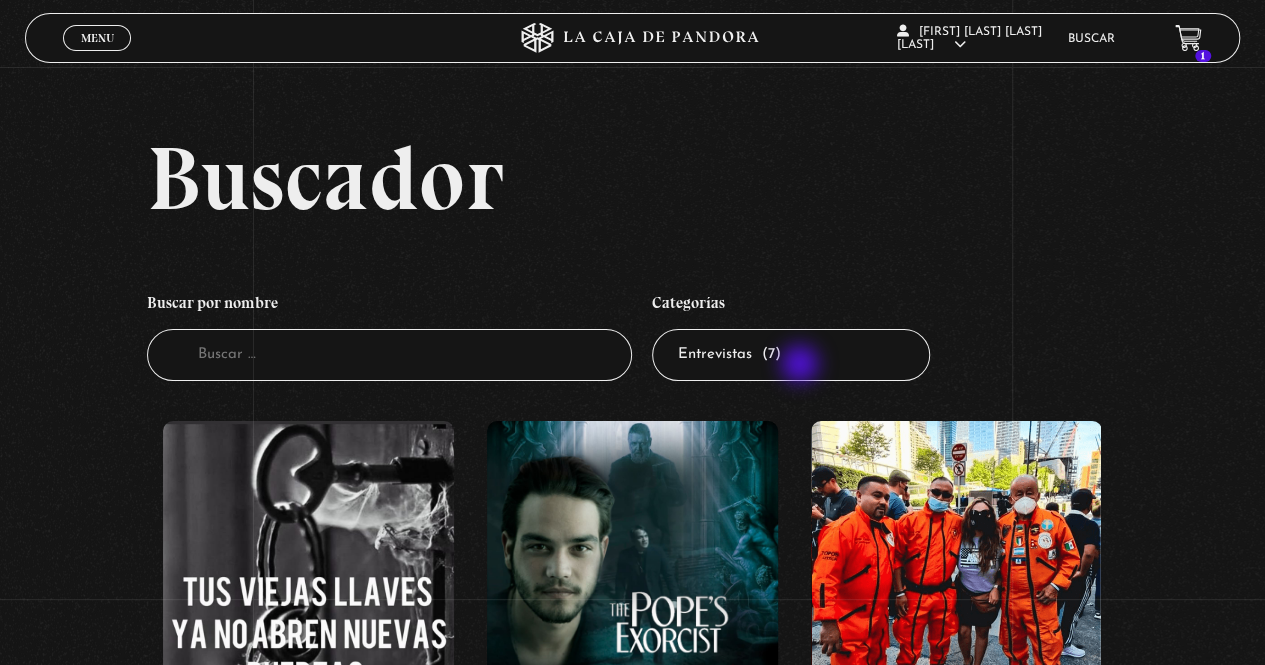 click on "Todas las categorías
11:11 Humanitario  (1)
Amo los Lunes  (2)
Análisis de series y películas  (23)
Asesinos Seriales  (2)
Centinelas  (113)
Charlas  (8)
Entrevistas  (7)
Hacktivismo  (5)
Mercado  (1)
Mundo Espiritual  (20)
Nuevo Orden Mundial NWO  (79)
Pandora Bio  (24)
Pandora Prepper  (23)
Pandora Tour  (3)
Paranormal  (11)
Pastelería  (1)
Peligros en la web  (4)
Regulares  (1)
Teorías de Conspiración  (7)" at bounding box center (791, 355) 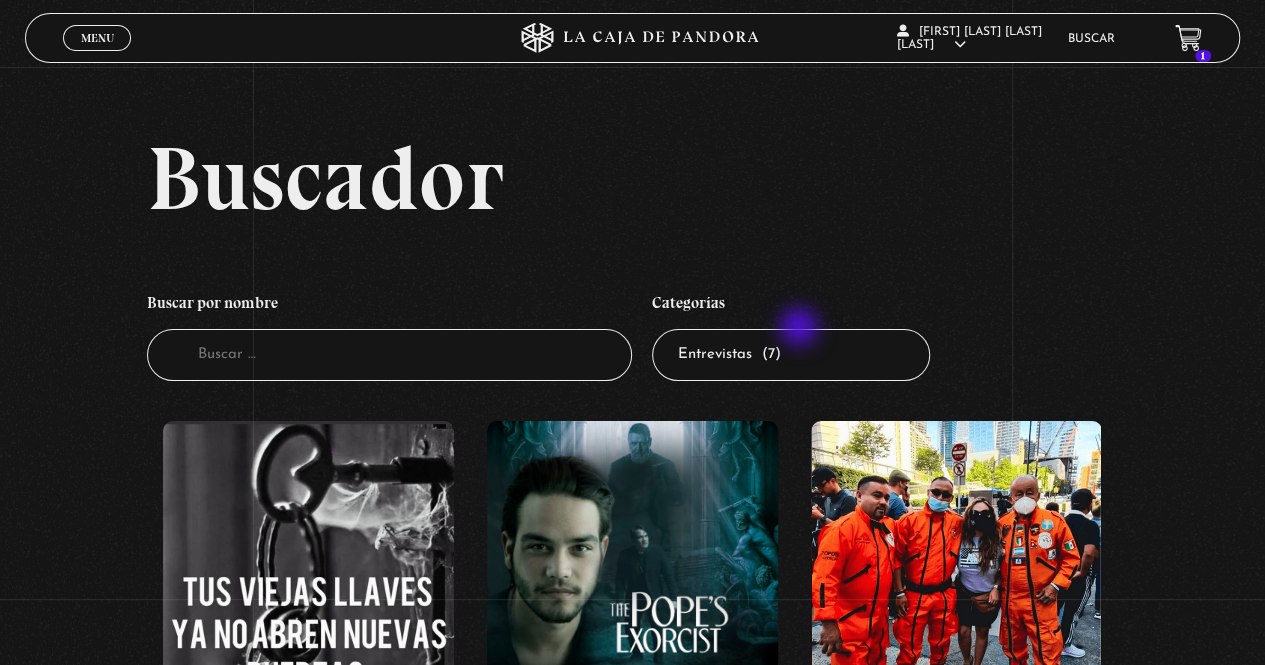 select on "charlas" 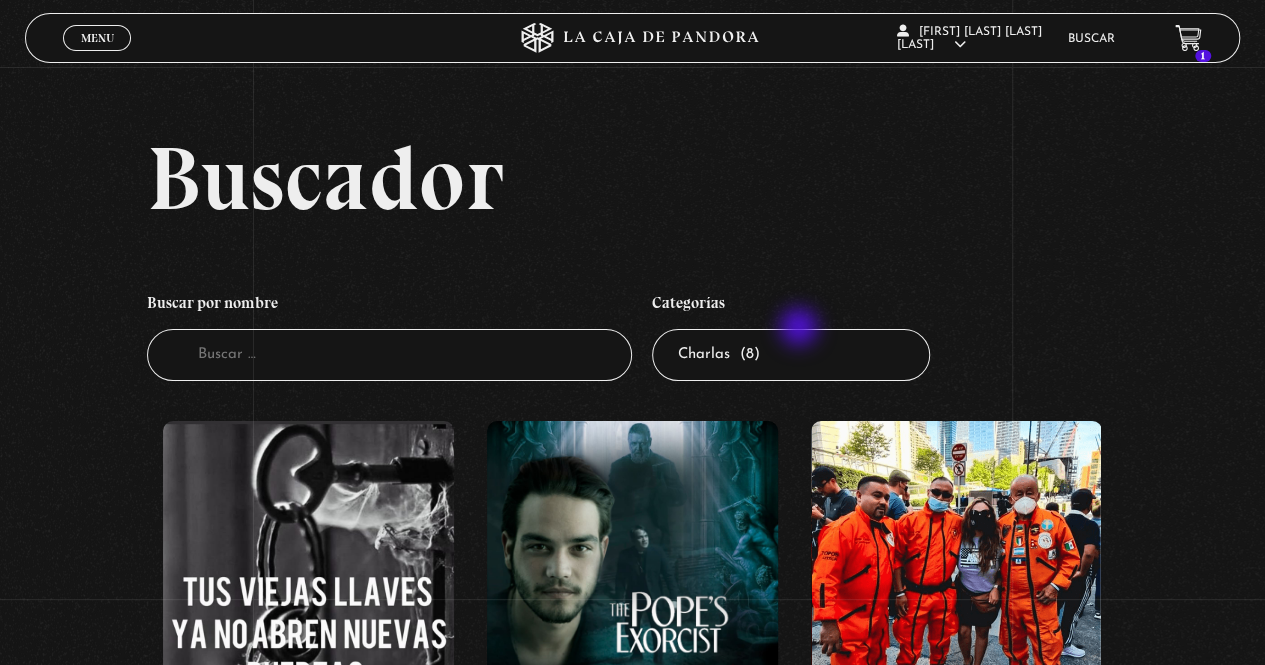 click on "Todas las categorías
11:11 Humanitario  (1)
Amo los Lunes  (2)
Análisis de series y películas  (23)
Asesinos Seriales  (2)
Centinelas  (113)
Charlas  (8)
Entrevistas  (7)
Hacktivismo  (5)
Mercado  (1)
Mundo Espiritual  (20)
Nuevo Orden Mundial NWO  (79)
Pandora Bio  (24)
Pandora Prepper  (23)
Pandora Tour  (3)
Paranormal  (11)
Pastelería  (1)
Peligros en la web  (4)
Regulares  (1)
Teorías de Conspiración  (7)" at bounding box center [791, 355] 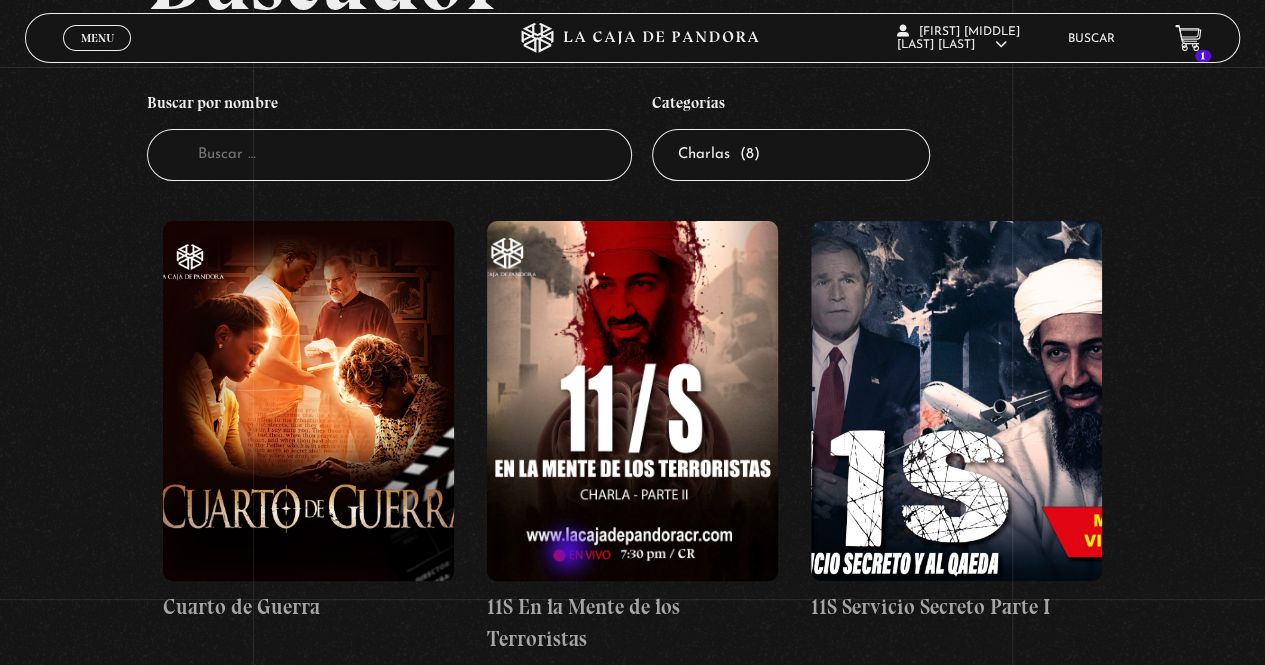 scroll, scrollTop: 0, scrollLeft: 0, axis: both 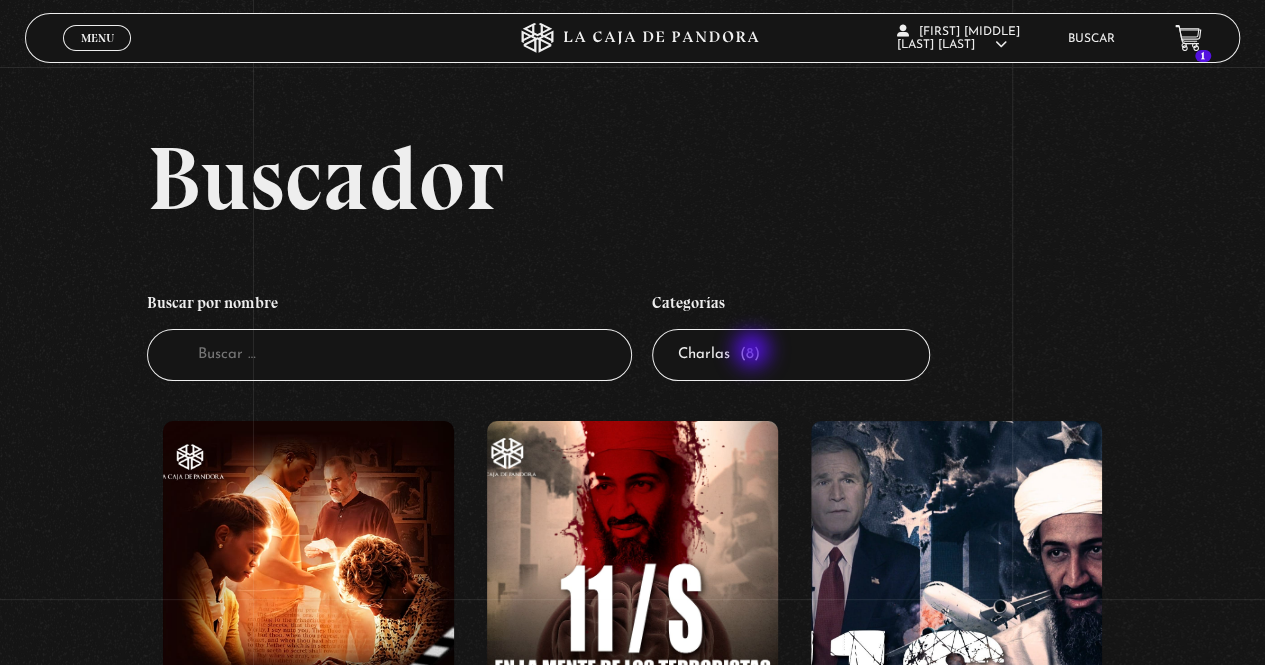 click on "Todas las categorías
11:11 Humanitario  (1)
Amo los Lunes  (2)
Análisis de series y películas  (23)
Asesinos Seriales  (2)
Centinelas  (113)
Charlas  (8)
Entrevistas  (7)
Hacktivismo  (5)
Mercado  (1)
Mundo Espiritual  (20)
Nuevo Orden Mundial NWO  (79)
Pandora Bio  (24)
Pandora Prepper  (23)
Pandora Tour  (3)
Paranormal  (11)
Pastelería  (1)
Peligros en la web  (4)
Regulares  (1)
Teorías de Conspiración  (7)" at bounding box center [791, 355] 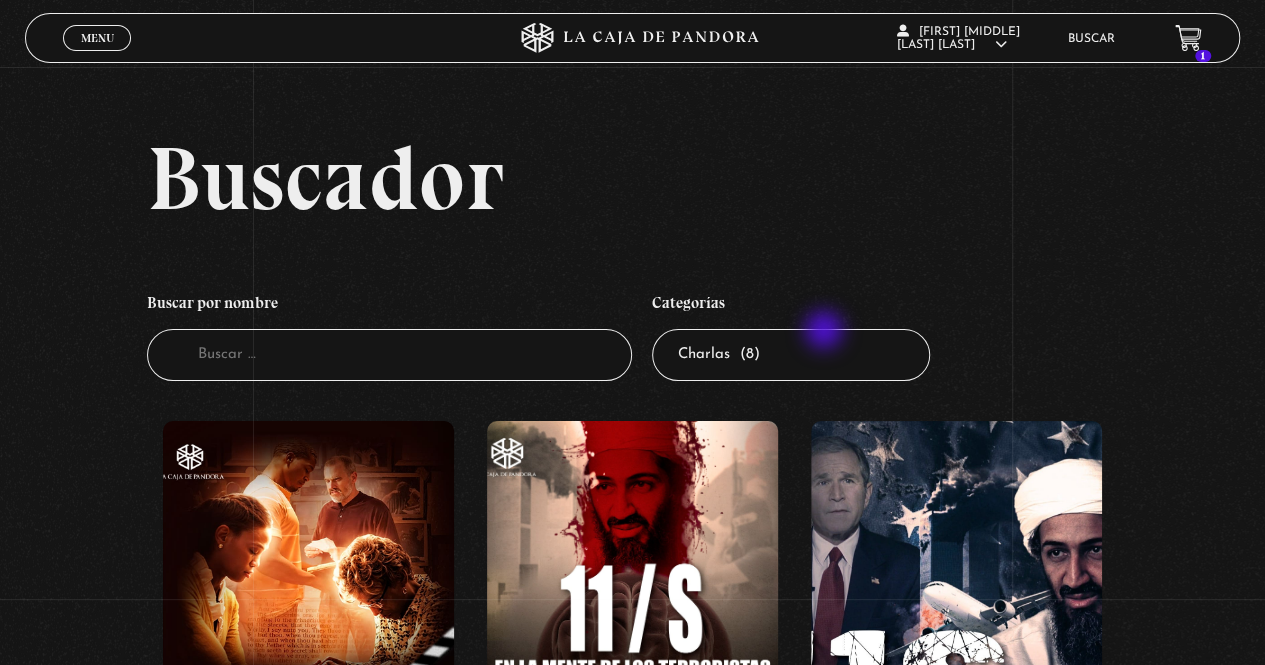 select on "centinelas" 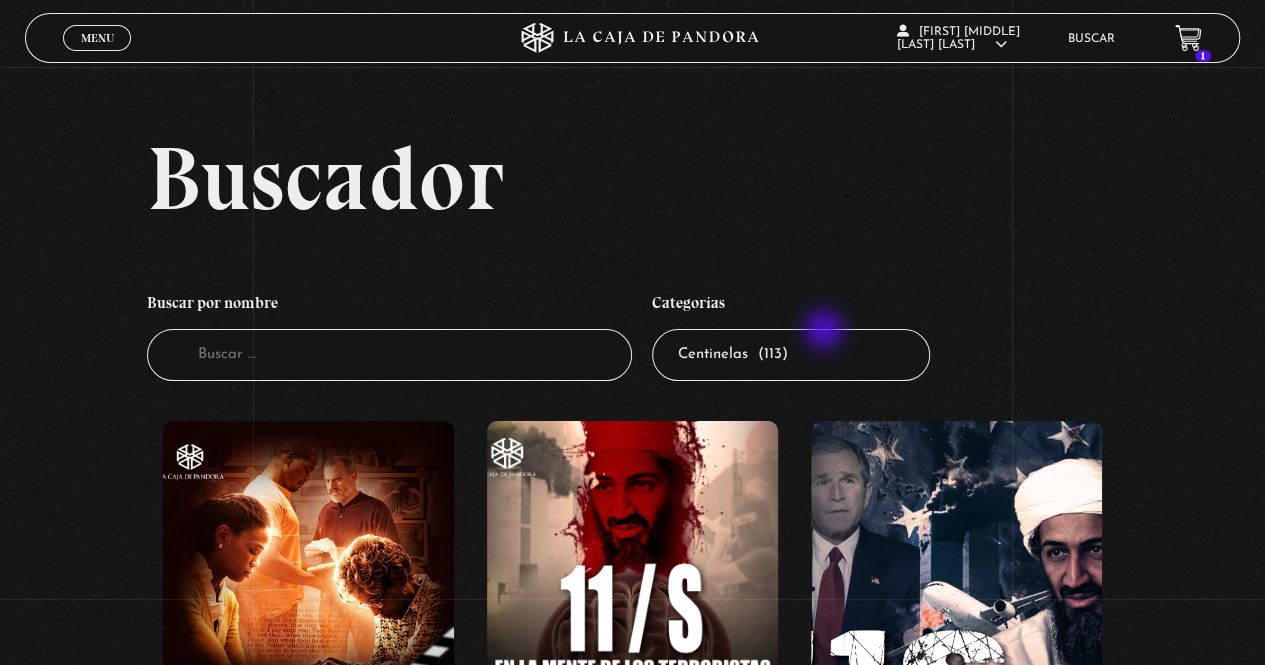 click on "Todas las categorías
11:11 Humanitario  (1)
Amo los Lunes  (2)
Análisis de series y películas  (23)
Asesinos Seriales  (2)
Centinelas  (113)
Charlas  (8)
Entrevistas  (7)
Hacktivismo  (5)
Mercado  (1)
Mundo Espiritual  (20)
Nuevo Orden Mundial NWO  (79)
Pandora Bio  (24)
Pandora Prepper  (23)
Pandora Tour  (3)
Paranormal  (11)
Pastelería  (1)
Peligros en la web  (4)
Regulares  (1)
Teorías de Conspiración  (7)" at bounding box center [791, 355] 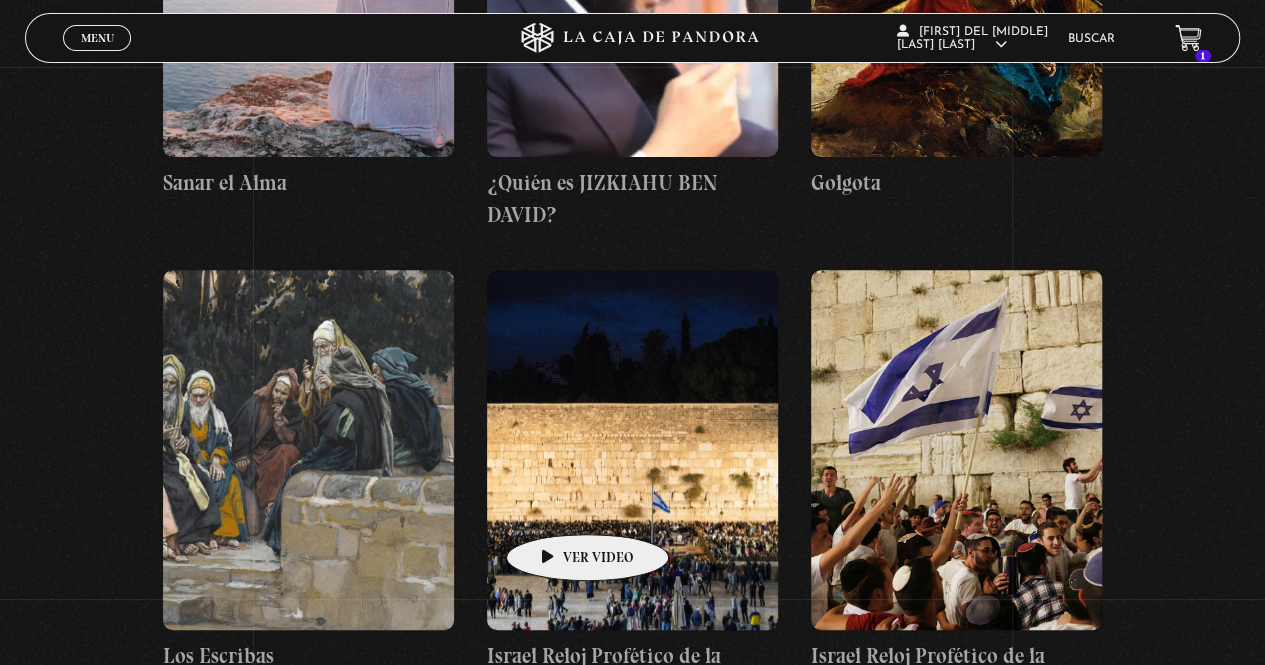 scroll, scrollTop: 15600, scrollLeft: 0, axis: vertical 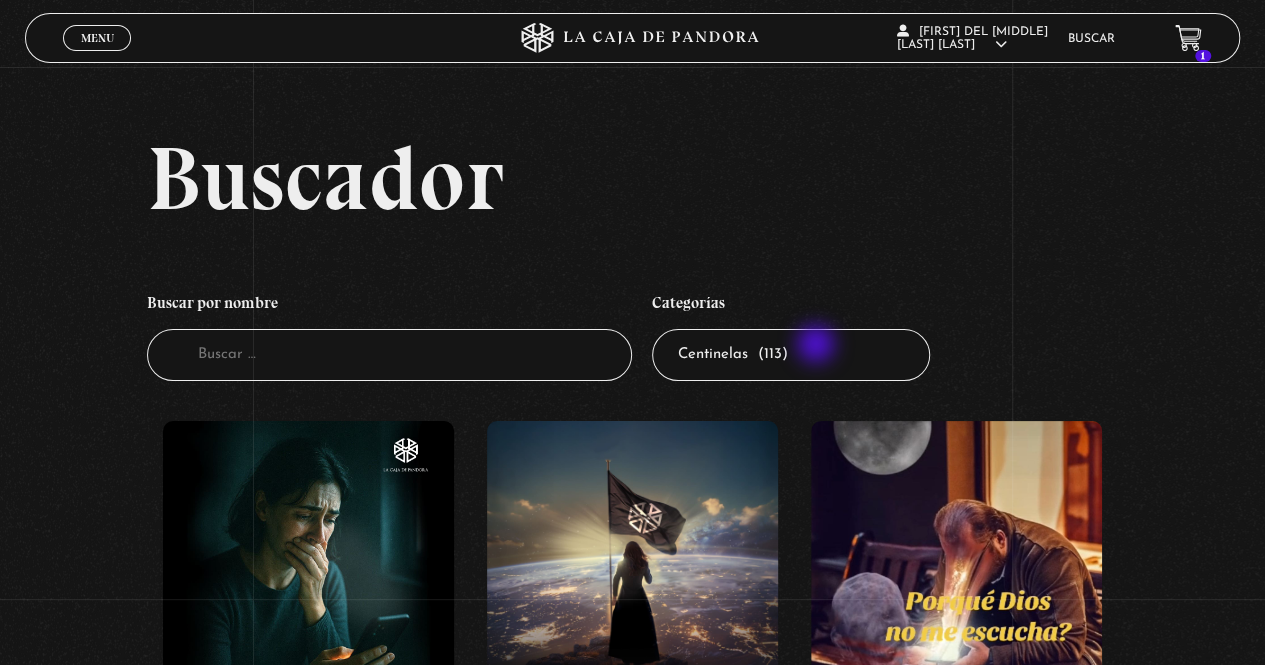 click on "Todas las categorías
11:11 Humanitario  (1)
Amo los Lunes  (2)
Análisis de series y películas  (23)
Asesinos Seriales  (2)
Centinelas  (113)
Charlas  (8)
Entrevistas  (7)
Hacktivismo  (5)
Mercado  (1)
Mundo Espiritual  (20)
Nuevo Orden Mundial NWO  (79)
Pandora Bio  (24)
Pandora Prepper  (23)
Pandora Tour  (3)
Paranormal  (11)
Pastelería  (1)
Peligros en la web  (4)
Regulares  (1)
Teorías de Conspiración  (7)" at bounding box center [791, 355] 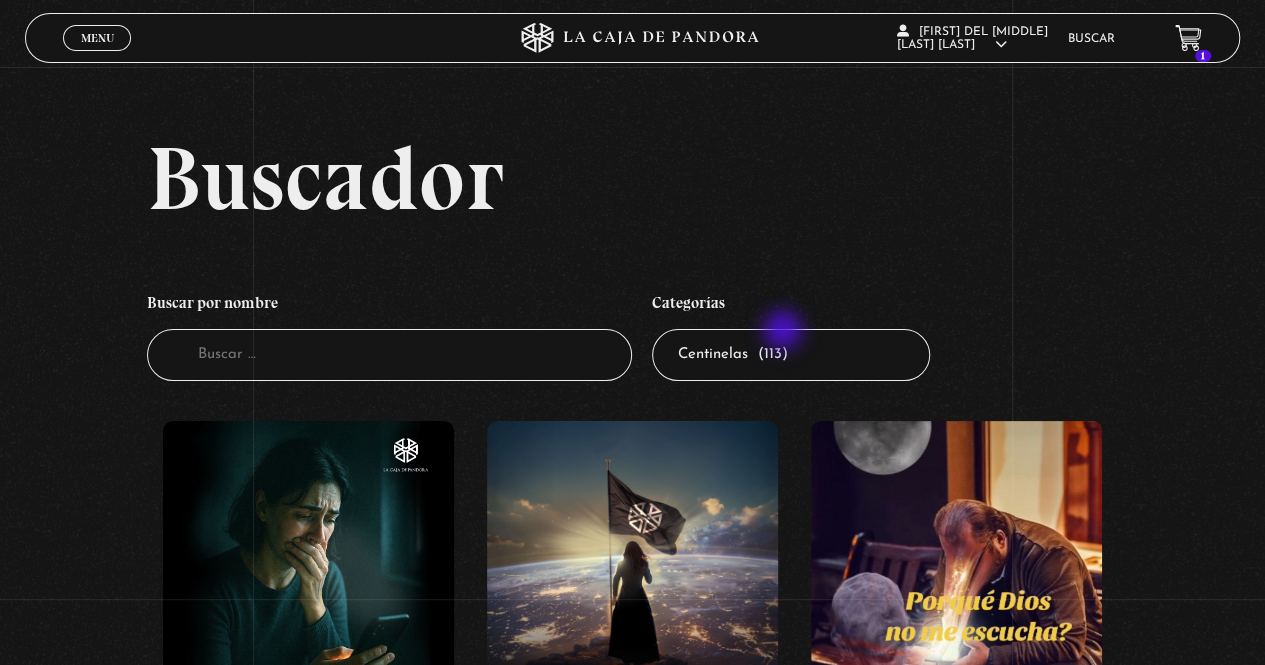 select on "series-y-peliculas" 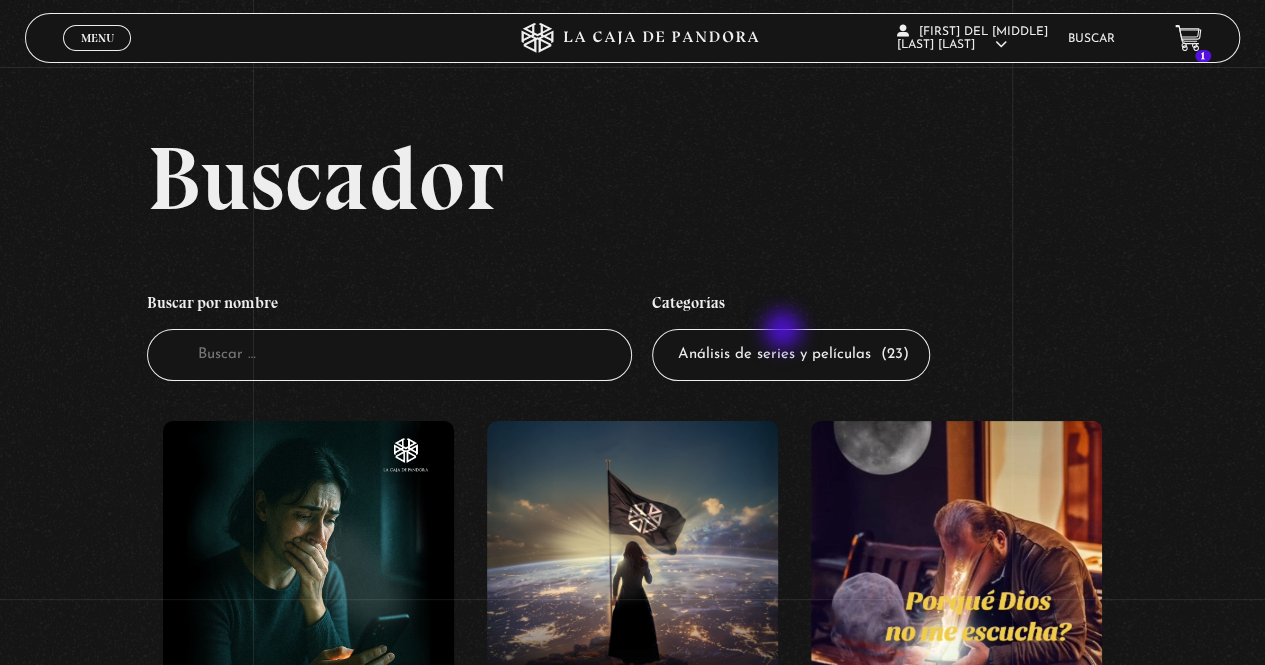 click on "Todas las categorías
11:11 Humanitario  (1)
Amo los Lunes  (2)
Análisis de series y películas  (23)
Asesinos Seriales  (2)
Centinelas  (113)
Charlas  (8)
Entrevistas  (7)
Hacktivismo  (5)
Mercado  (1)
Mundo Espiritual  (20)
Nuevo Orden Mundial NWO  (79)
Pandora Bio  (24)
Pandora Prepper  (23)
Pandora Tour  (3)
Paranormal  (11)
Pastelería  (1)
Peligros en la web  (4)
Regulares  (1)
Teorías de Conspiración  (7)" at bounding box center [791, 355] 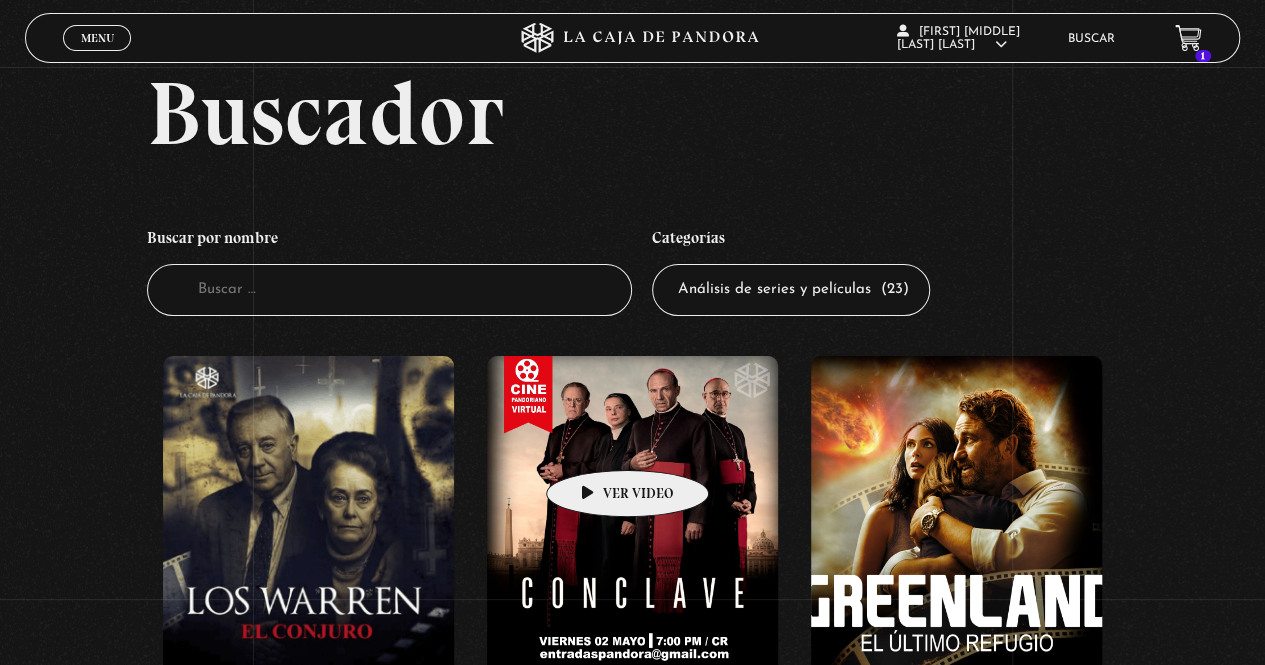 scroll, scrollTop: 0, scrollLeft: 0, axis: both 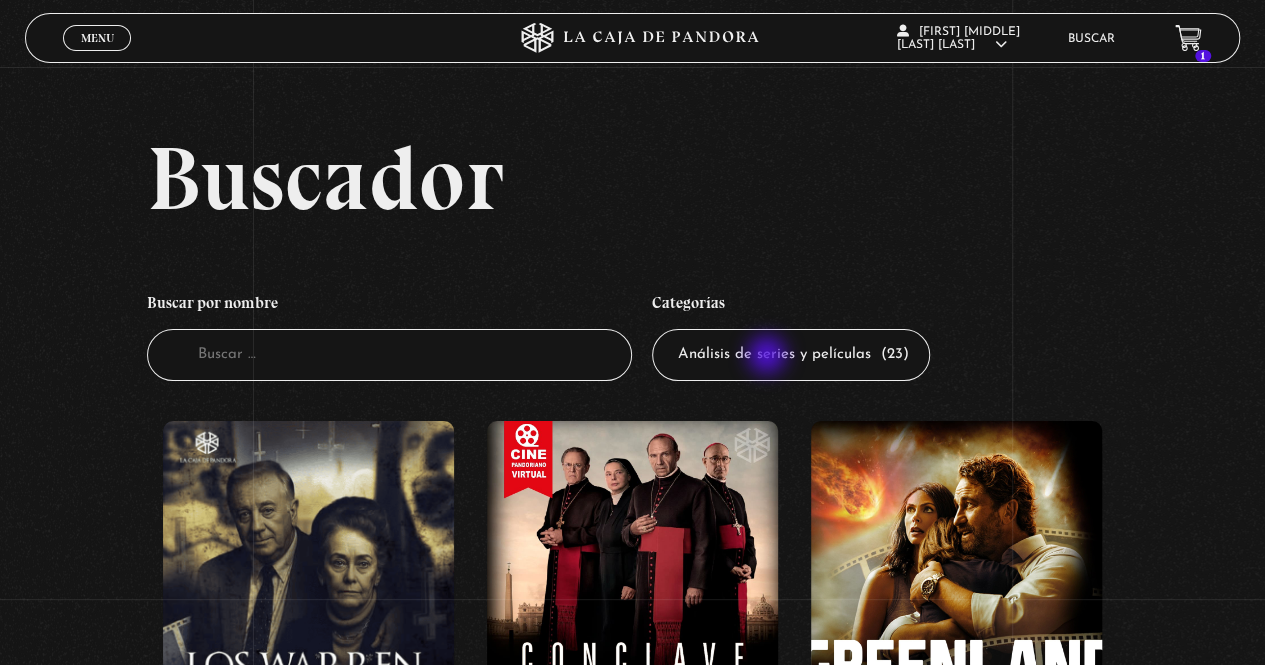 click on "Todas las categorías
11:11 Humanitario  (1)
Amo los Lunes  (2)
Análisis de series y películas  (23)
Asesinos Seriales  (2)
Centinelas  (113)
Charlas  (8)
Entrevistas  (7)
Hacktivismo  (5)
Mercado  (1)
Mundo Espiritual  (20)
Nuevo Orden Mundial NWO  (79)
Pandora Bio  (24)
Pandora Prepper  (23)
Pandora Tour  (3)
Paranormal  (11)
Pastelería  (1)
Peligros en la web  (4)
Regulares  (1)
Teorías de Conspiración  (7)" at bounding box center (791, 355) 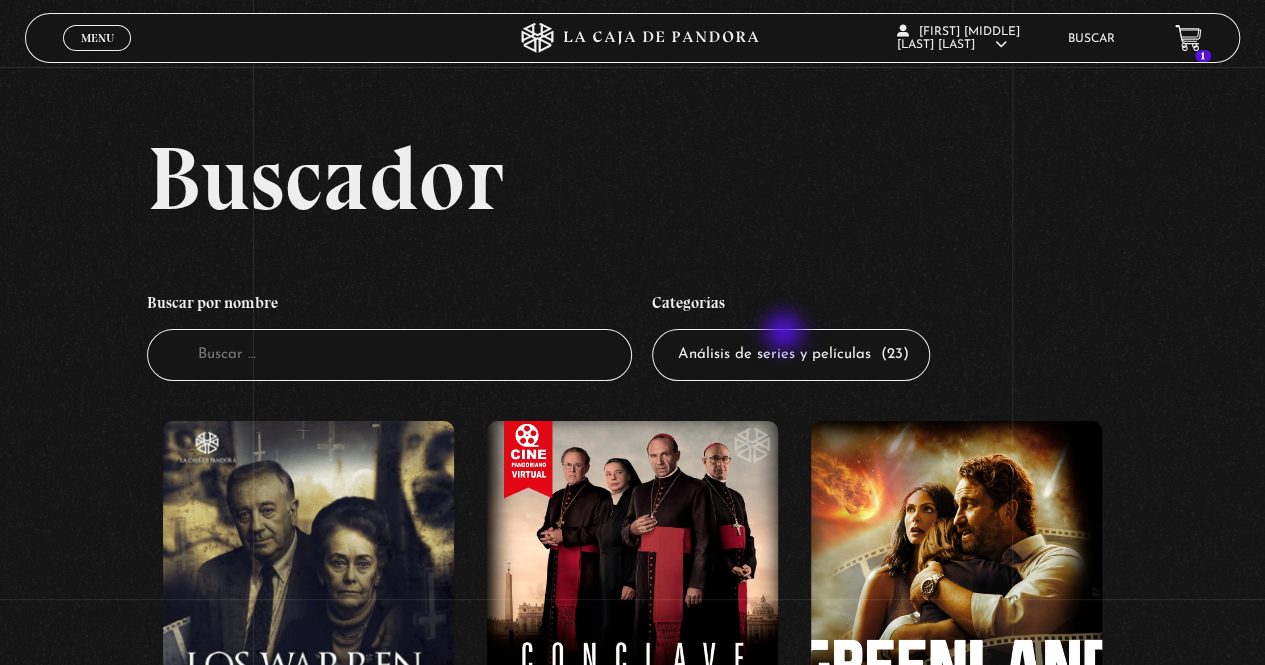 select on "vamos-a-leer-el-viernes" 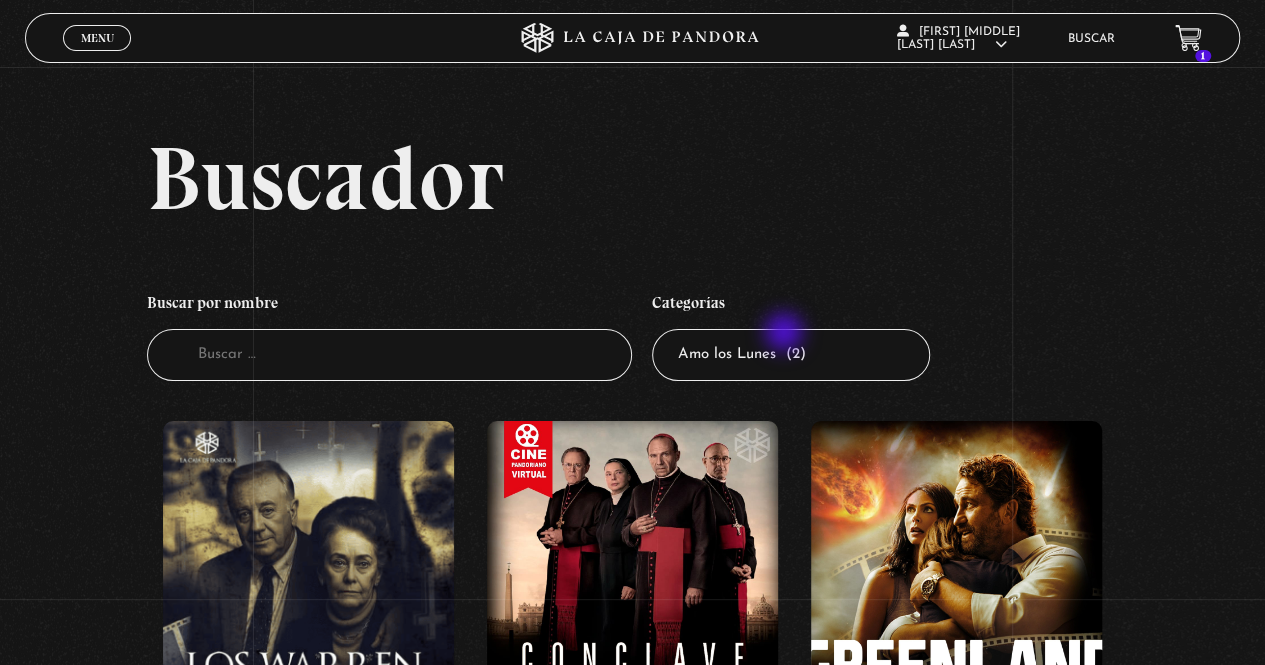 click on "Todas las categorías
11:11 Humanitario  (1)
Amo los Lunes  (2)
Análisis de series y películas  (23)
Asesinos Seriales  (2)
Centinelas  (113)
Charlas  (8)
Entrevistas  (7)
Hacktivismo  (5)
Mercado  (1)
Mundo Espiritual  (20)
Nuevo Orden Mundial NWO  (79)
Pandora Bio  (24)
Pandora Prepper  (23)
Pandora Tour  (3)
Paranormal  (11)
Pastelería  (1)
Peligros en la web  (4)
Regulares  (1)
Teorías de Conspiración  (7)" at bounding box center (791, 355) 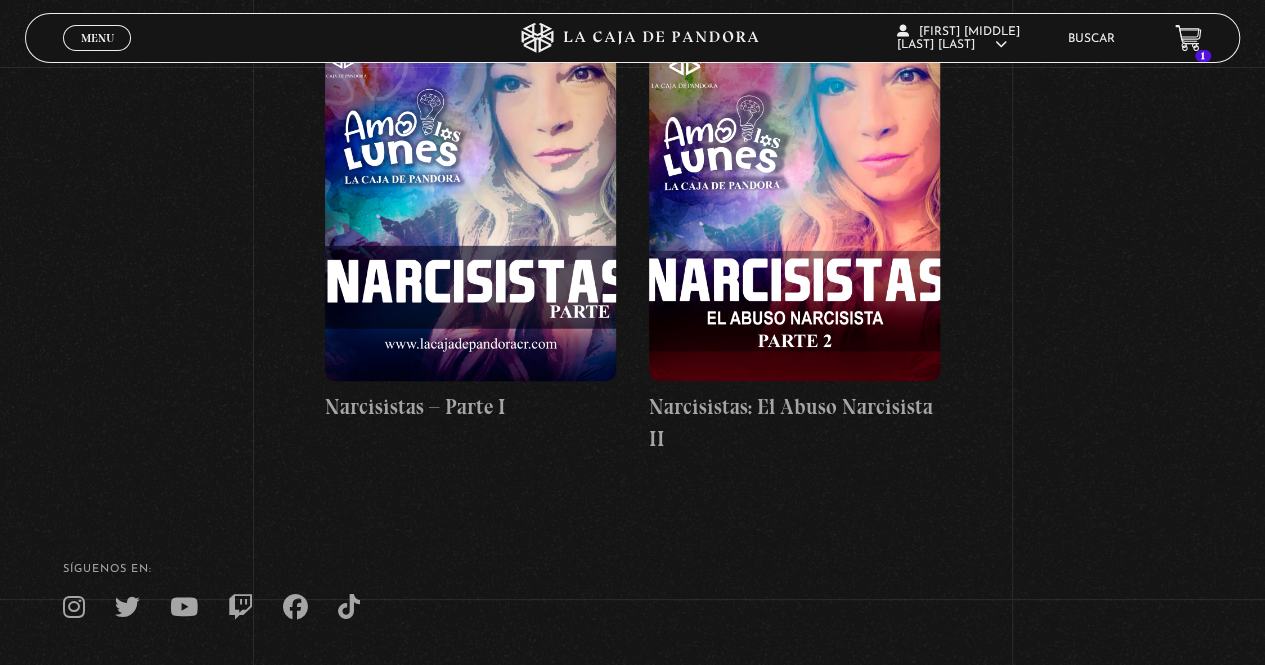 scroll, scrollTop: 0, scrollLeft: 0, axis: both 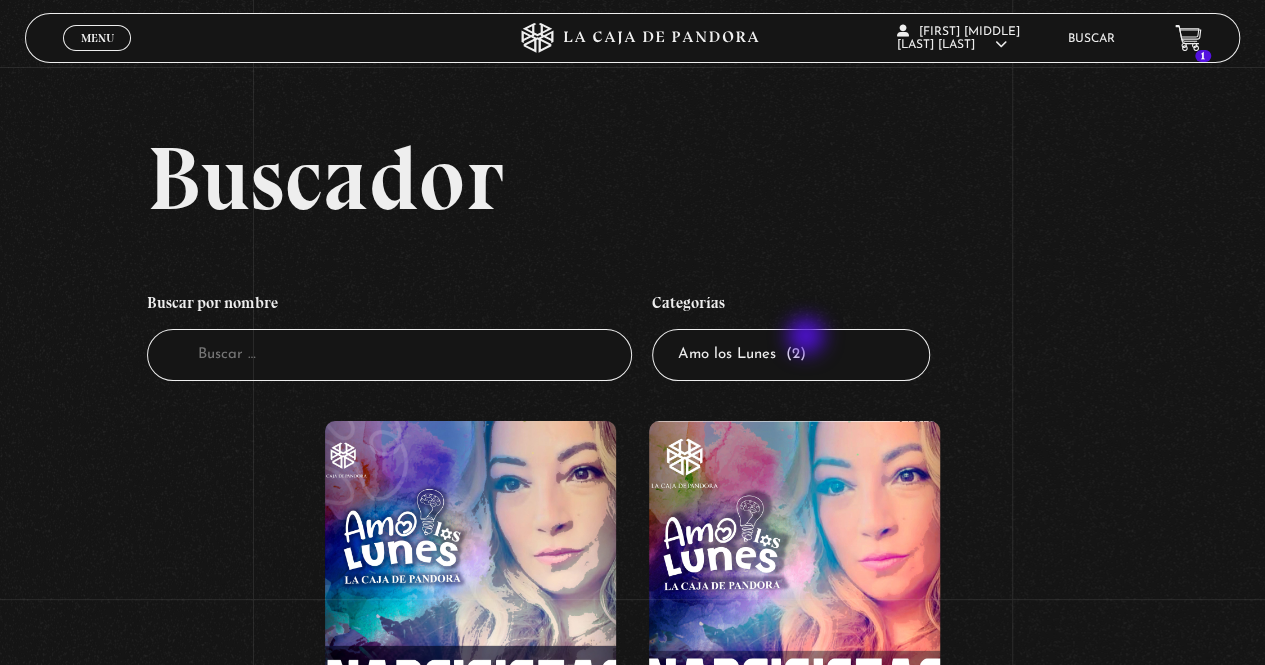 click on "Todas las categorías
11:11 Humanitario  (1)
Amo los Lunes  (2)
Análisis de series y películas  (23)
Asesinos Seriales  (2)
Centinelas  (113)
Charlas  (8)
Entrevistas  (7)
Hacktivismo  (5)
Mercado  (1)
Mundo Espiritual  (20)
Nuevo Orden Mundial NWO  (79)
Pandora Bio  (24)
Pandora Prepper  (23)
Pandora Tour  (3)
Paranormal  (11)
Pastelería  (1)
Peligros en la web  (4)
Regulares  (1)
Teorías de Conspiración  (7)" at bounding box center (791, 355) 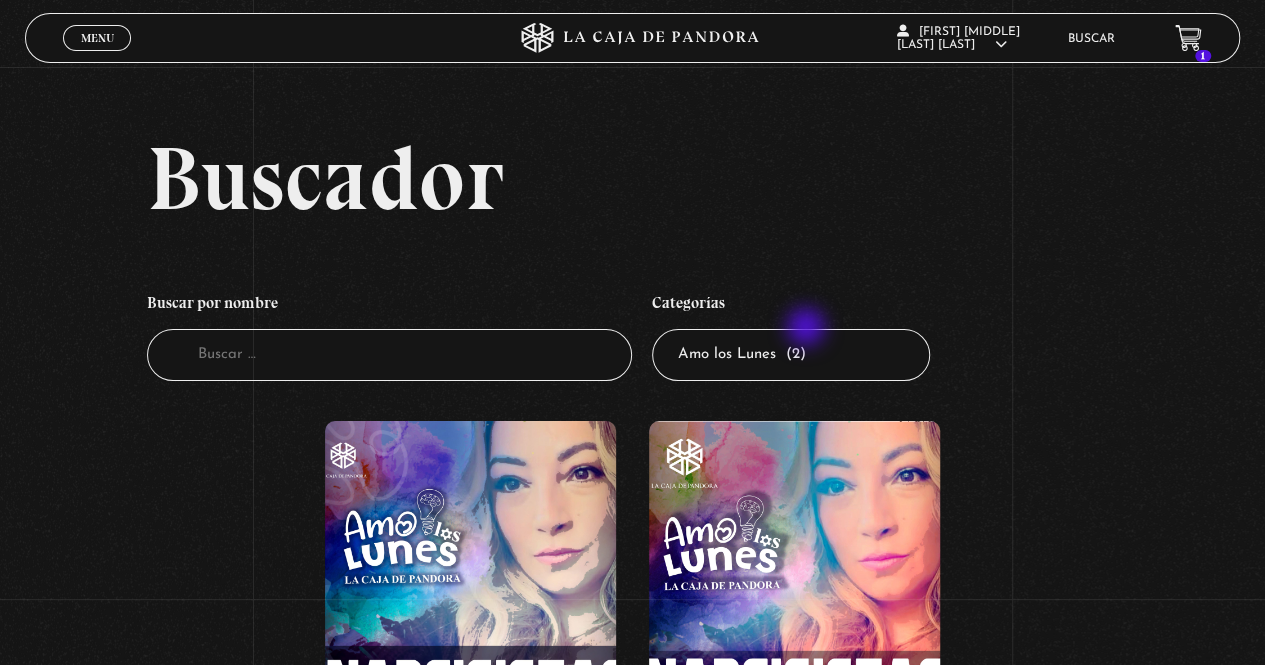 select on "1111-humanitario" 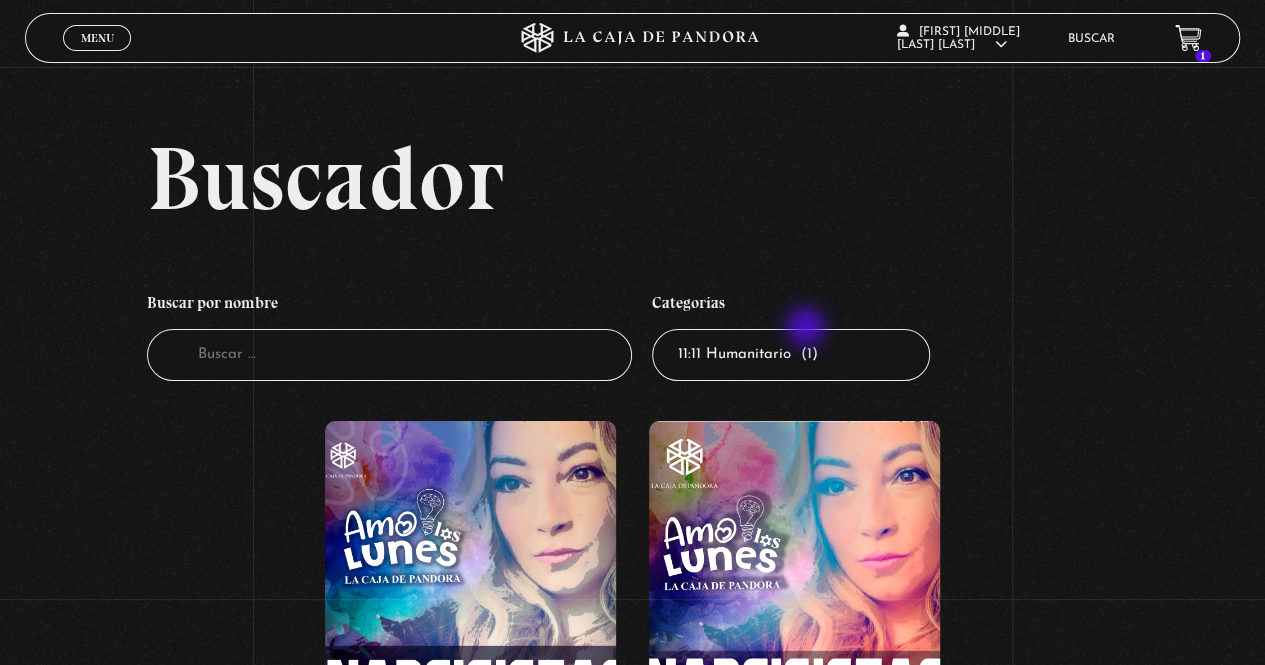 click on "Todas las categorías
11:11 Humanitario  (1)
Amo los Lunes  (2)
Análisis de series y películas  (23)
Asesinos Seriales  (2)
Centinelas  (113)
Charlas  (8)
Entrevistas  (7)
Hacktivismo  (5)
Mercado  (1)
Mundo Espiritual  (20)
Nuevo Orden Mundial NWO  (79)
Pandora Bio  (24)
Pandora Prepper  (23)
Pandora Tour  (3)
Paranormal  (11)
Pastelería  (1)
Peligros en la web  (4)
Regulares  (1)
Teorías de Conspiración  (7)" at bounding box center [791, 355] 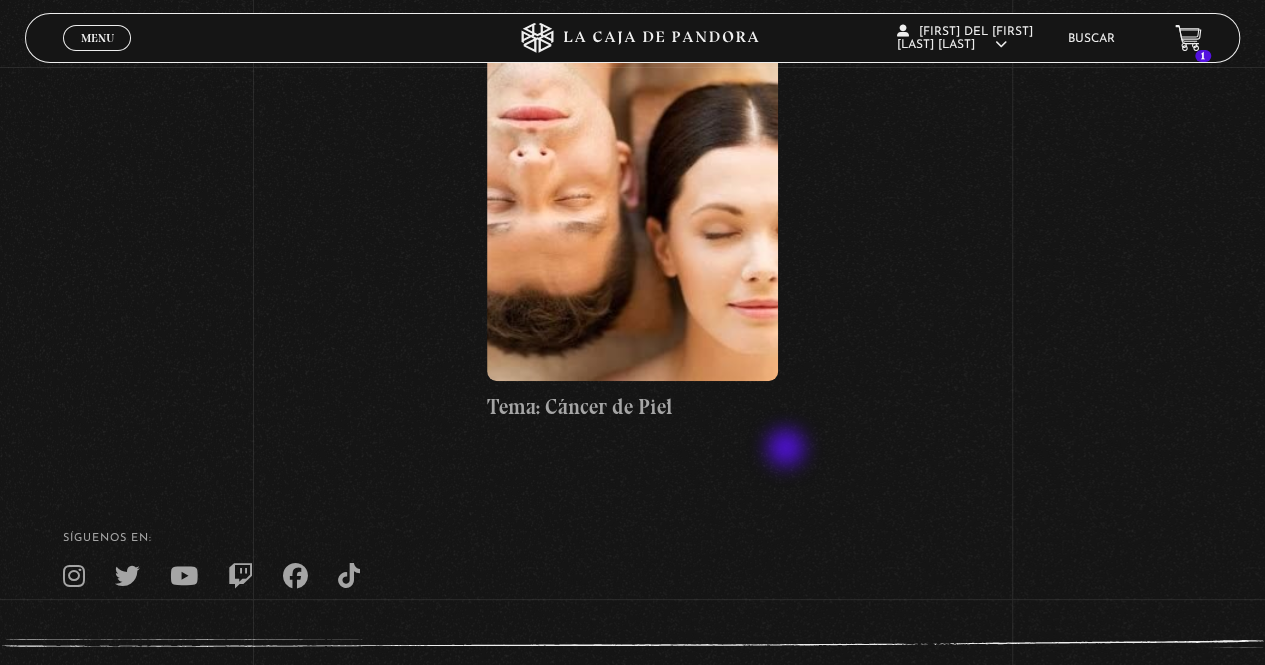 scroll, scrollTop: 0, scrollLeft: 0, axis: both 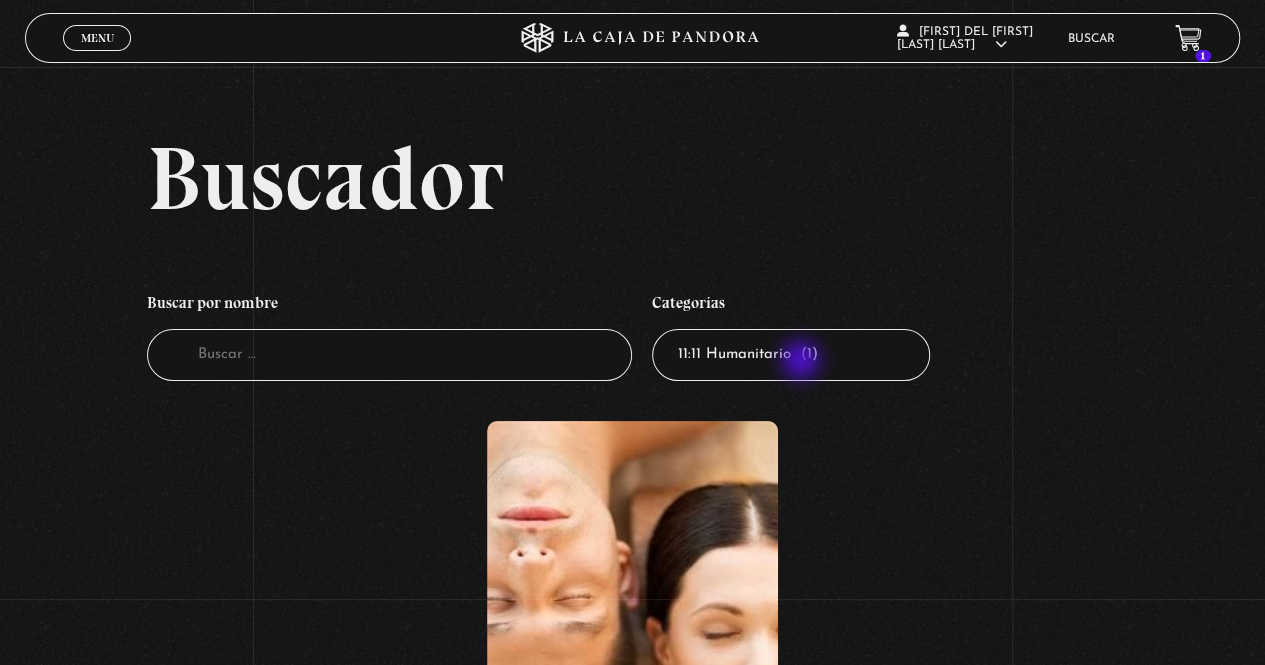 drag, startPoint x: 803, startPoint y: 362, endPoint x: 824, endPoint y: 382, distance: 29 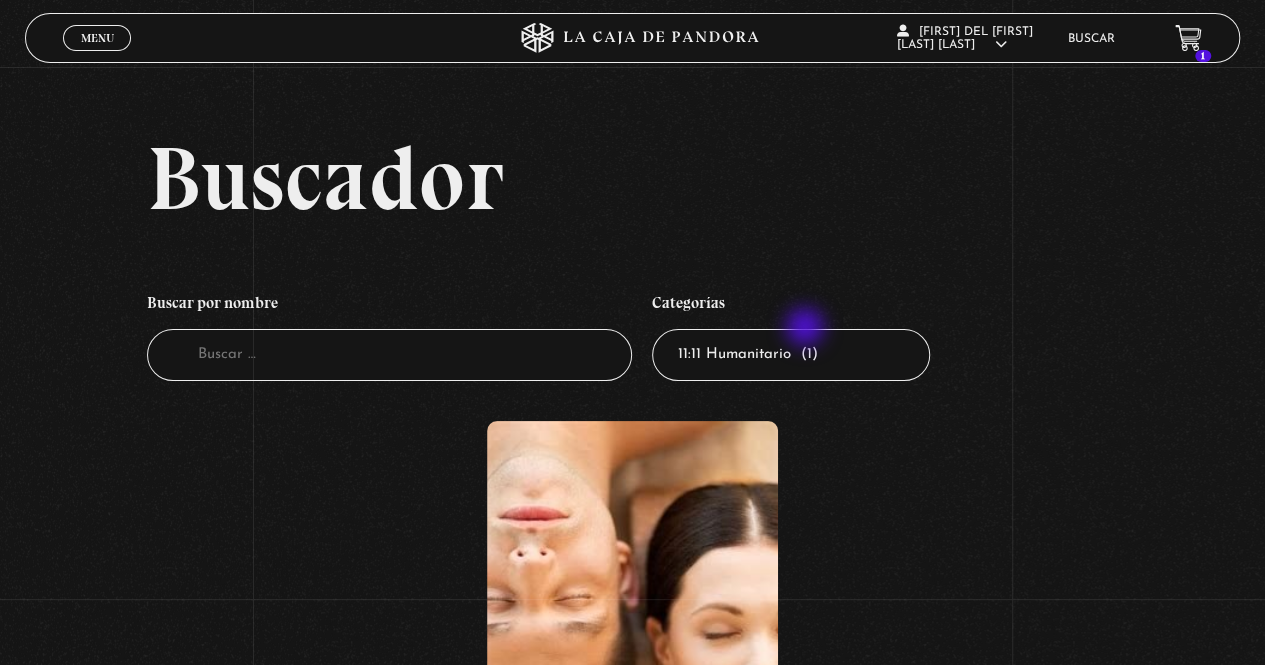 select on "mundo-espiritual" 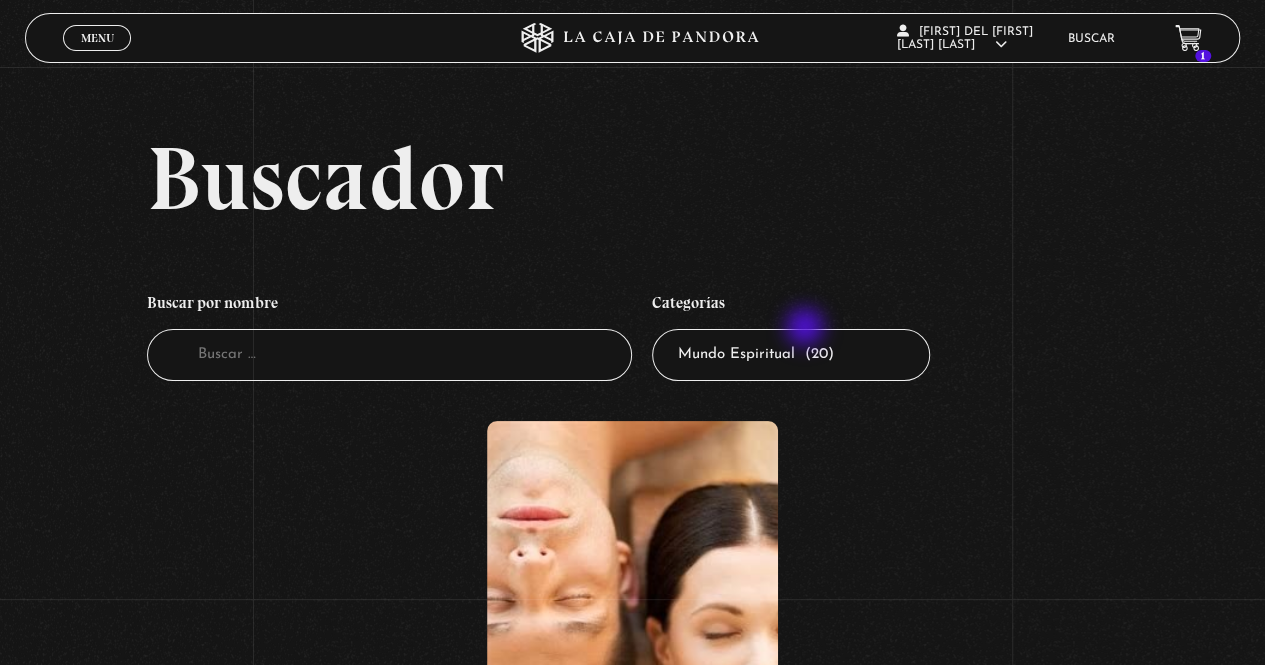 click on "Todas las categorías
11:11 Humanitario  (1)
Amo los Lunes  (2)
Análisis de series y películas  (23)
Asesinos Seriales  (2)
Centinelas  (113)
Charlas  (8)
Entrevistas  (7)
Hacktivismo  (5)
Mercado  (1)
Mundo Espiritual  (20)
Nuevo Orden Mundial NWO  (79)
Pandora Bio  (24)
Pandora Prepper  (23)
Pandora Tour  (3)
Paranormal  (11)
Pastelería  (1)
Peligros en la web  (4)
Regulares  (1)
Teorías de Conspiración  (7)" at bounding box center (791, 355) 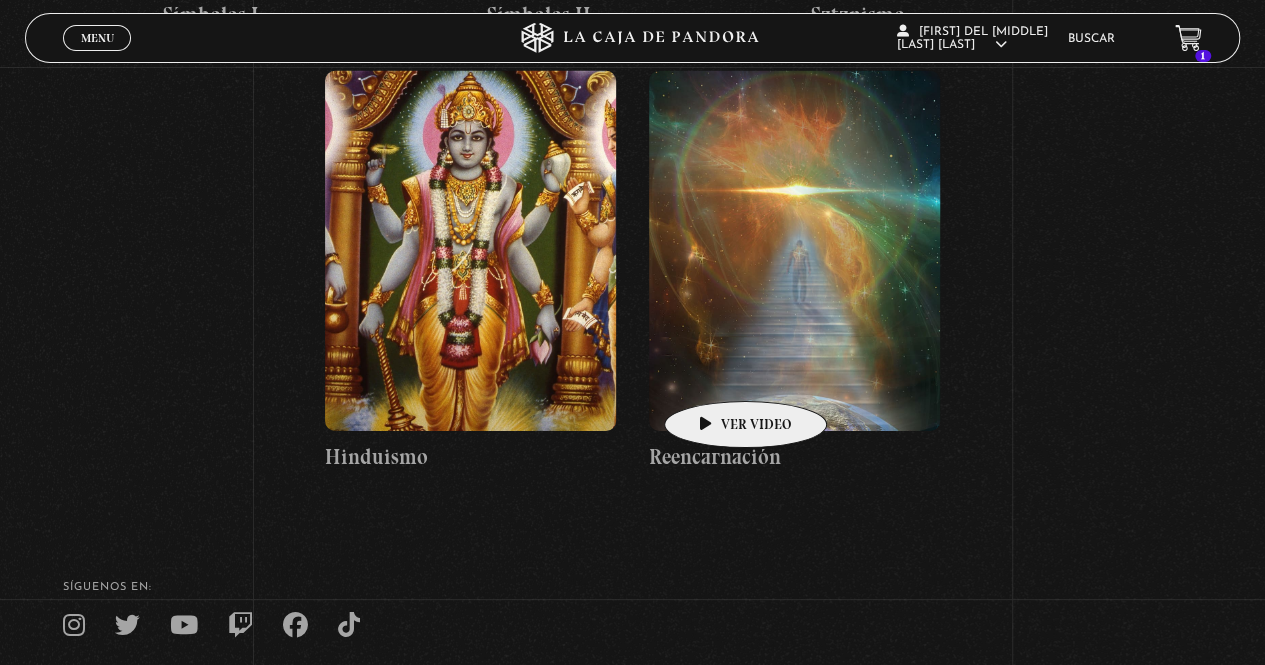 scroll, scrollTop: 3000, scrollLeft: 0, axis: vertical 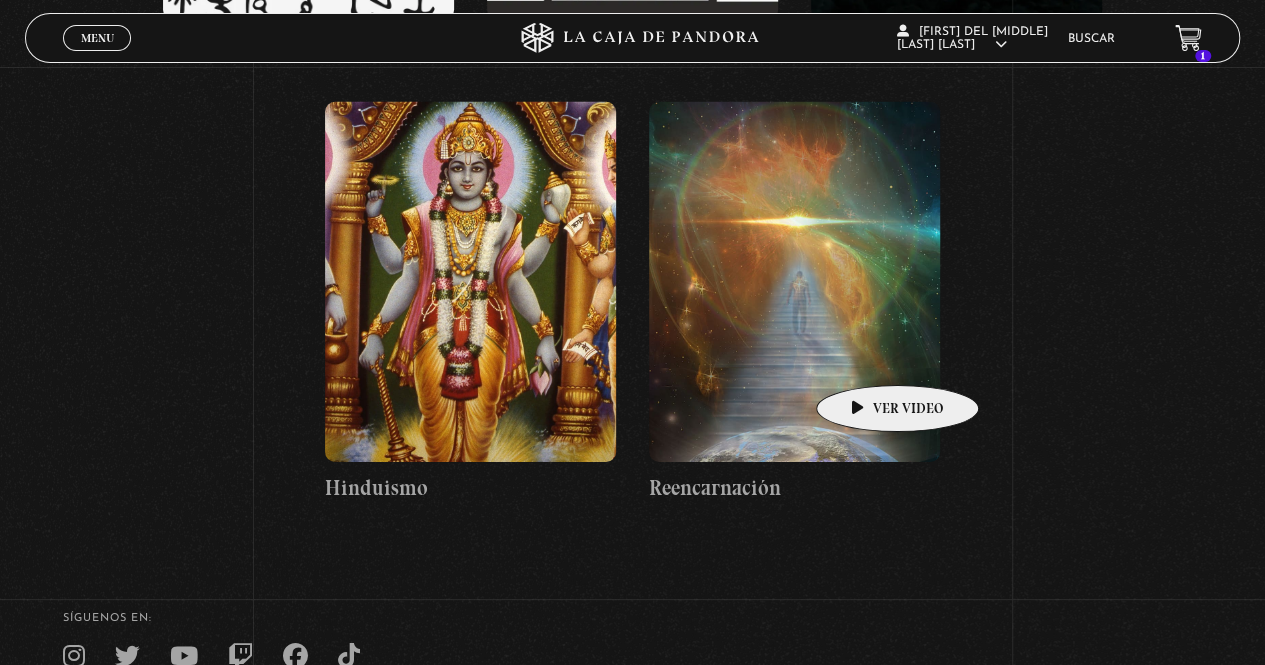 click at bounding box center (794, 282) 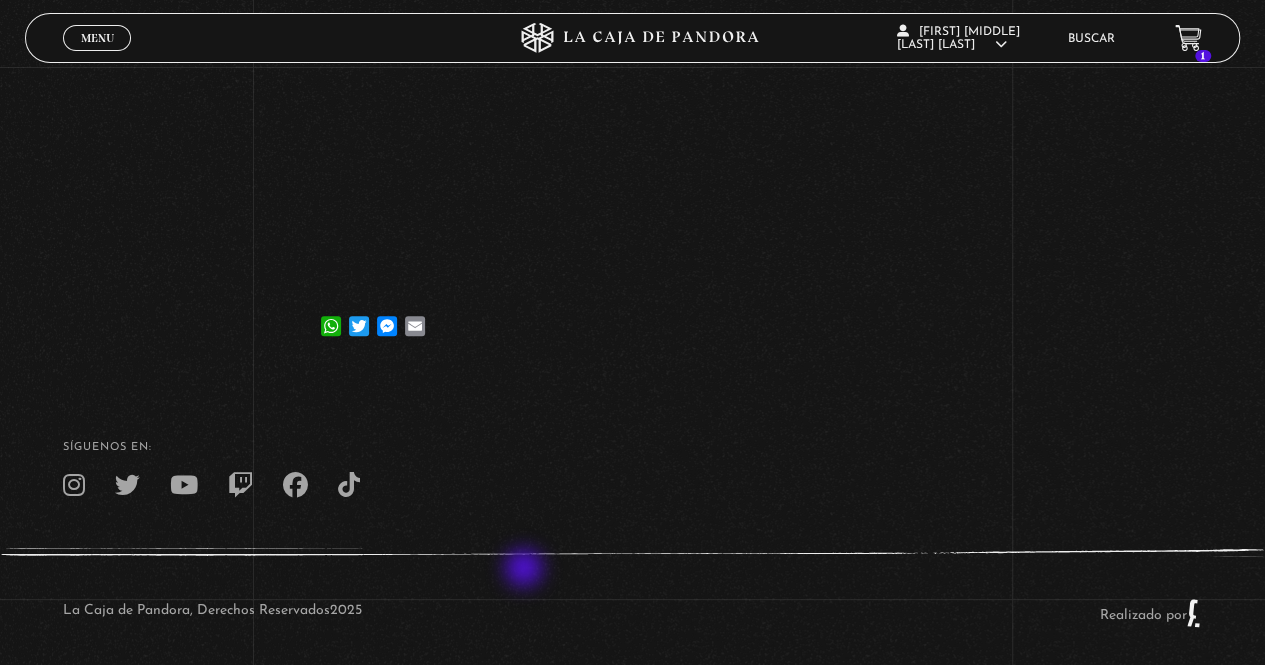 scroll, scrollTop: 0, scrollLeft: 0, axis: both 